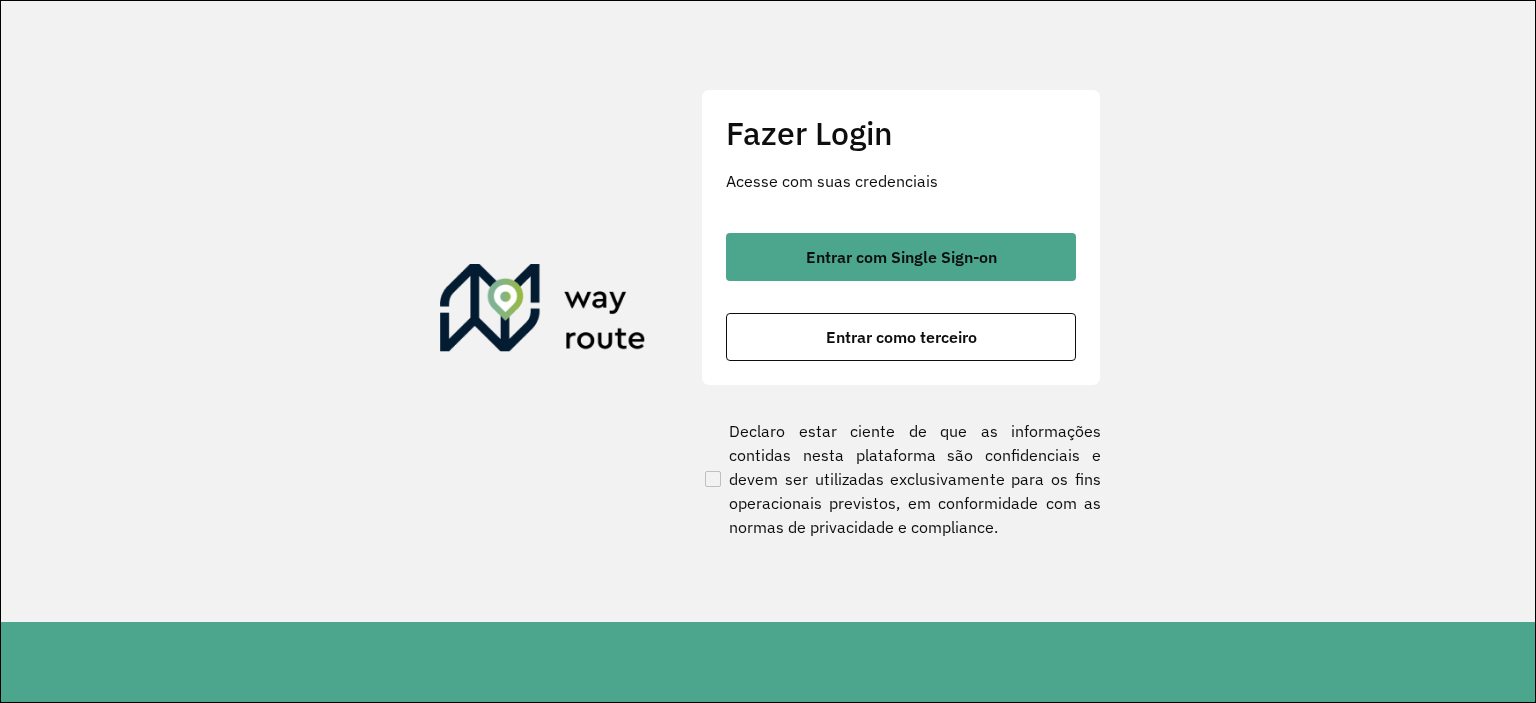 scroll, scrollTop: 0, scrollLeft: 0, axis: both 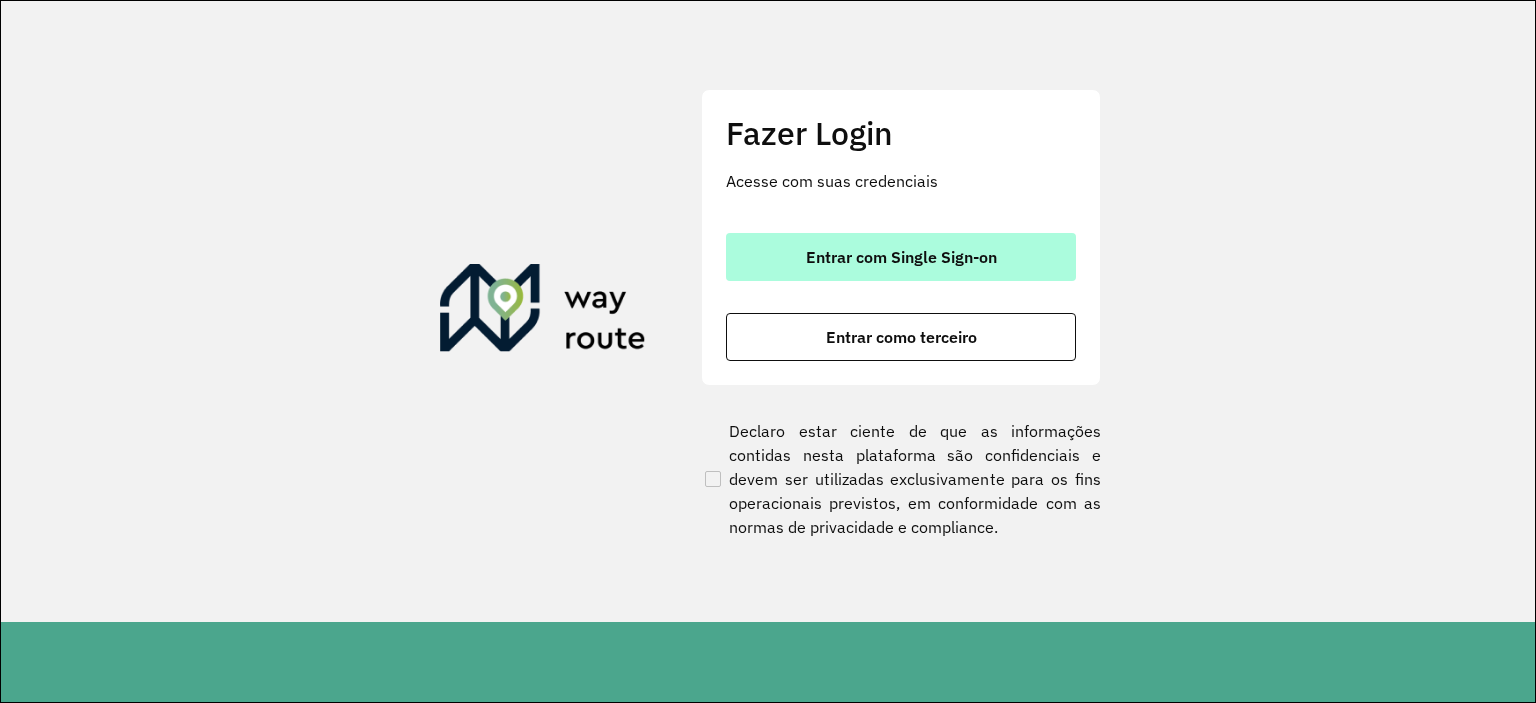 click on "Entrar com Single Sign-on" at bounding box center [901, 257] 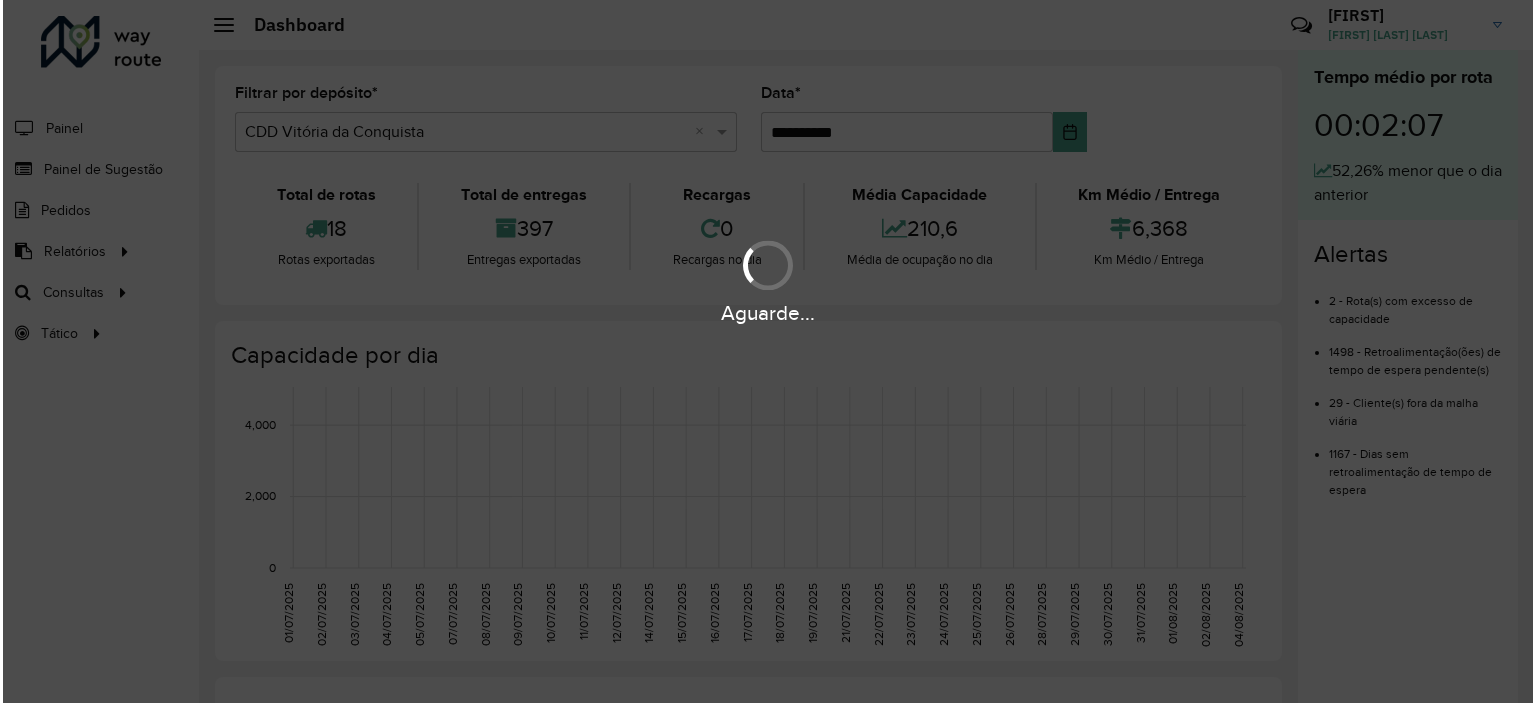 scroll, scrollTop: 0, scrollLeft: 0, axis: both 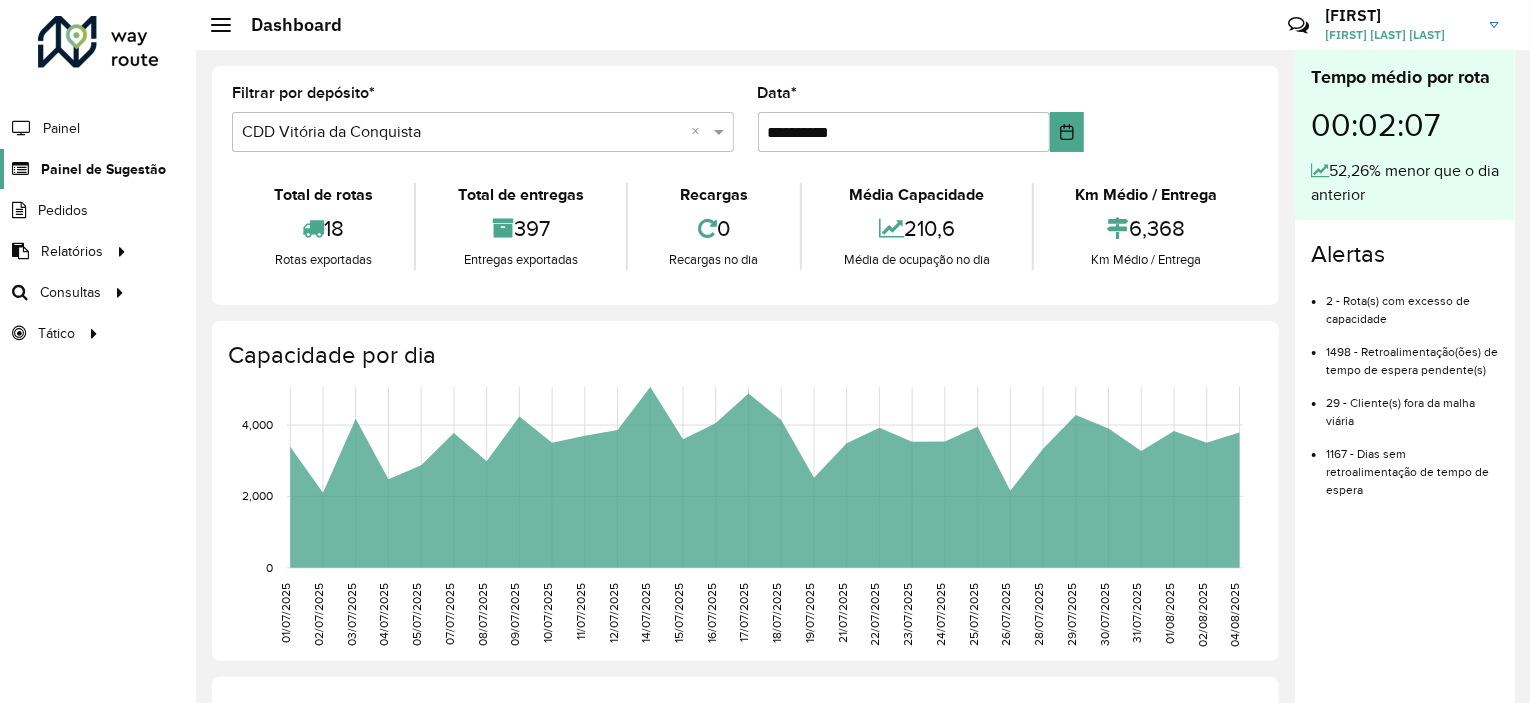 click on "Painel de Sugestão" 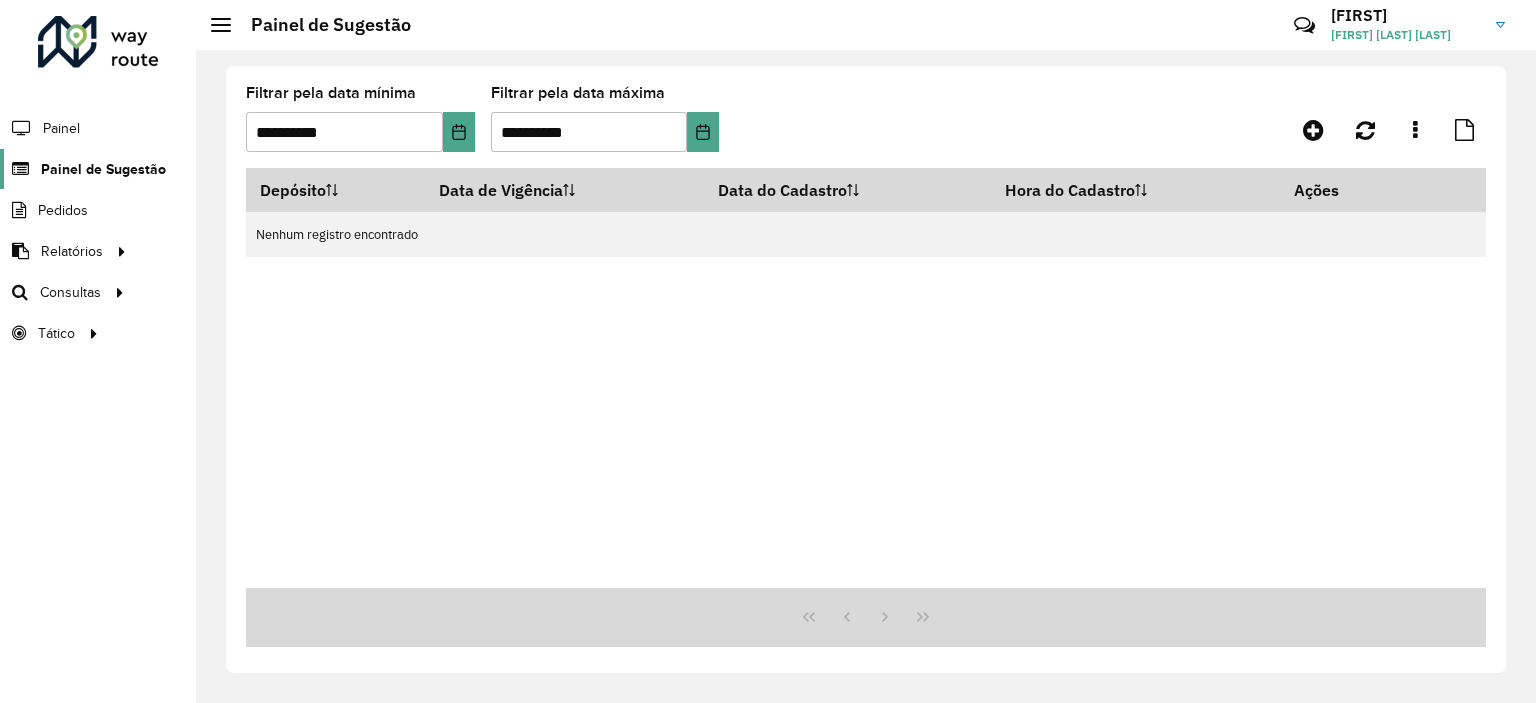 click on "Painel de Sugestão" 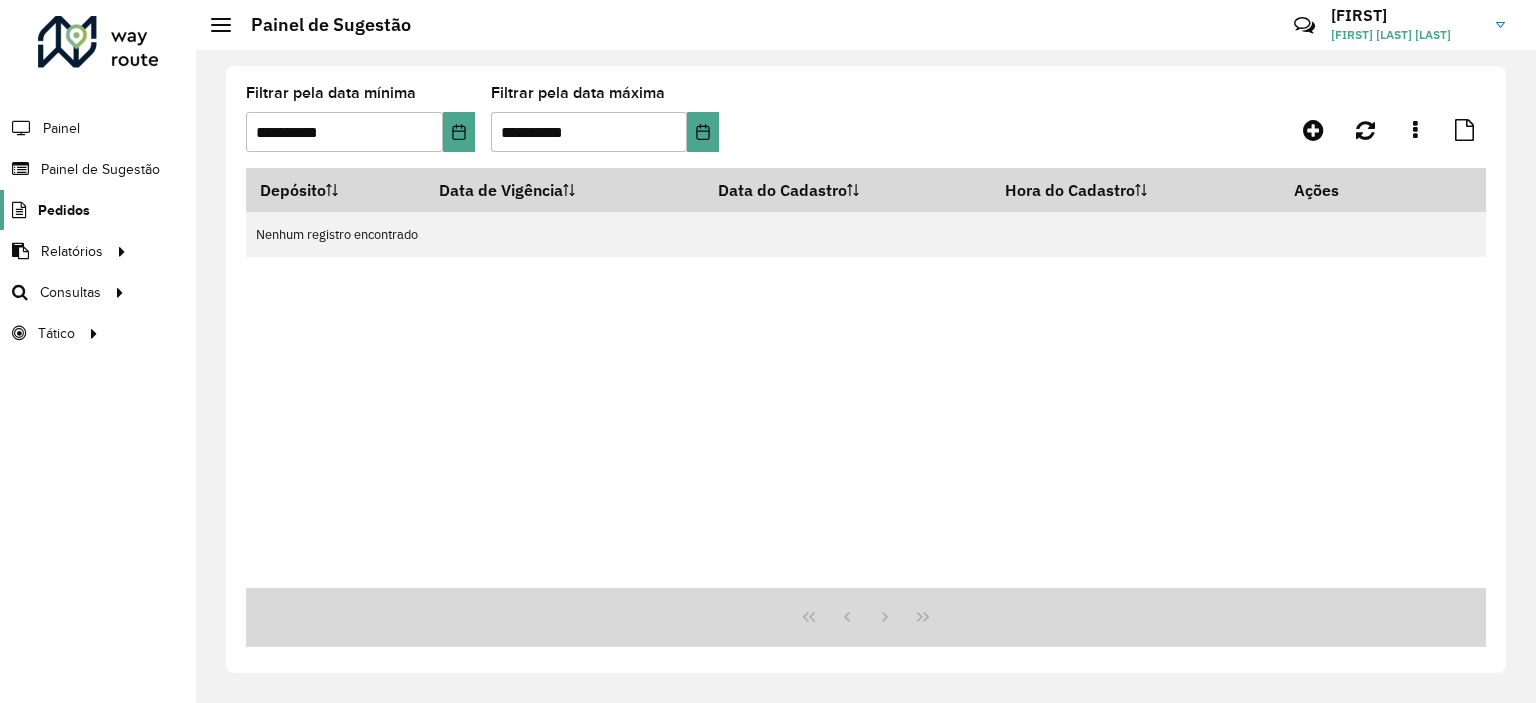 click on "Pedidos" 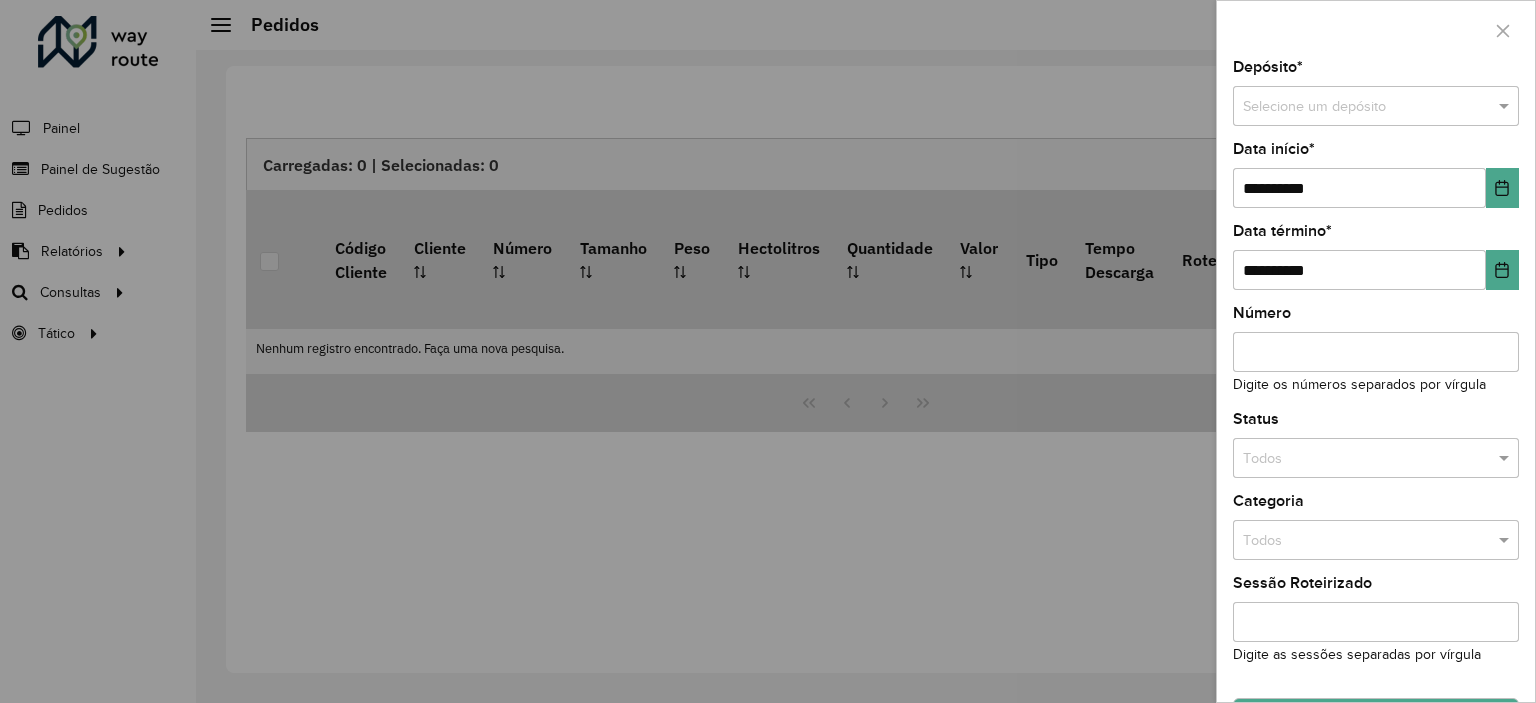 click at bounding box center (768, 351) 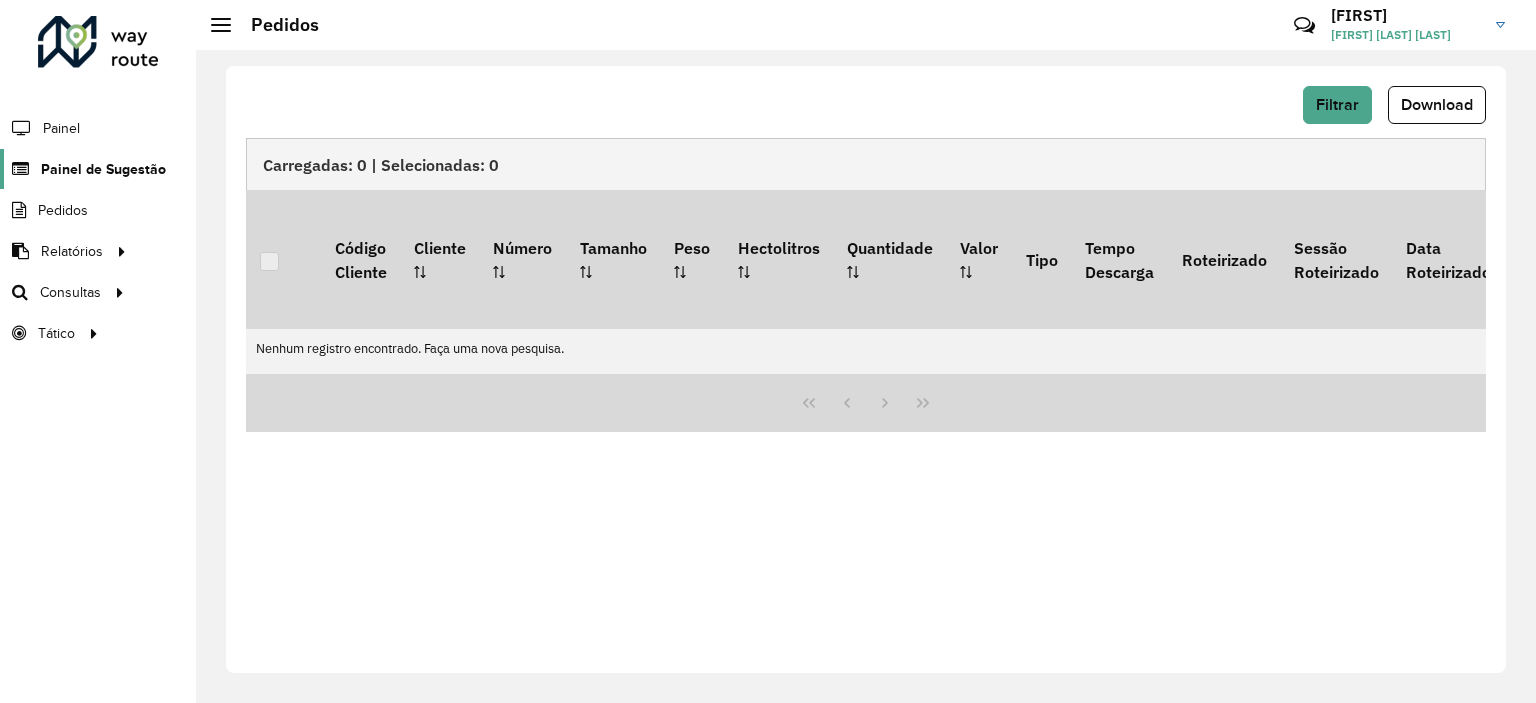 click on "Painel de Sugestão" 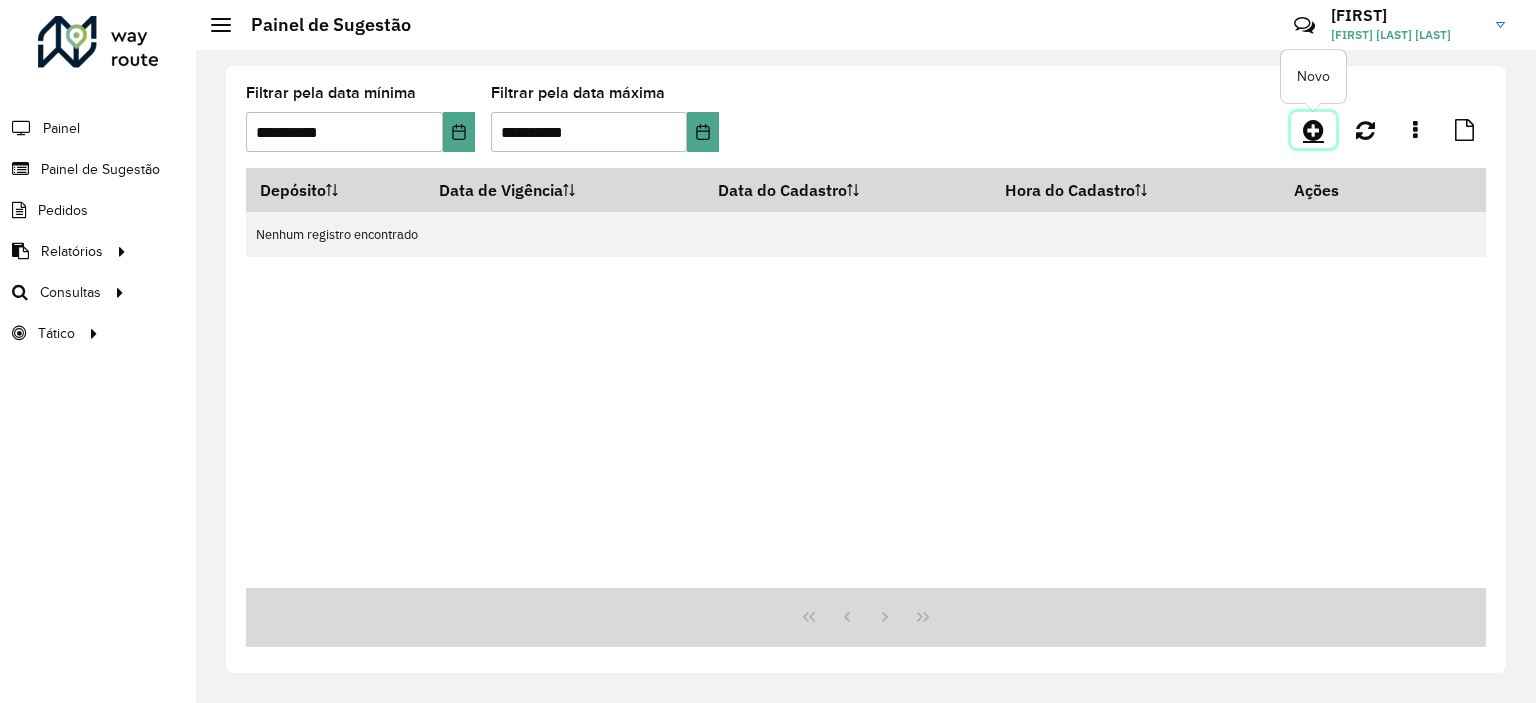 click 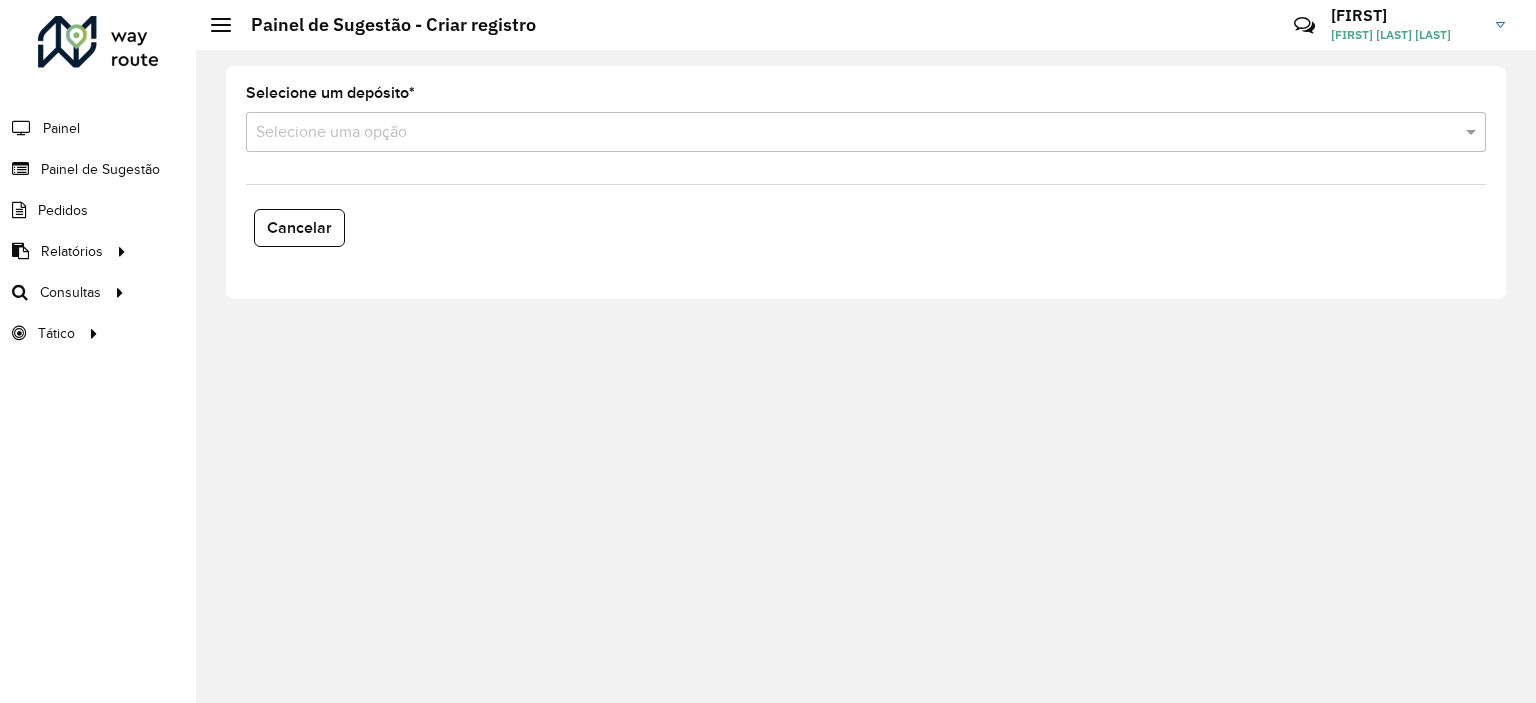 click at bounding box center (846, 133) 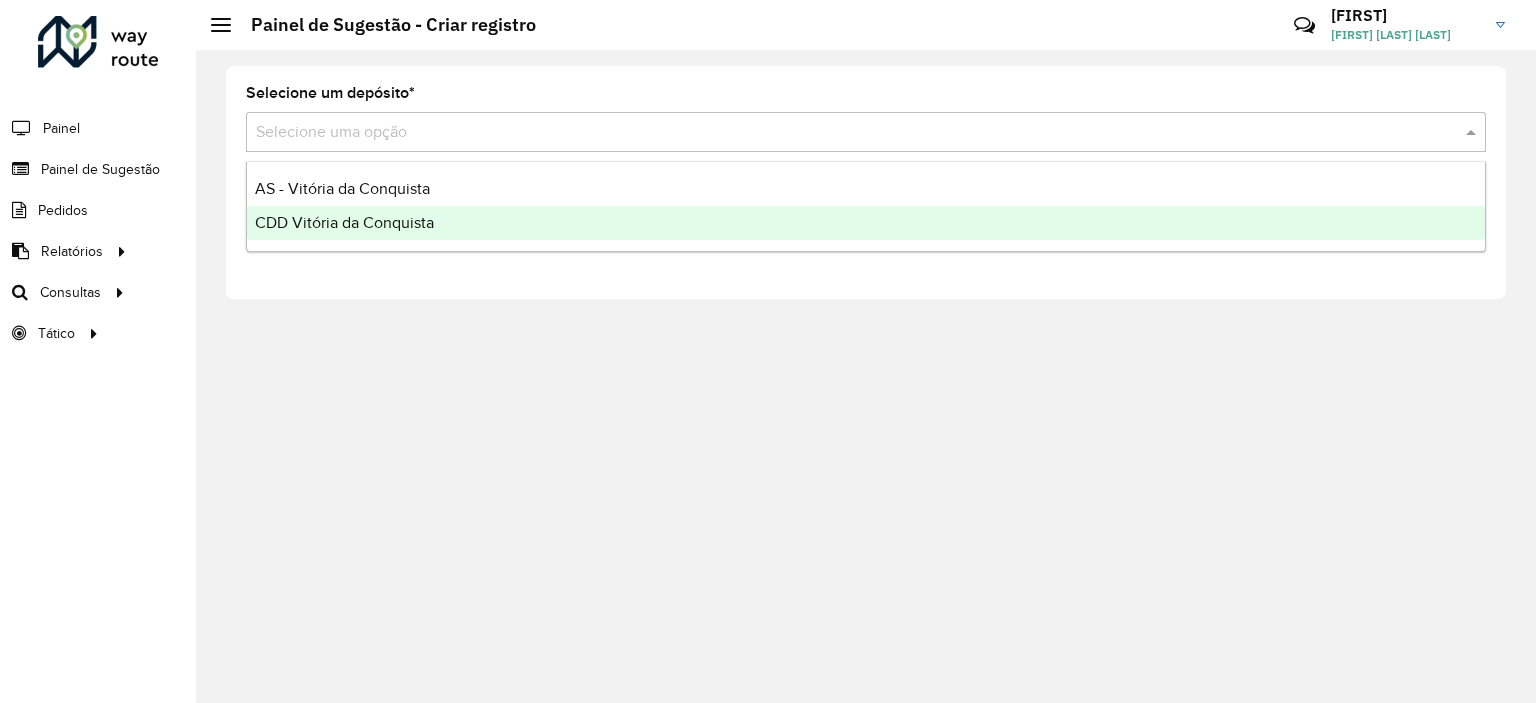 click on "CDD Vitória da Conquista" at bounding box center [344, 222] 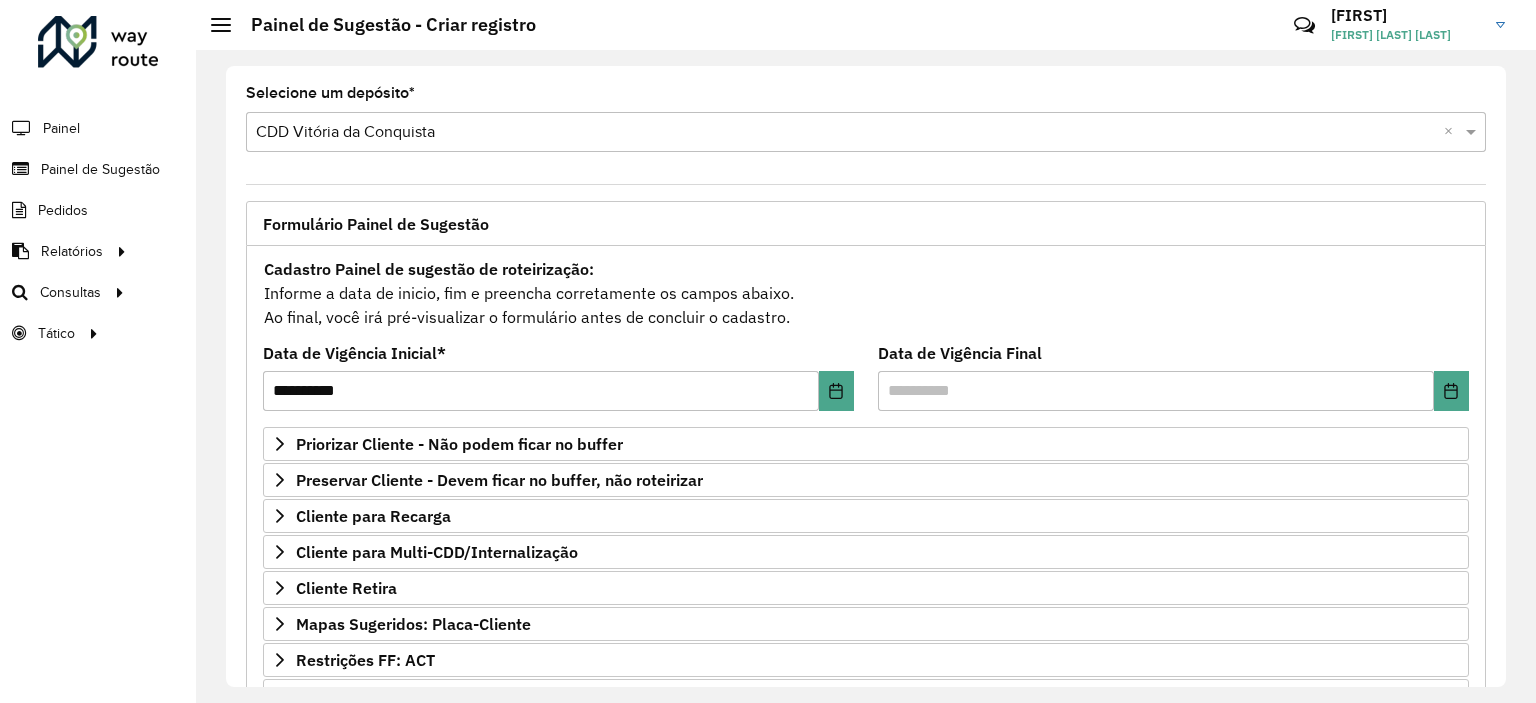 click at bounding box center (846, 133) 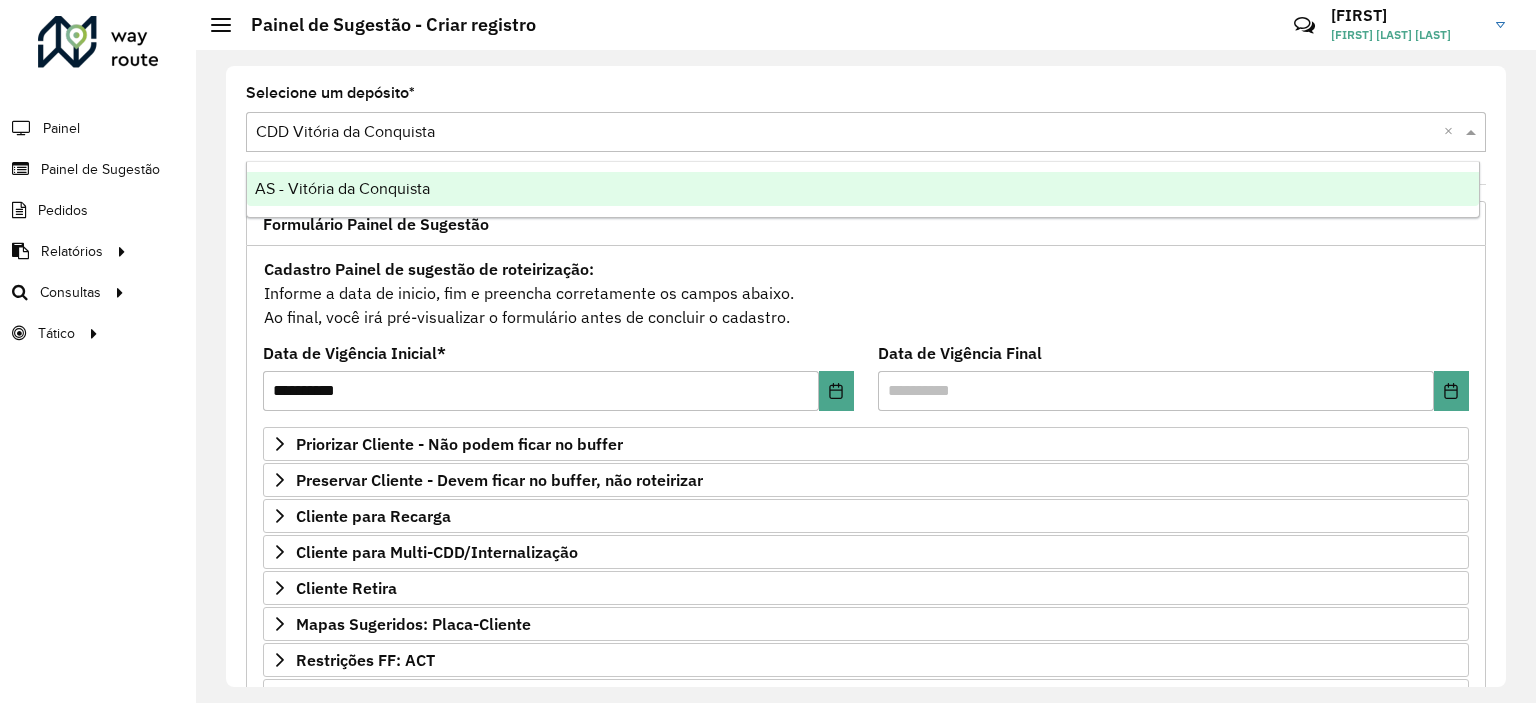 click on "Selecione um depósito  * Selecione uma opção × CDD Vitória da Conquista ×" 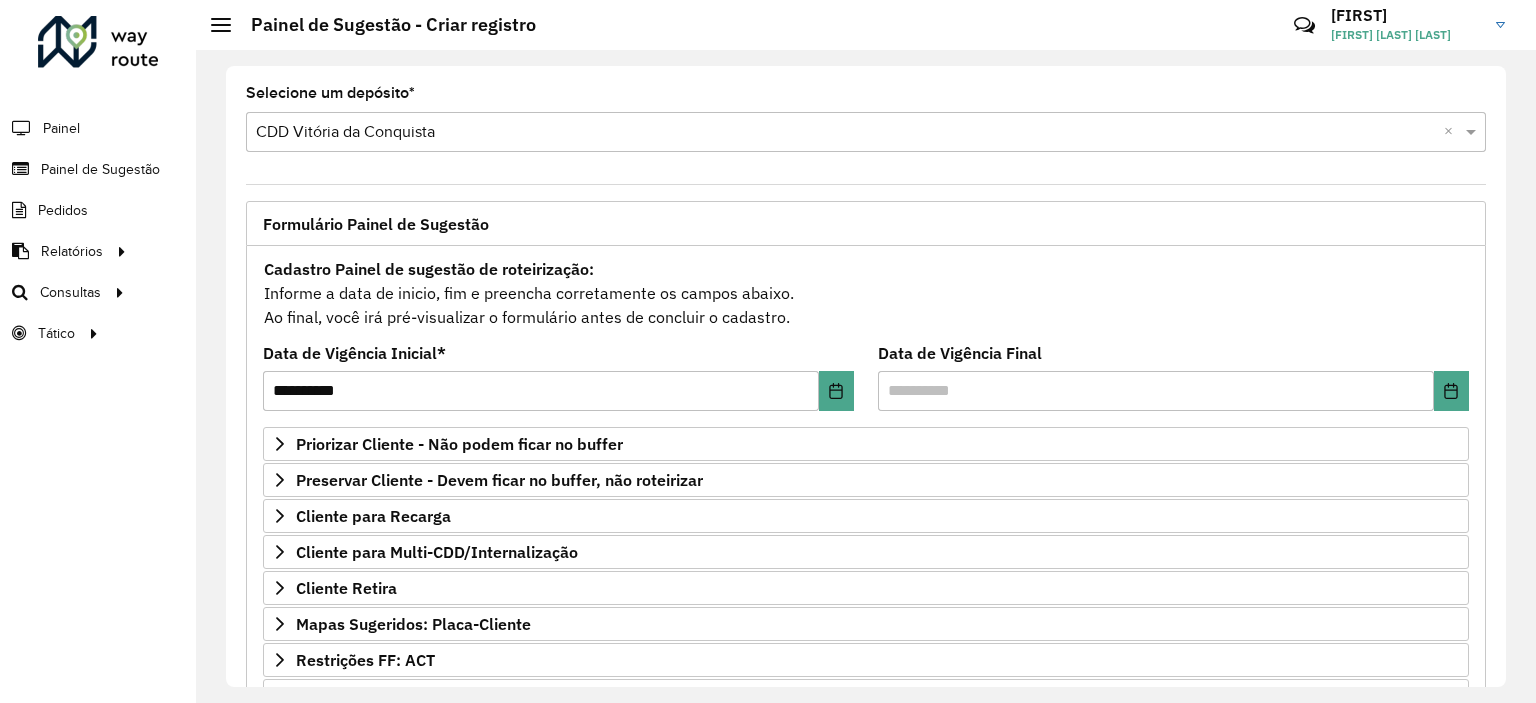 scroll, scrollTop: 100, scrollLeft: 0, axis: vertical 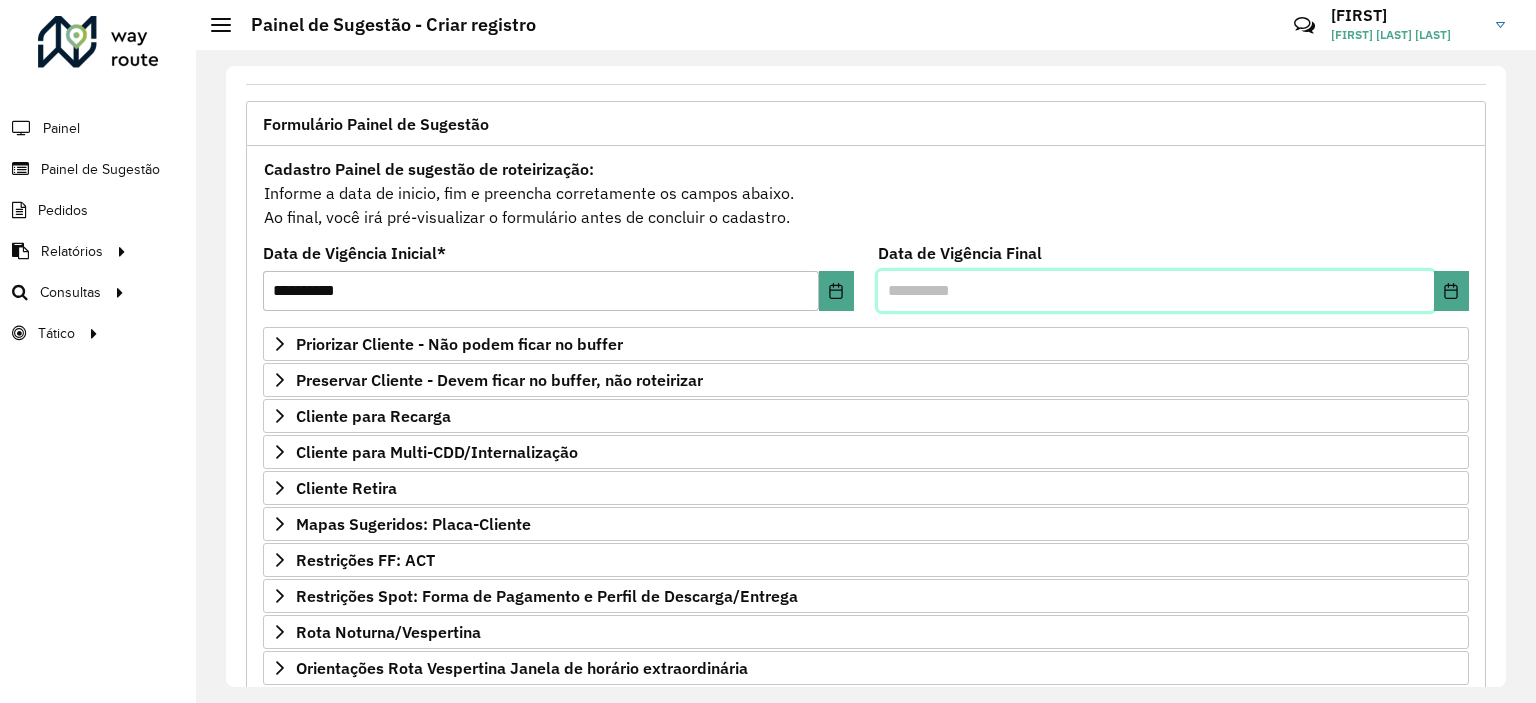 click at bounding box center (1156, 291) 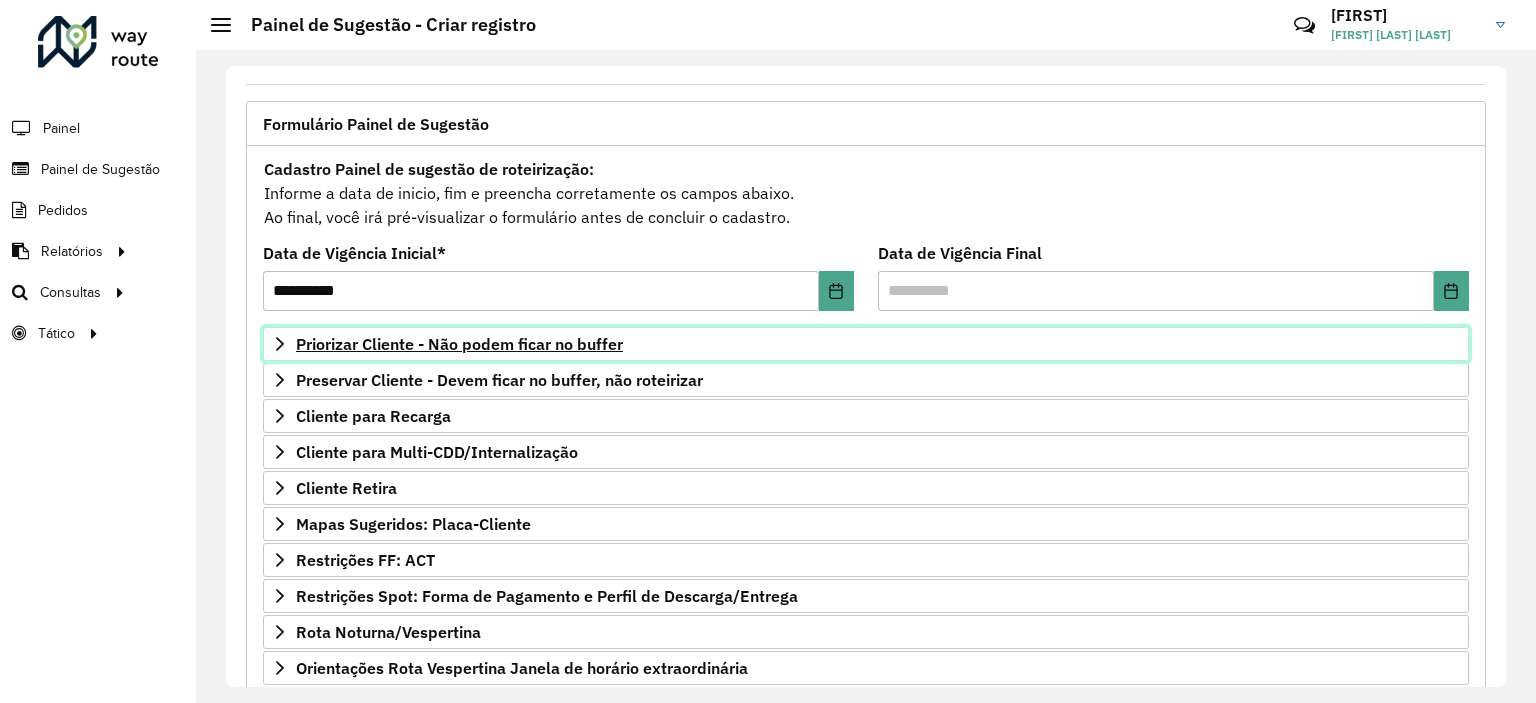 click on "Priorizar Cliente - Não podem ficar no buffer" at bounding box center [459, 344] 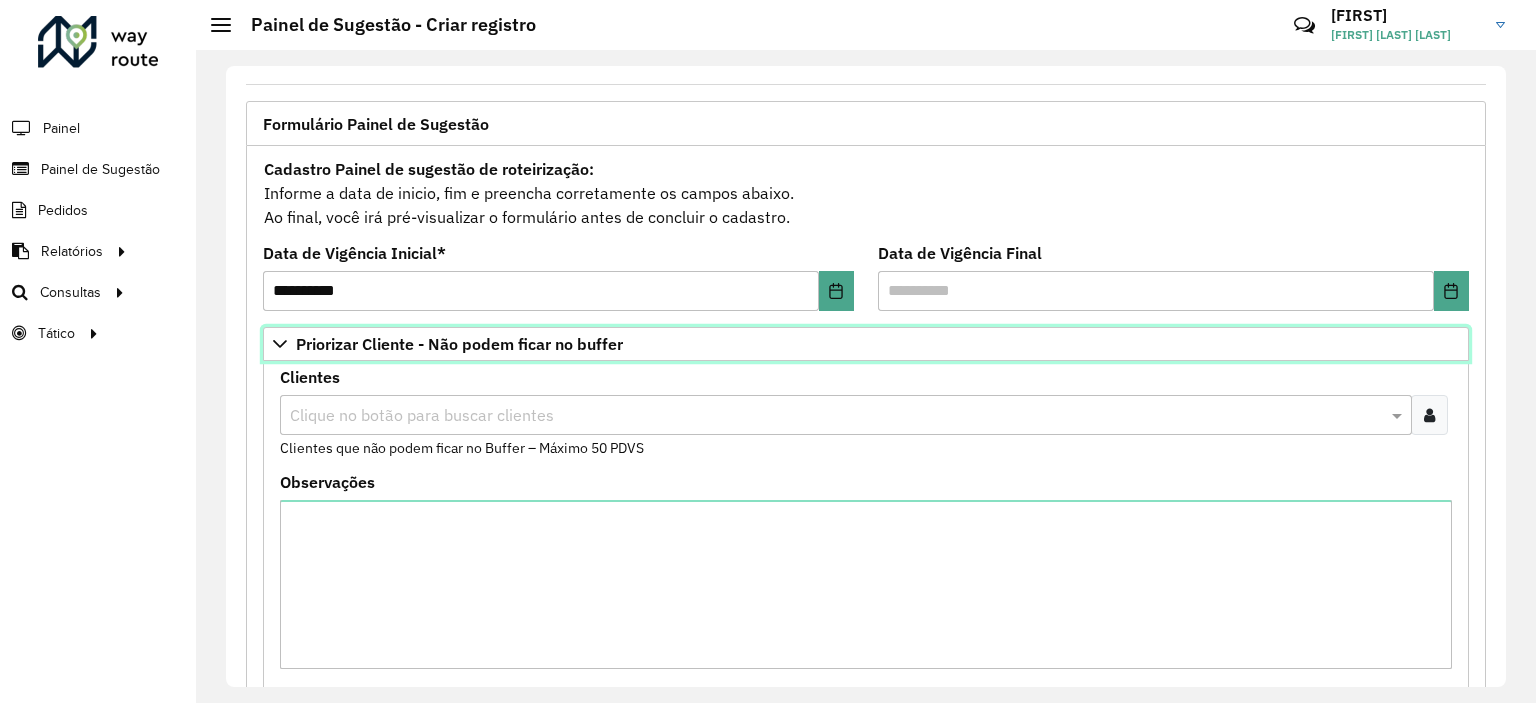 scroll, scrollTop: 200, scrollLeft: 0, axis: vertical 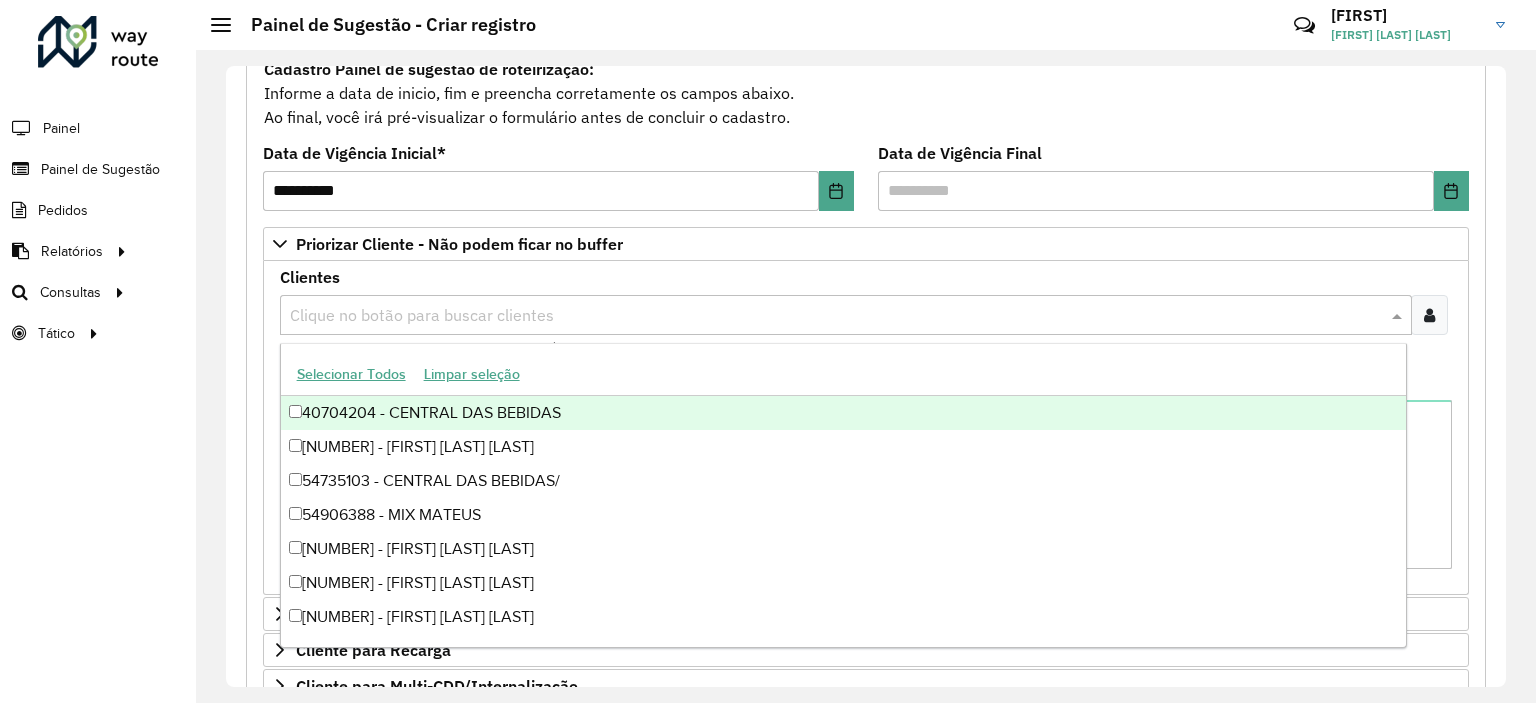 click at bounding box center (836, 316) 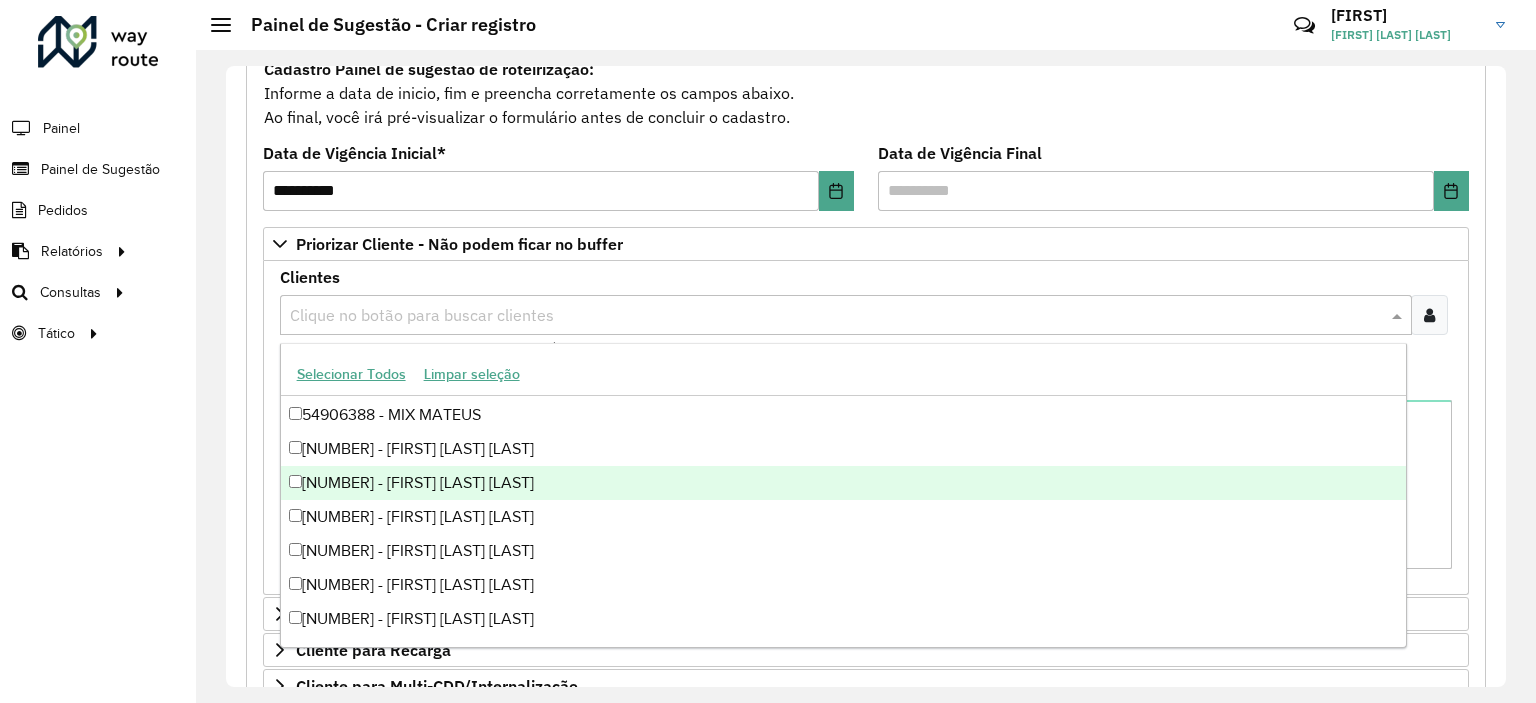 scroll, scrollTop: 300, scrollLeft: 0, axis: vertical 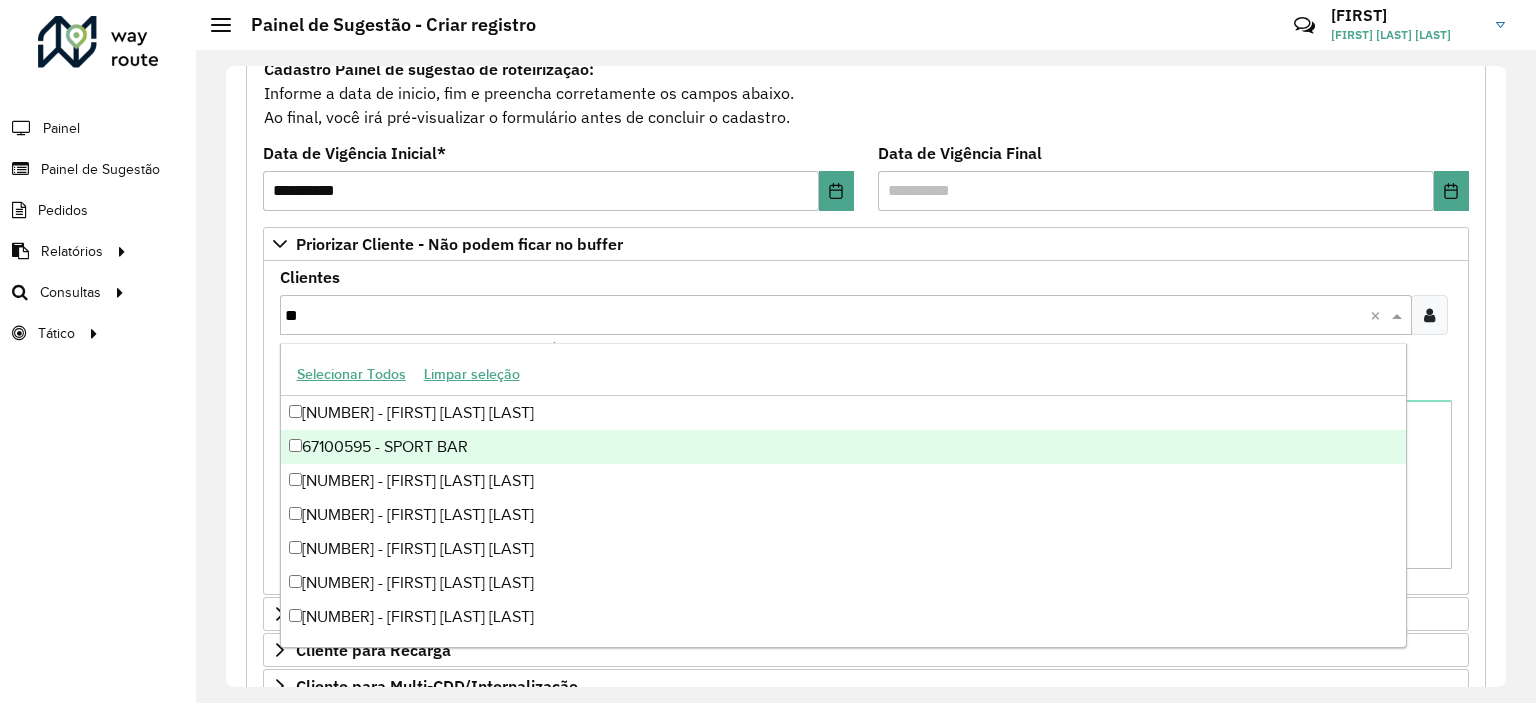 type on "*" 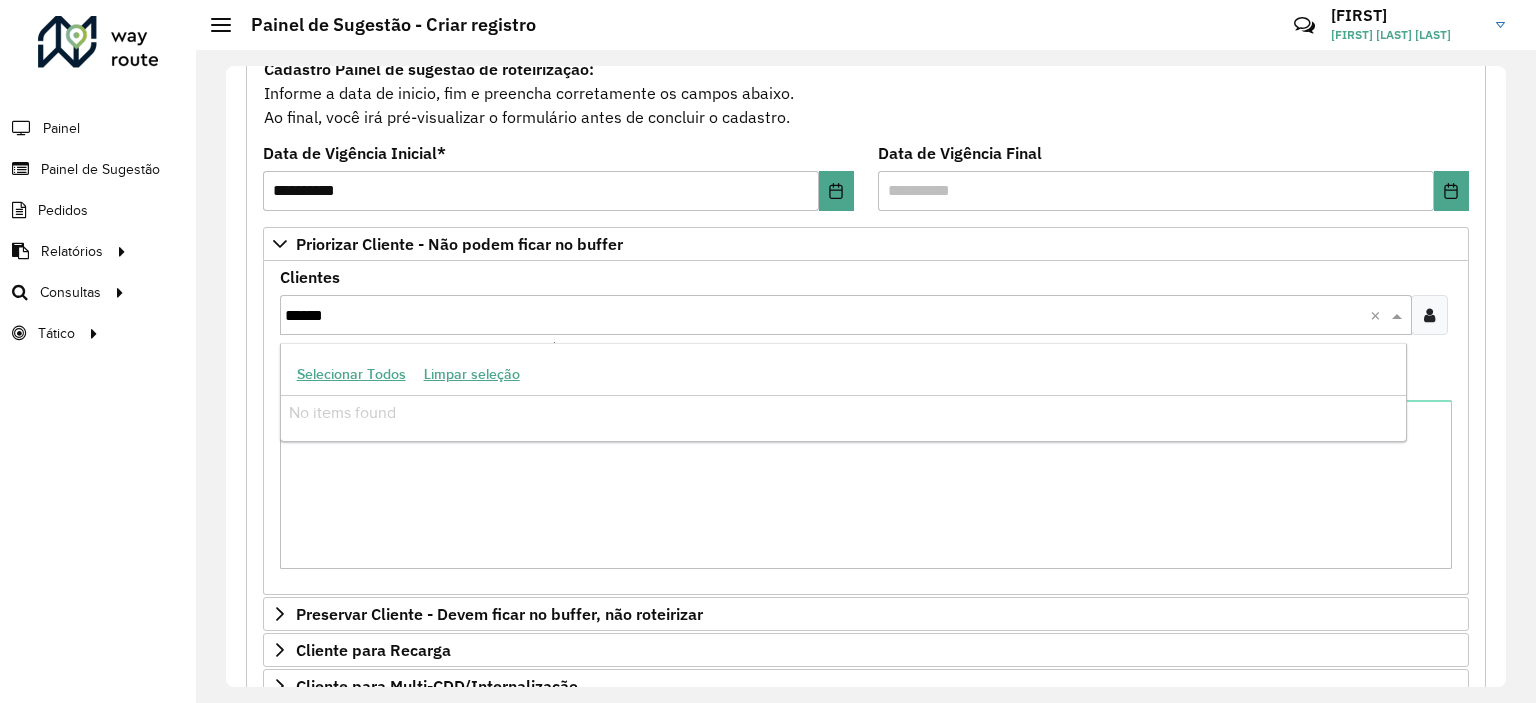 click on "******" at bounding box center [827, 316] 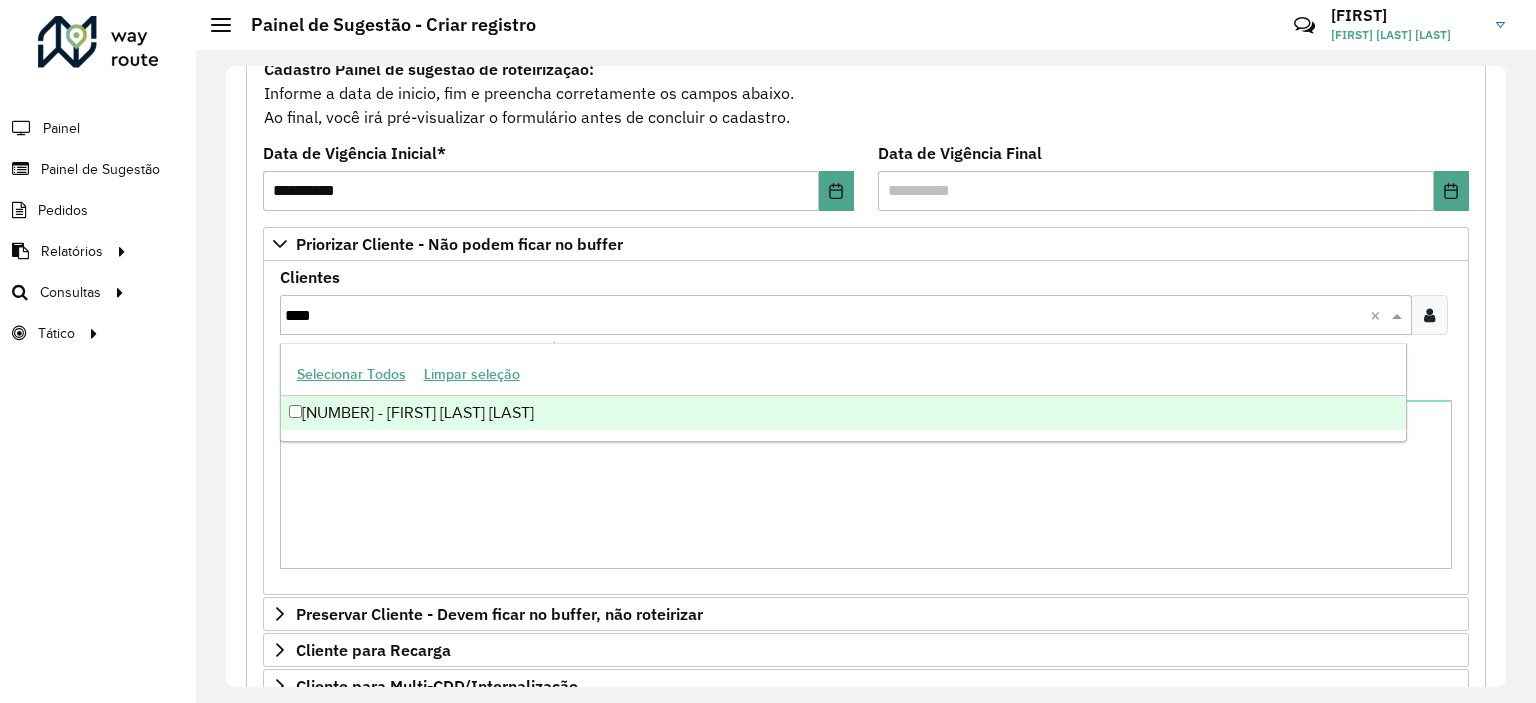 type on "***" 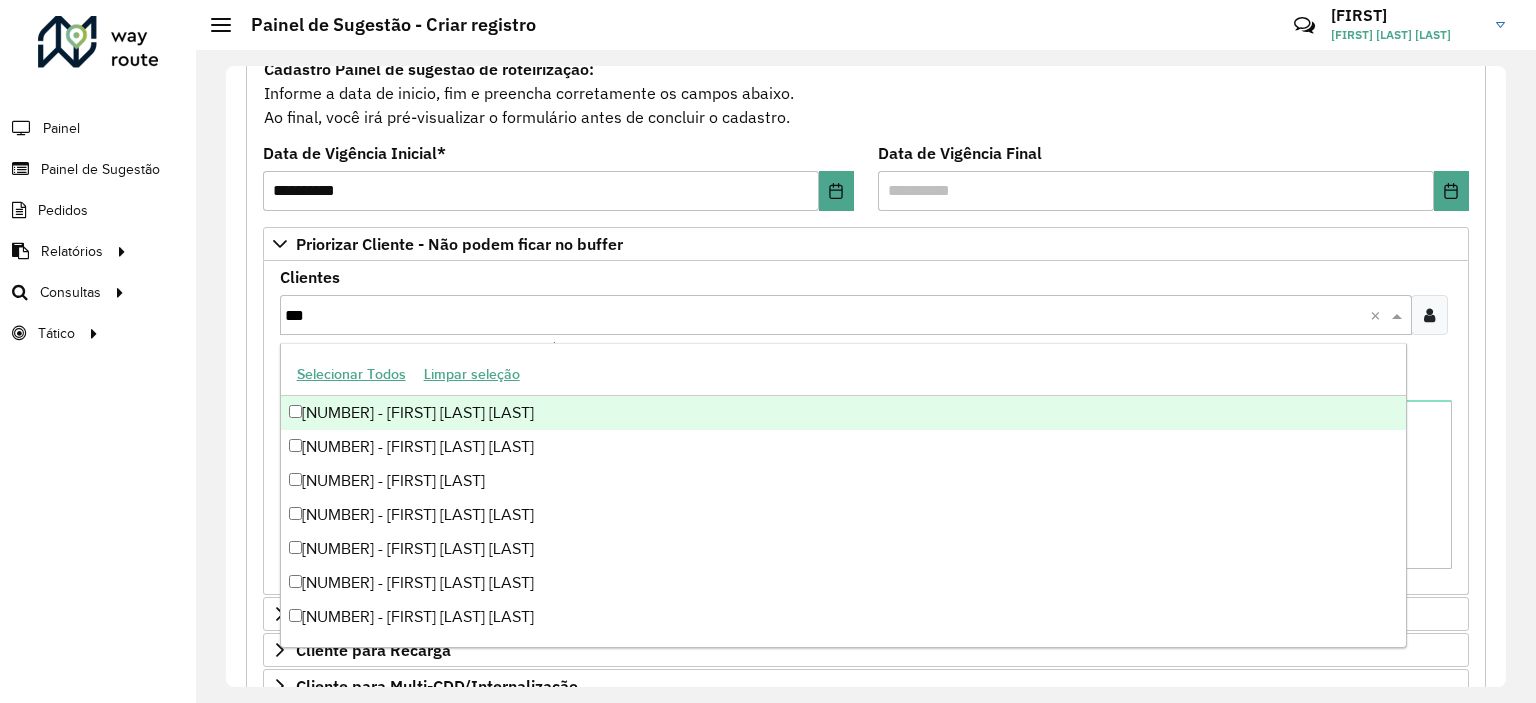 click on "[NUMBER] - [FIRST] [LAST] [LAST]" at bounding box center (843, 413) 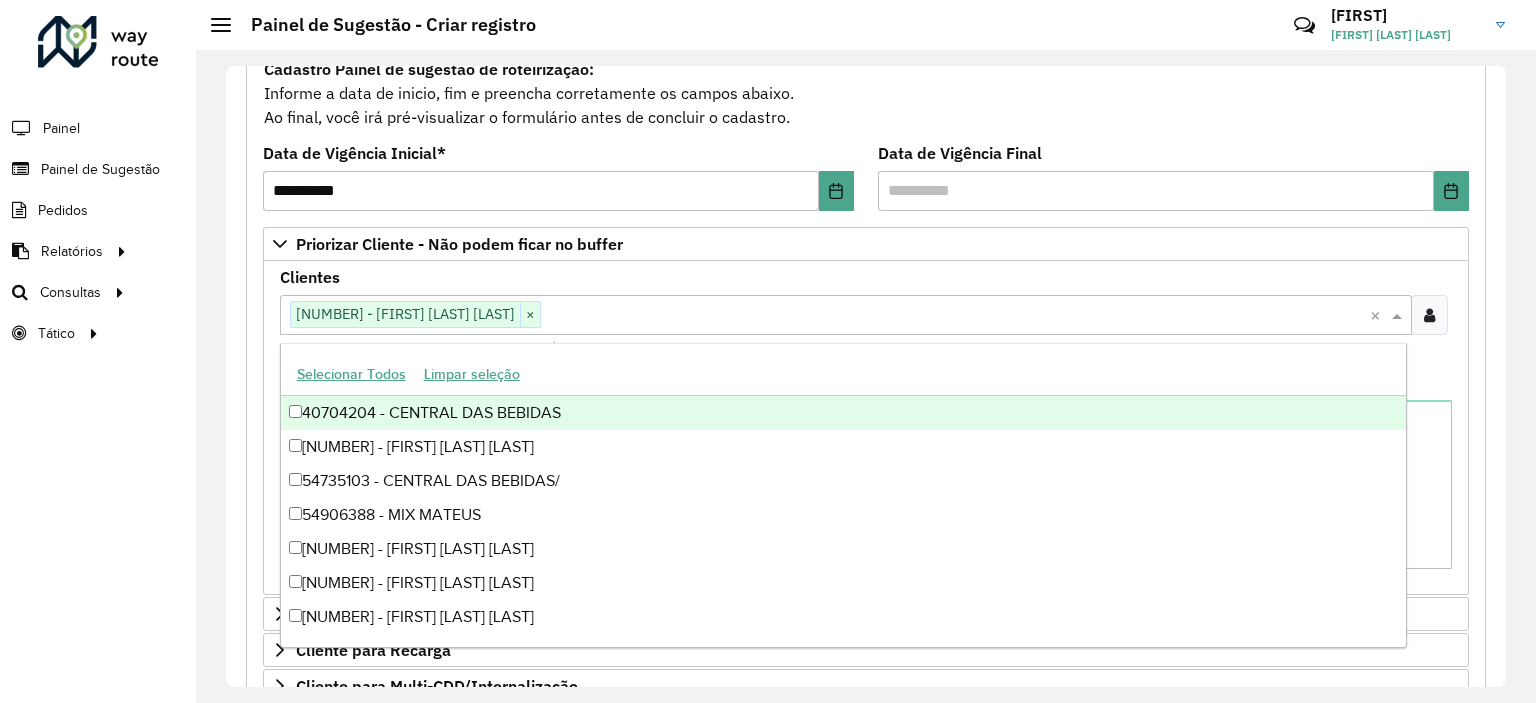 type 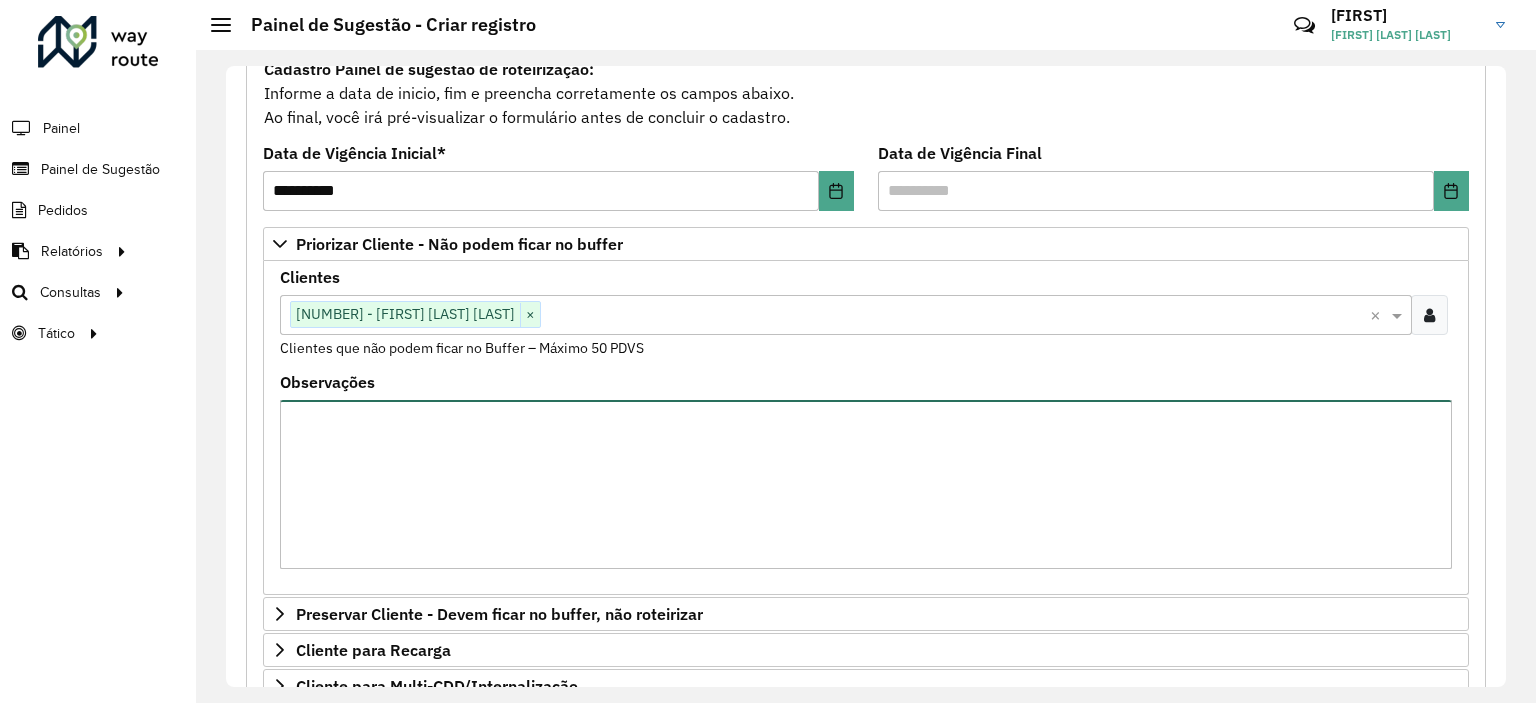 click on "Observações" at bounding box center (866, 484) 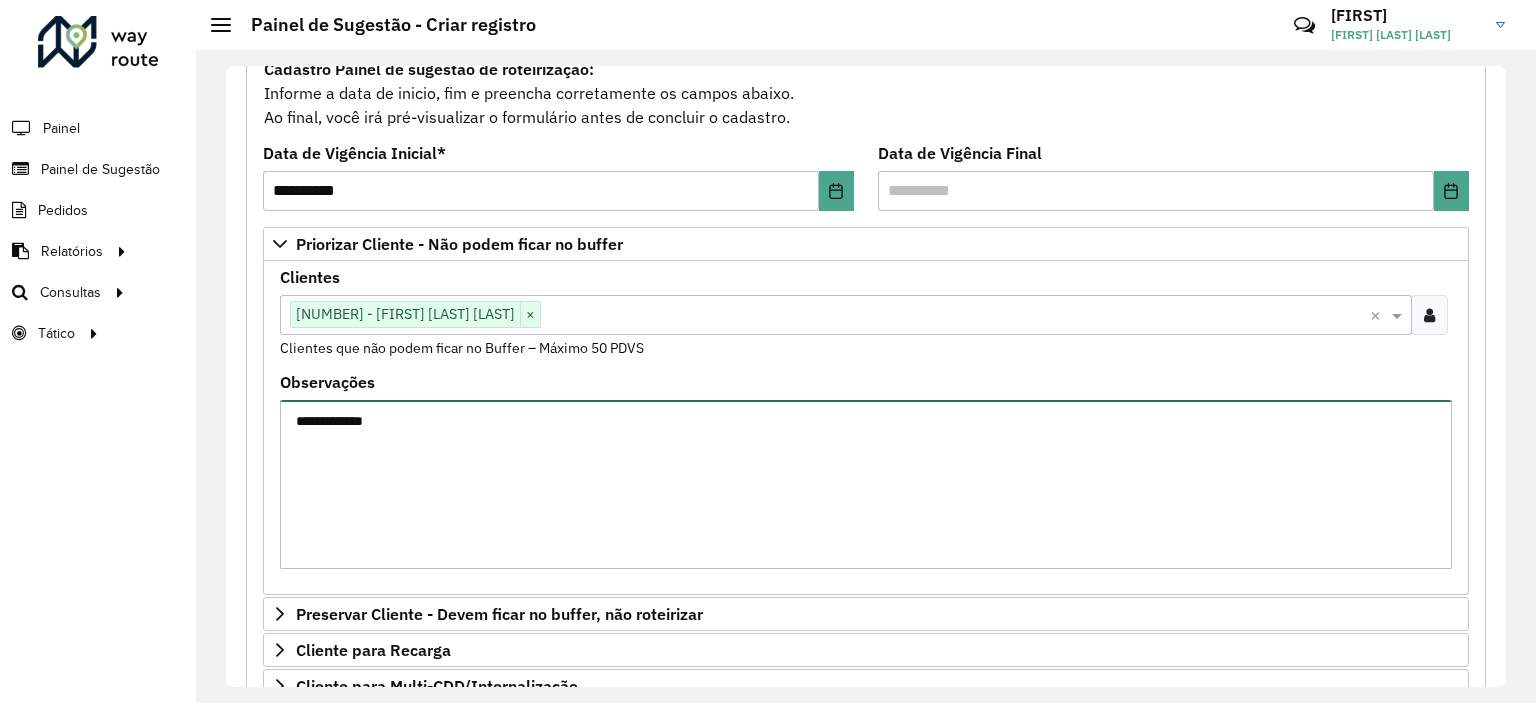 paste on "********" 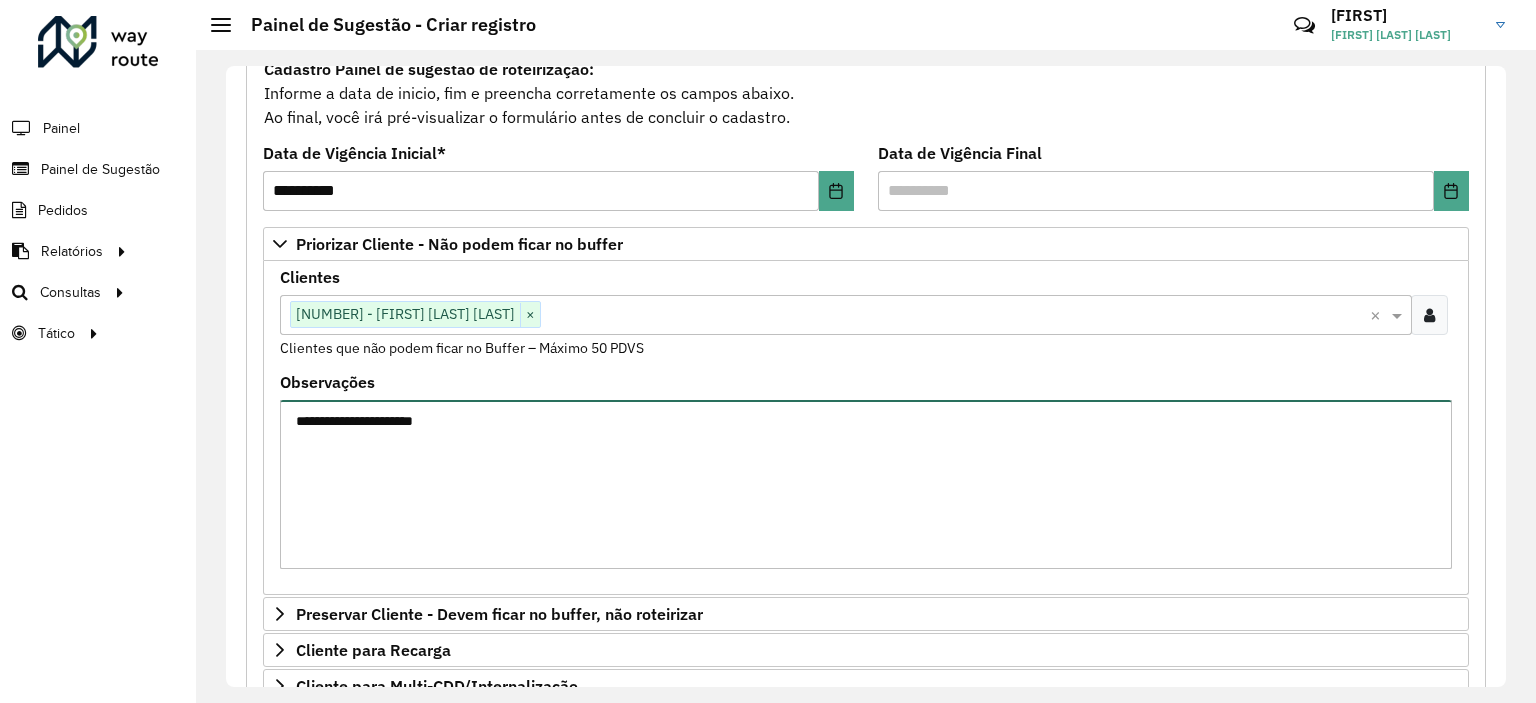 type on "**********" 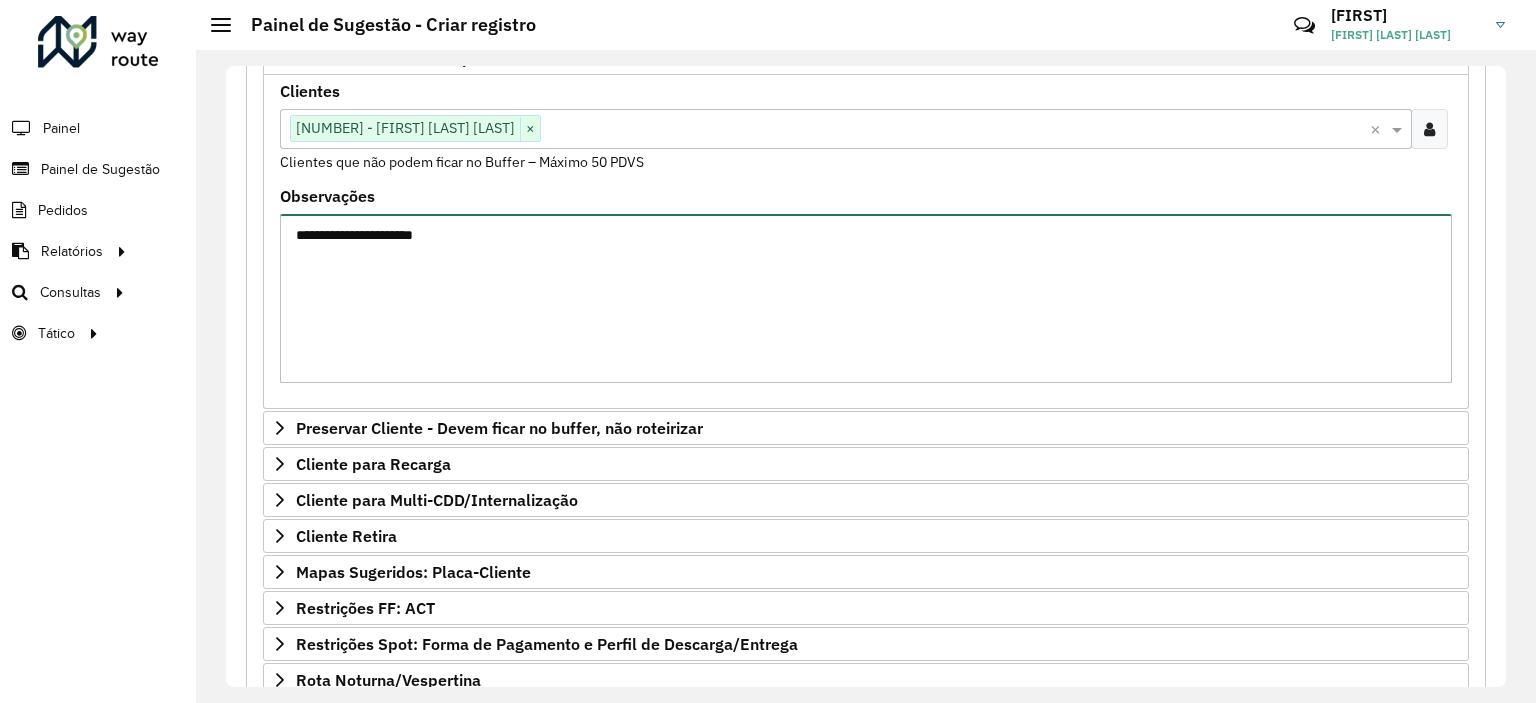 scroll, scrollTop: 400, scrollLeft: 0, axis: vertical 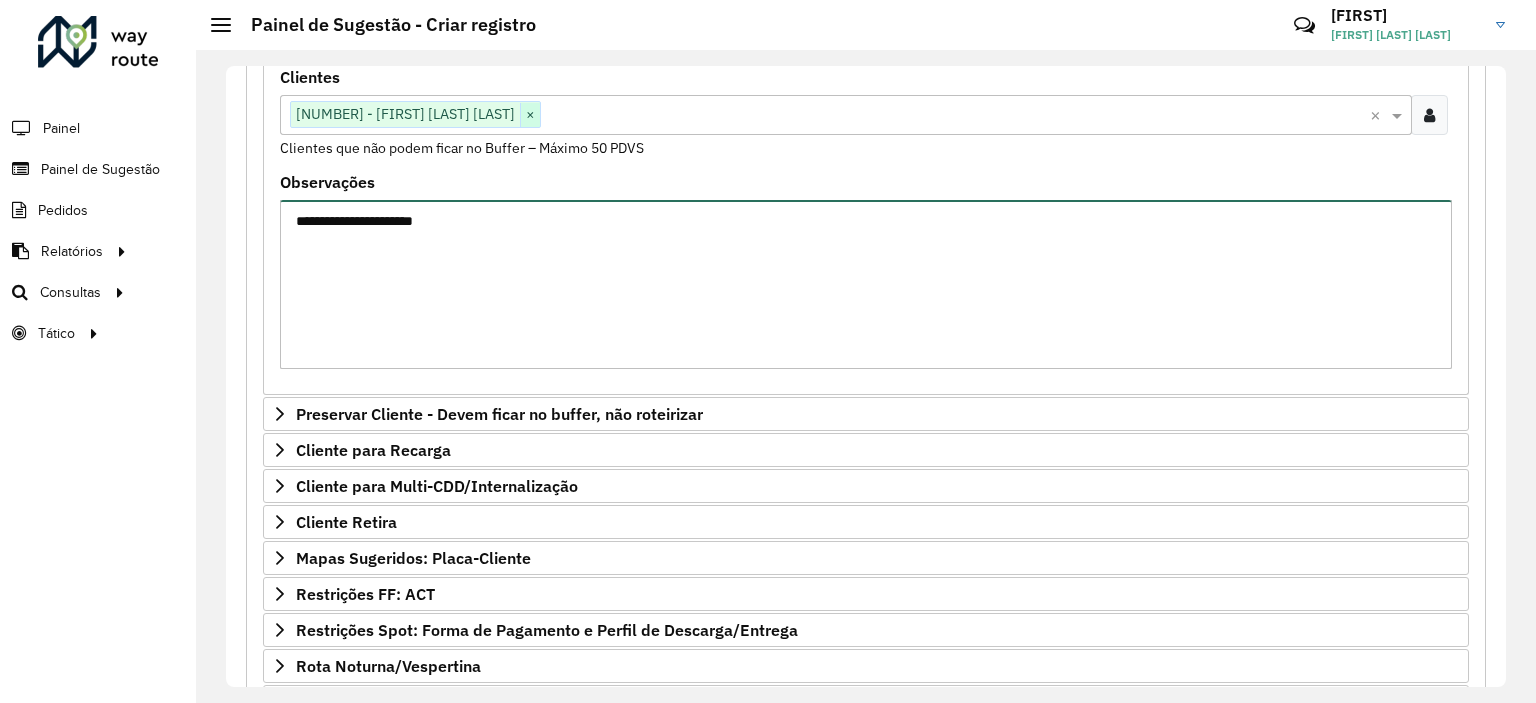 click on "×" at bounding box center [530, 115] 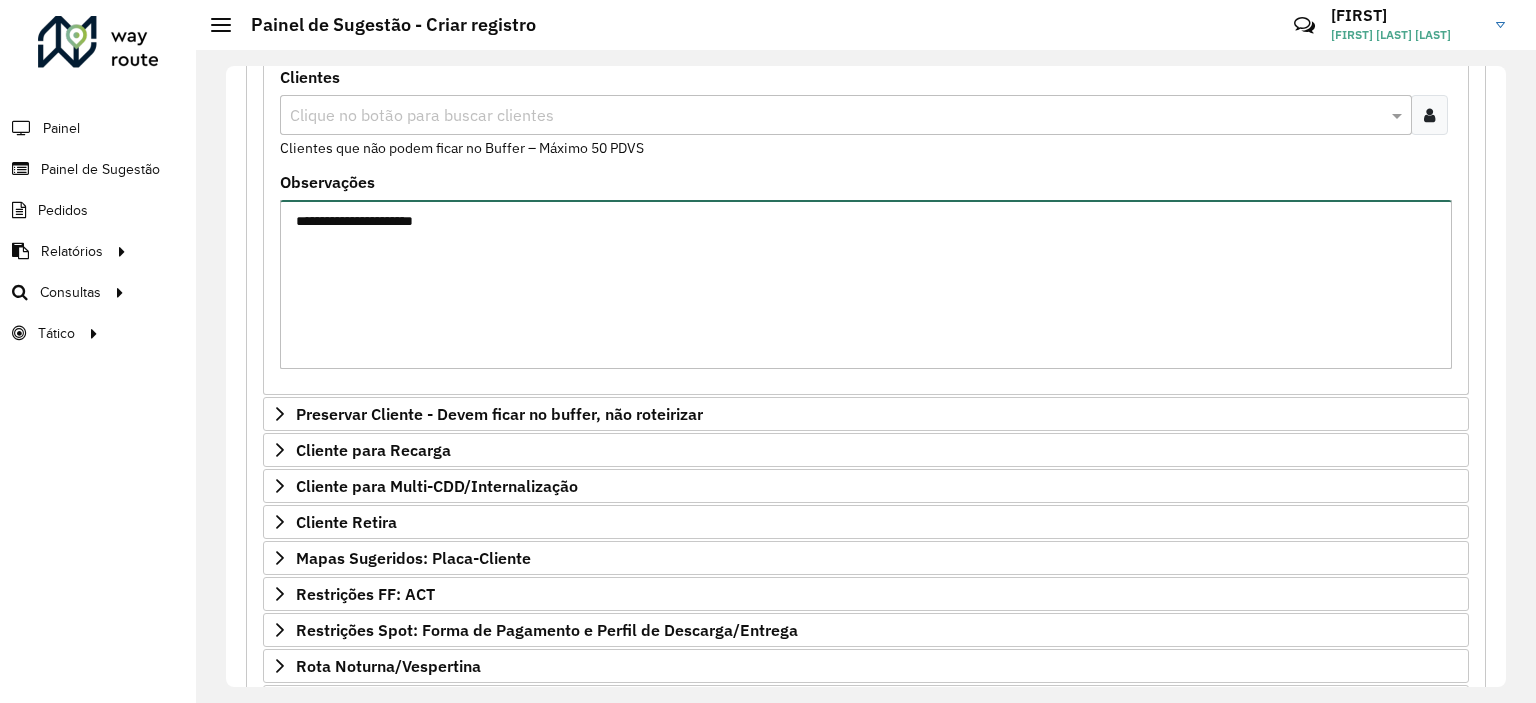 click on "**********" at bounding box center (866, 284) 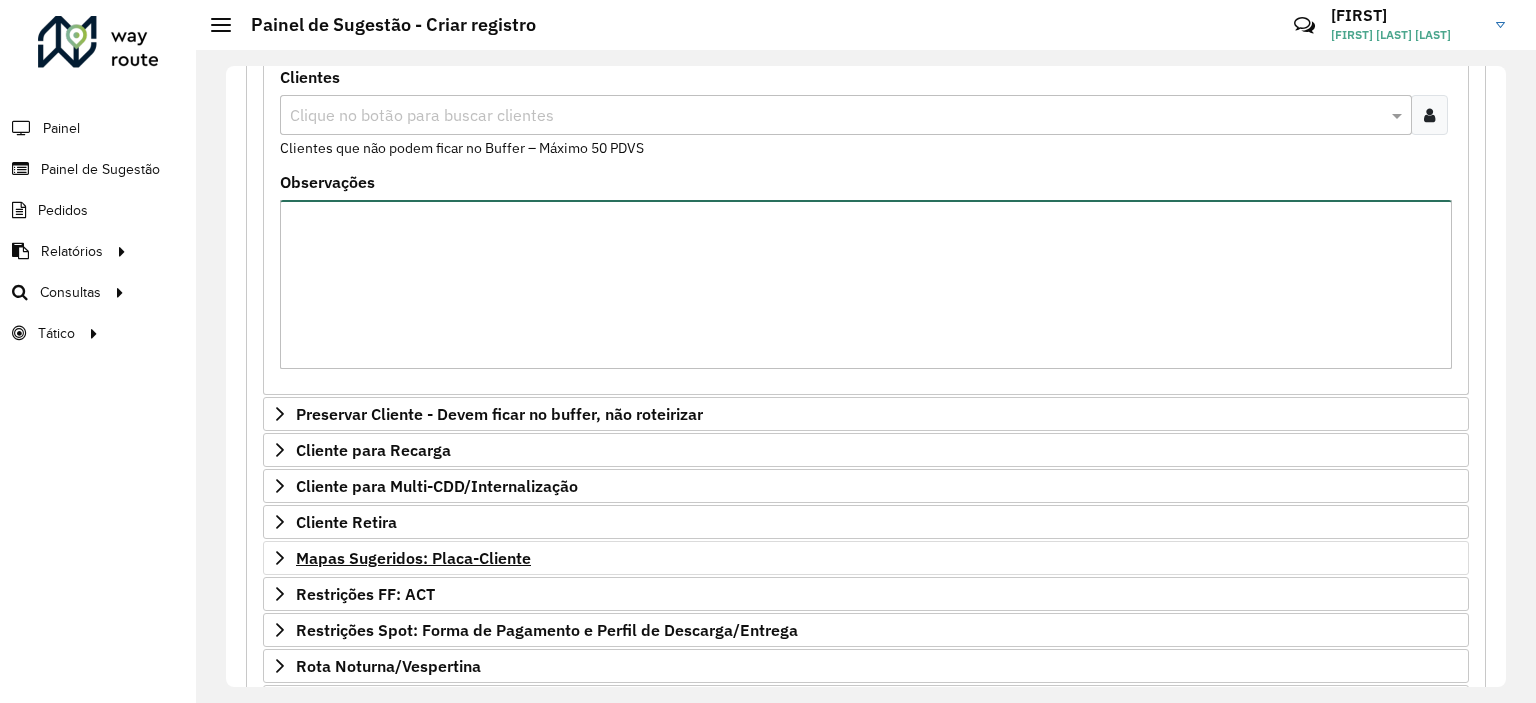 type 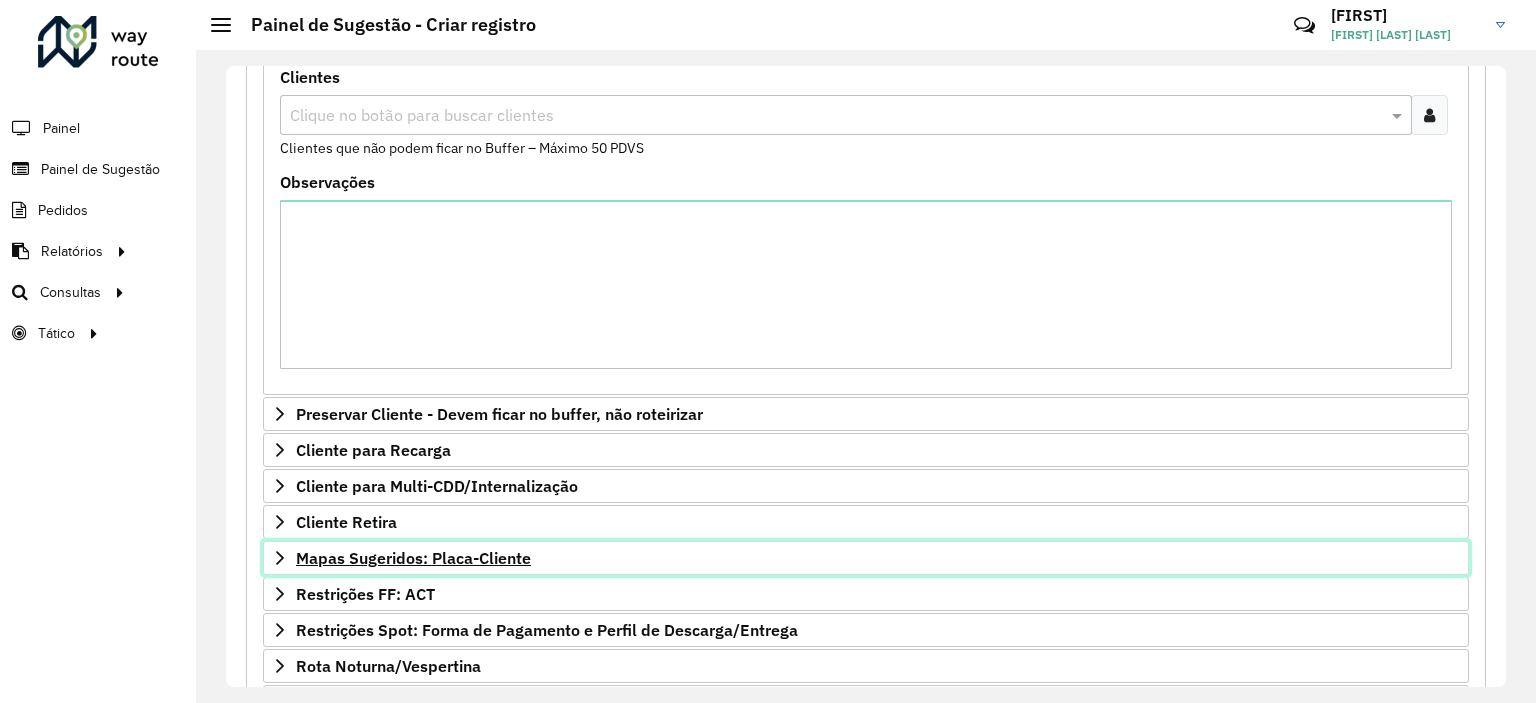click on "Mapas Sugeridos: Placa-Cliente" at bounding box center (413, 558) 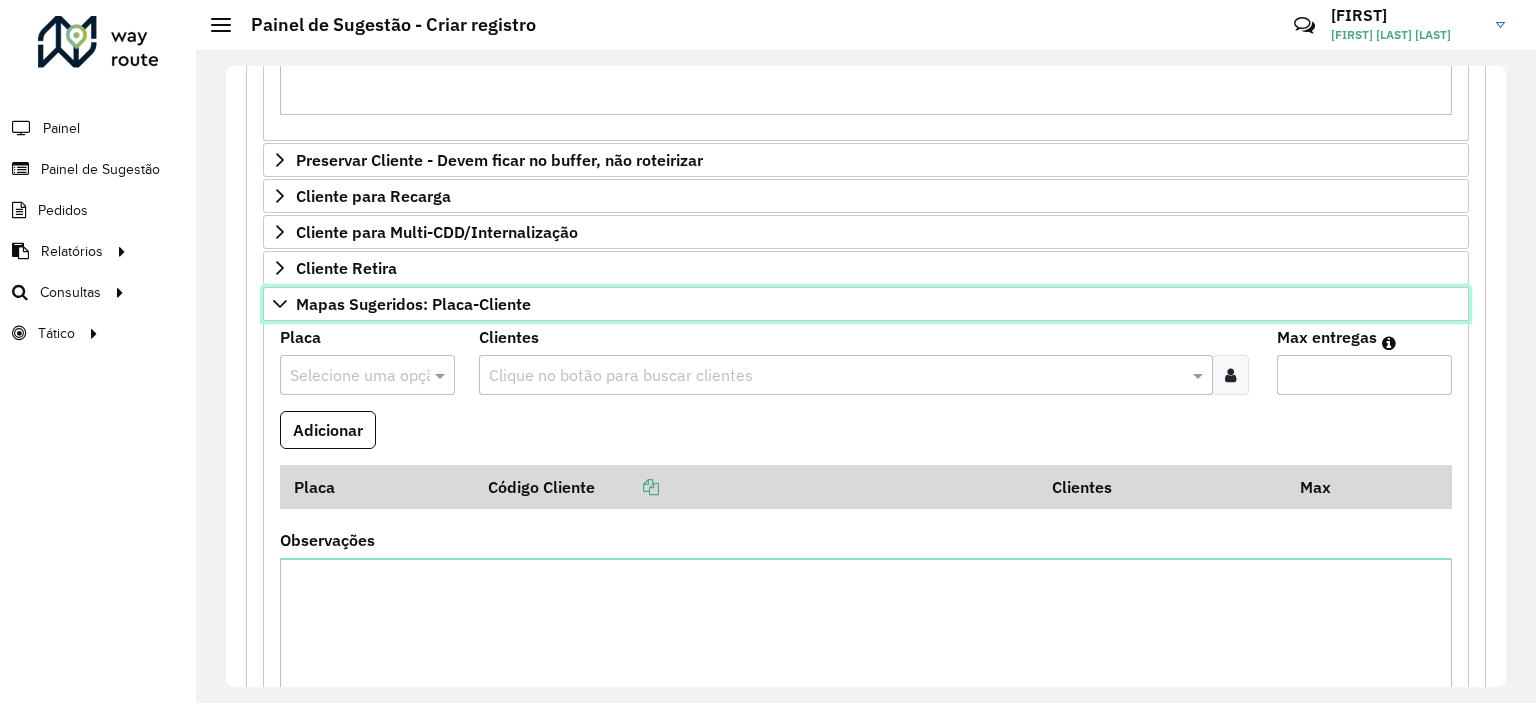 scroll, scrollTop: 664, scrollLeft: 0, axis: vertical 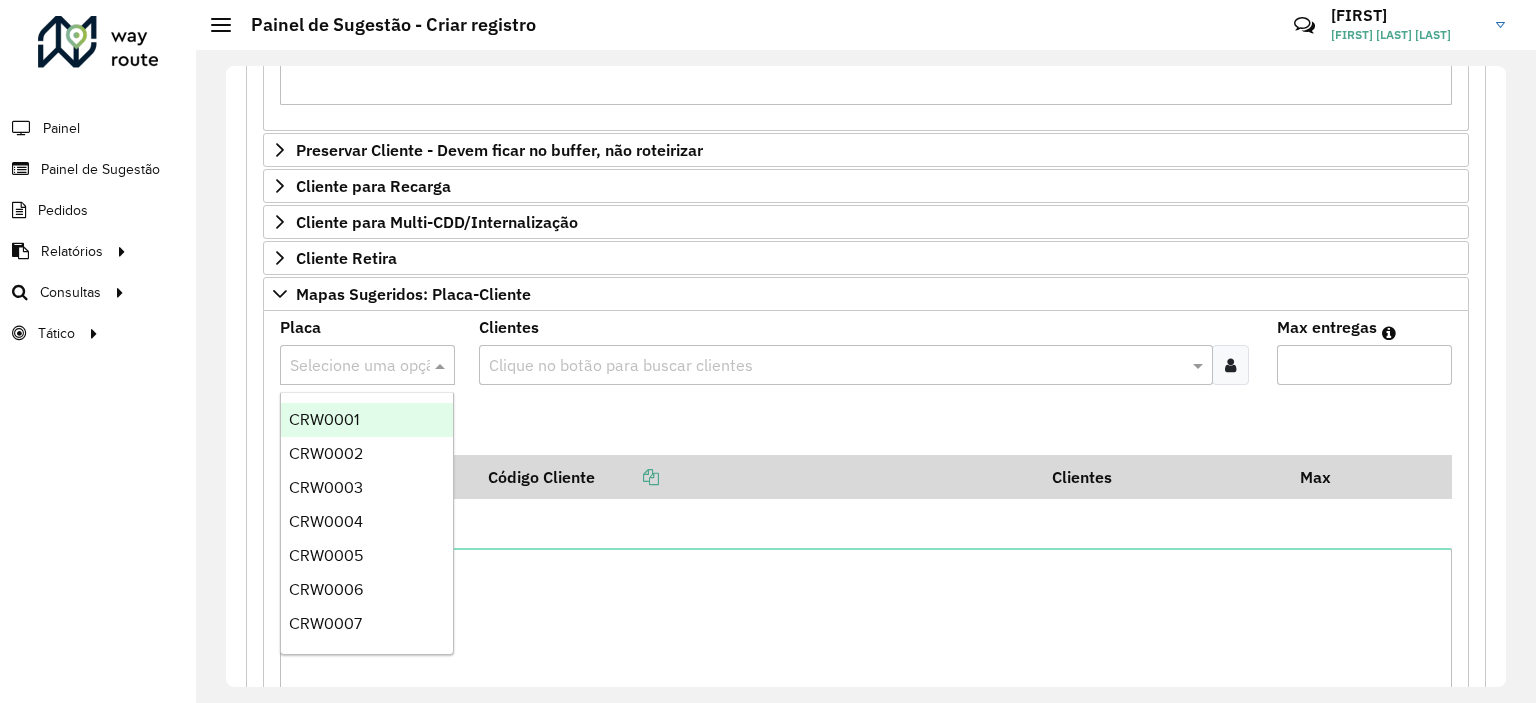 click at bounding box center [347, 366] 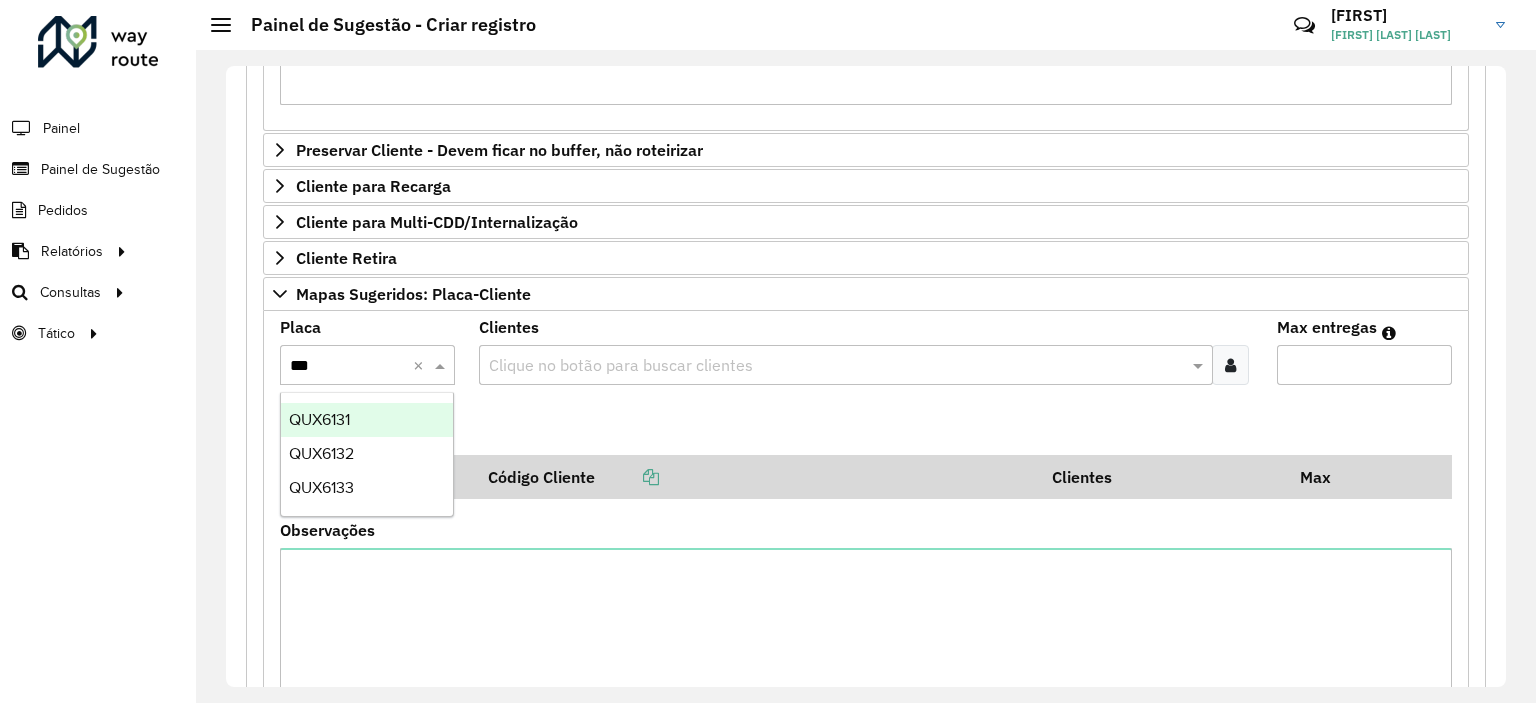 type on "***" 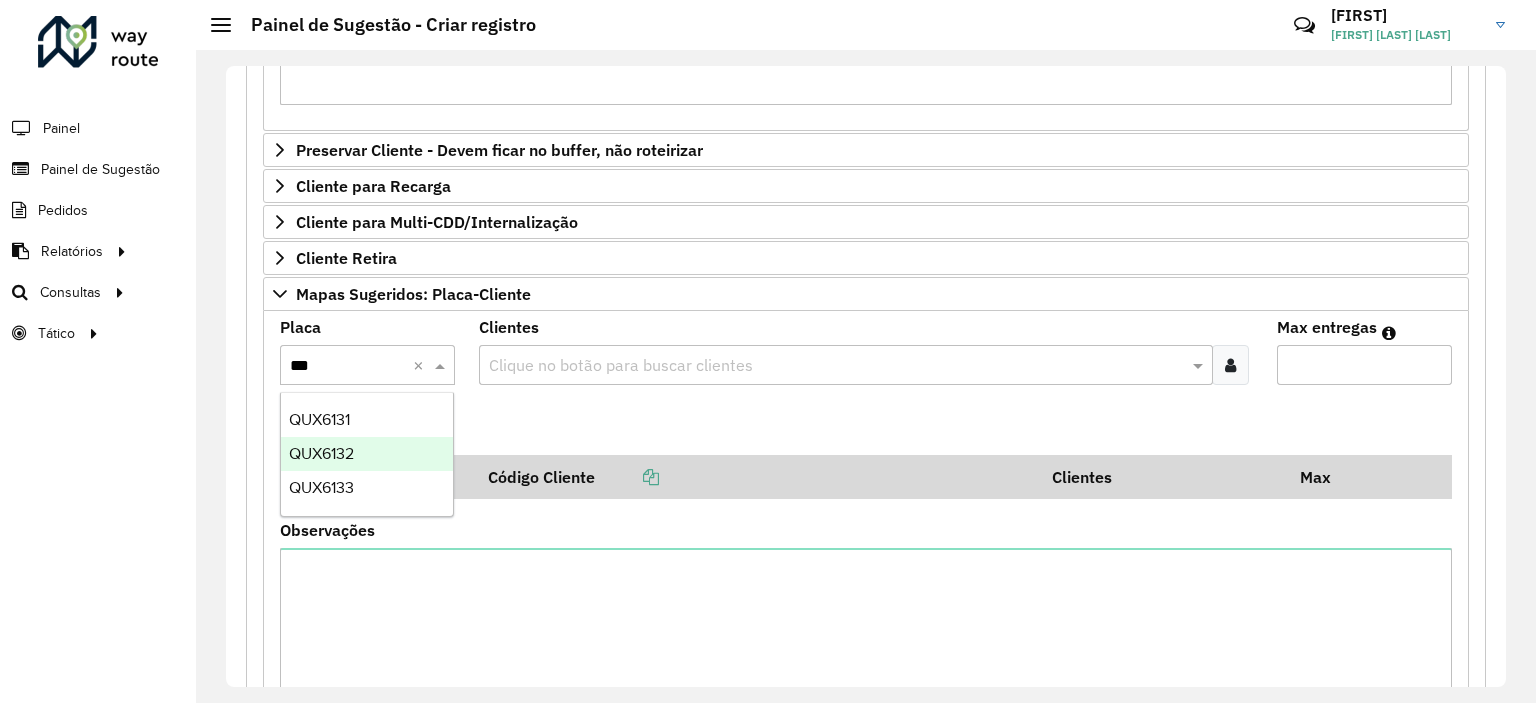 click on "QUX6132" at bounding box center (321, 453) 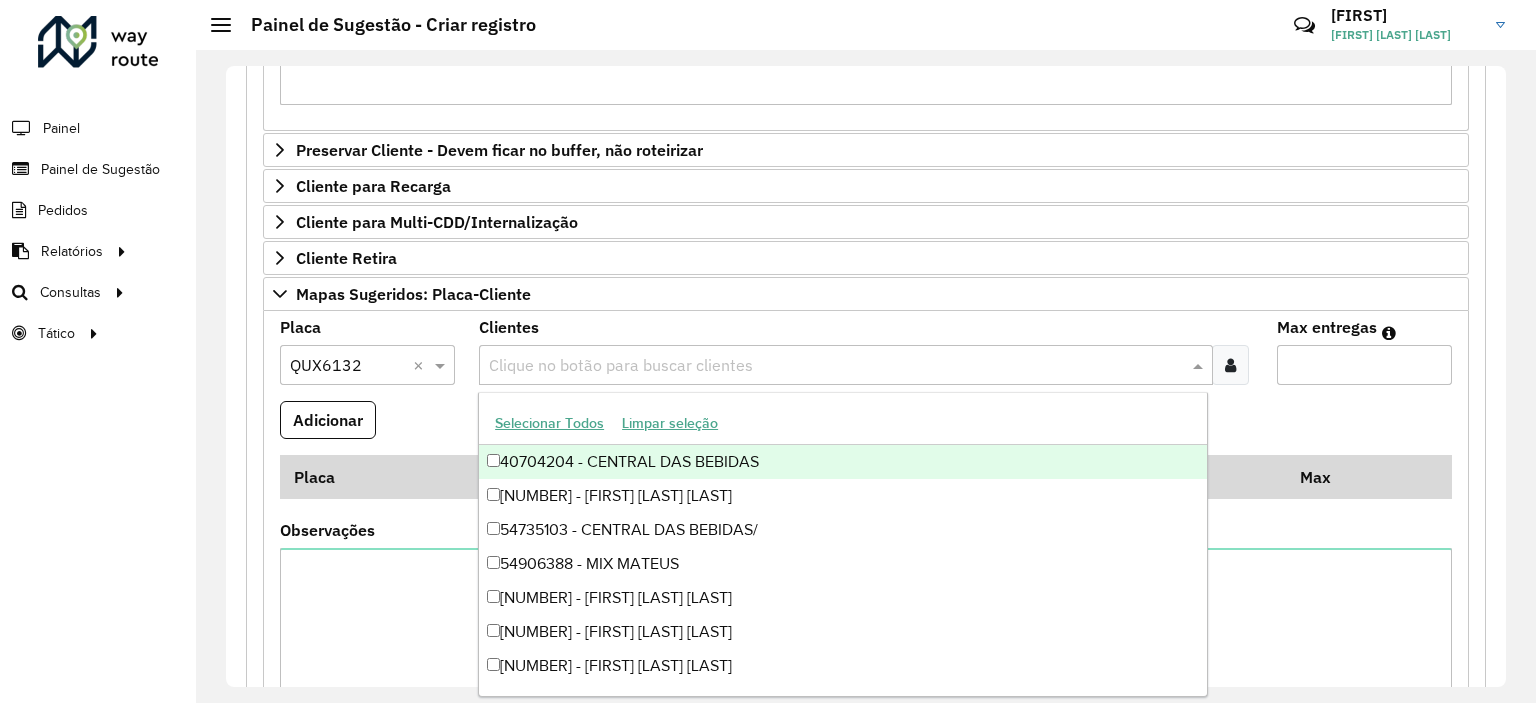 click at bounding box center [835, 366] 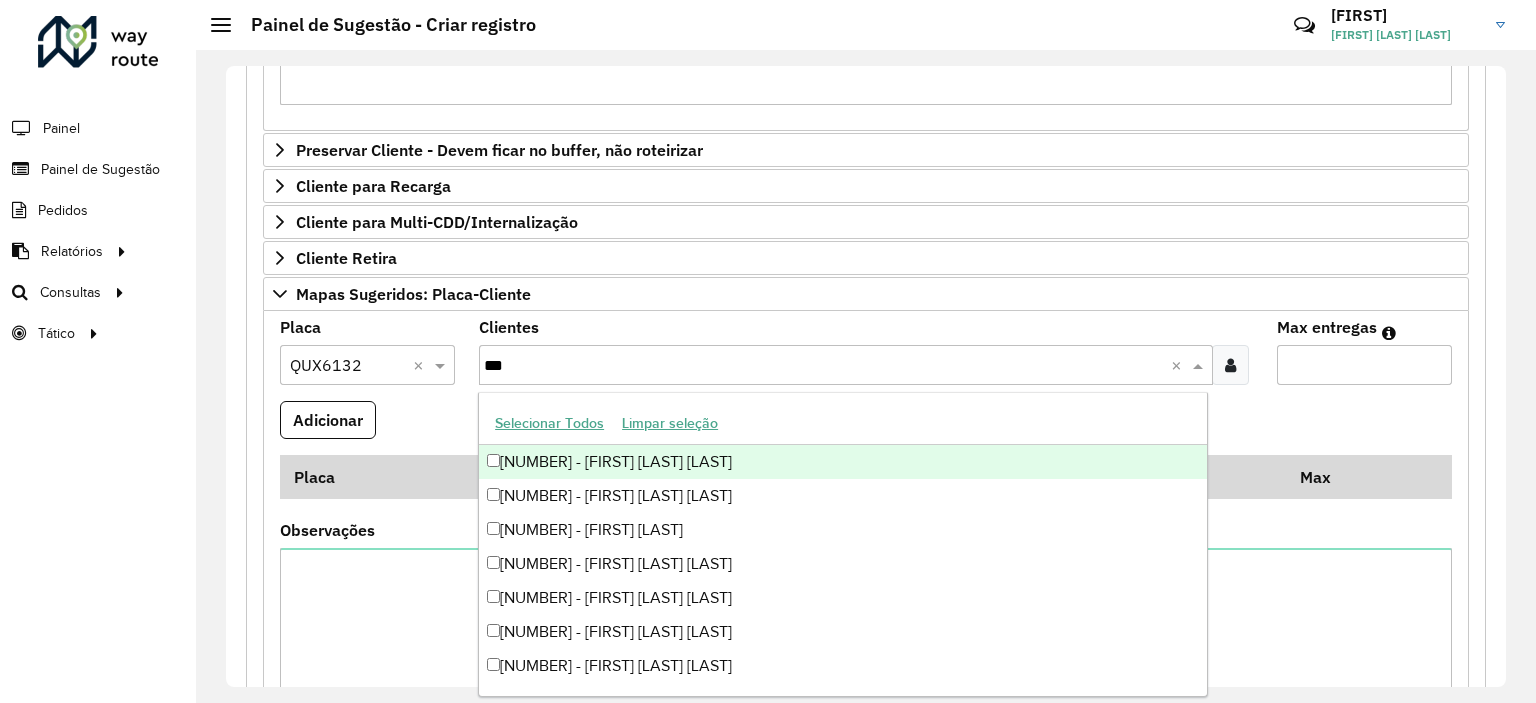 type on "***" 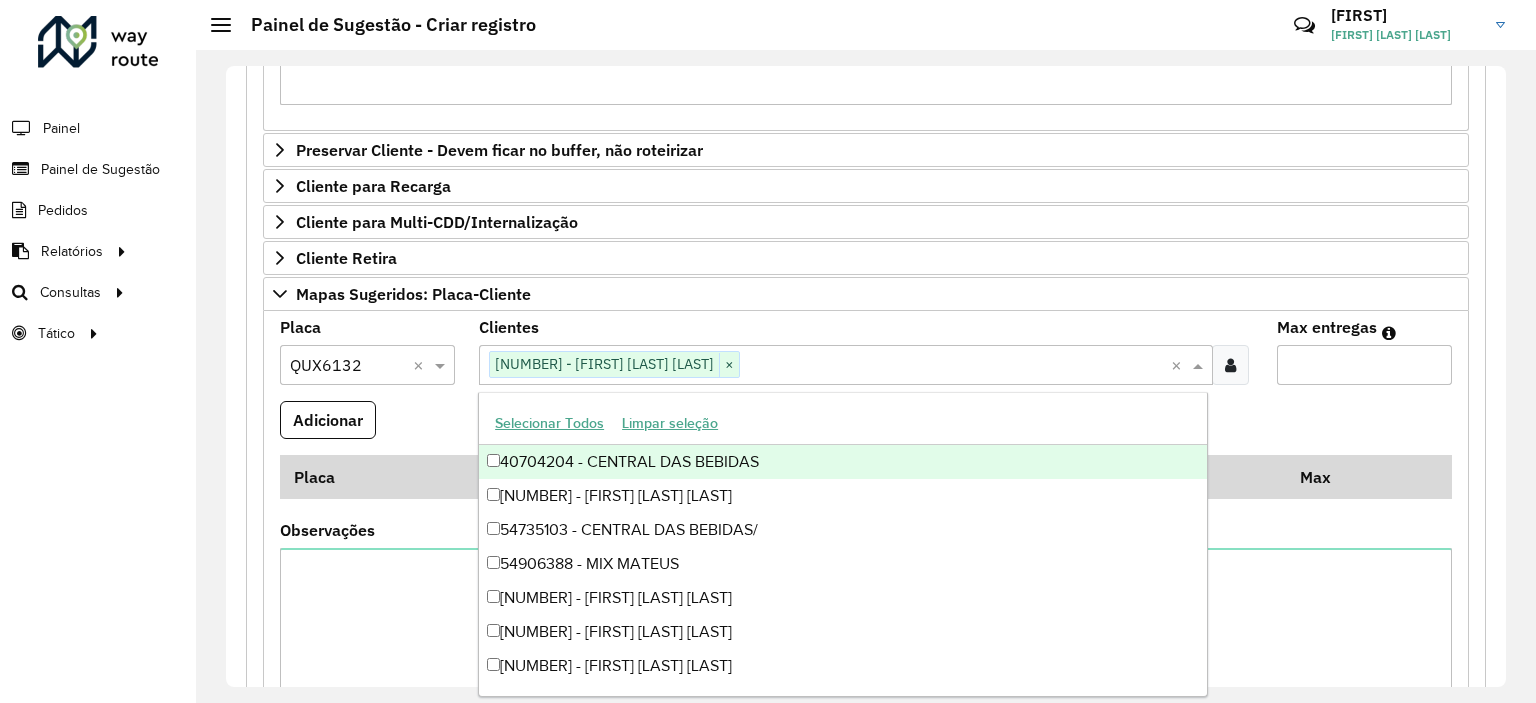 click on "Adicionar" at bounding box center [866, 428] 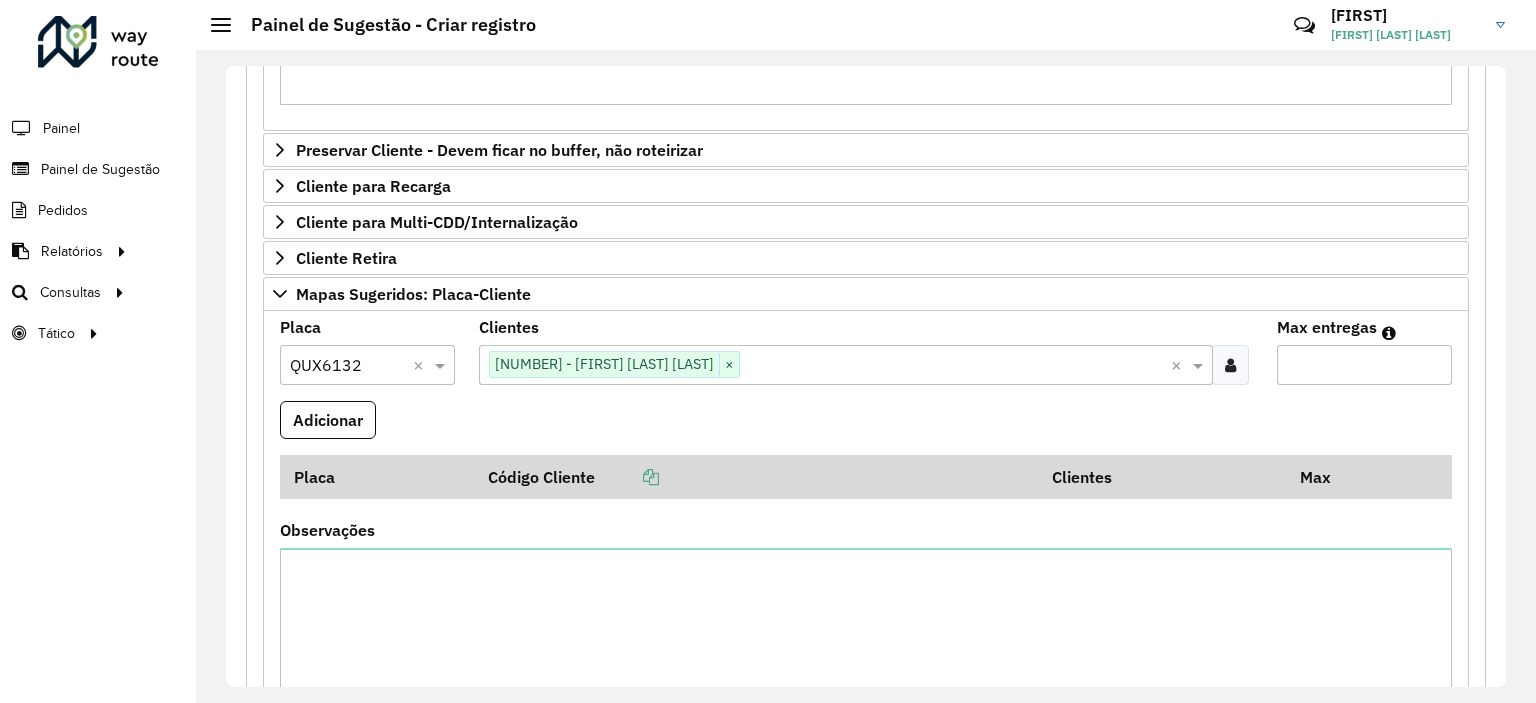 click on "Max entregas" at bounding box center (1364, 365) 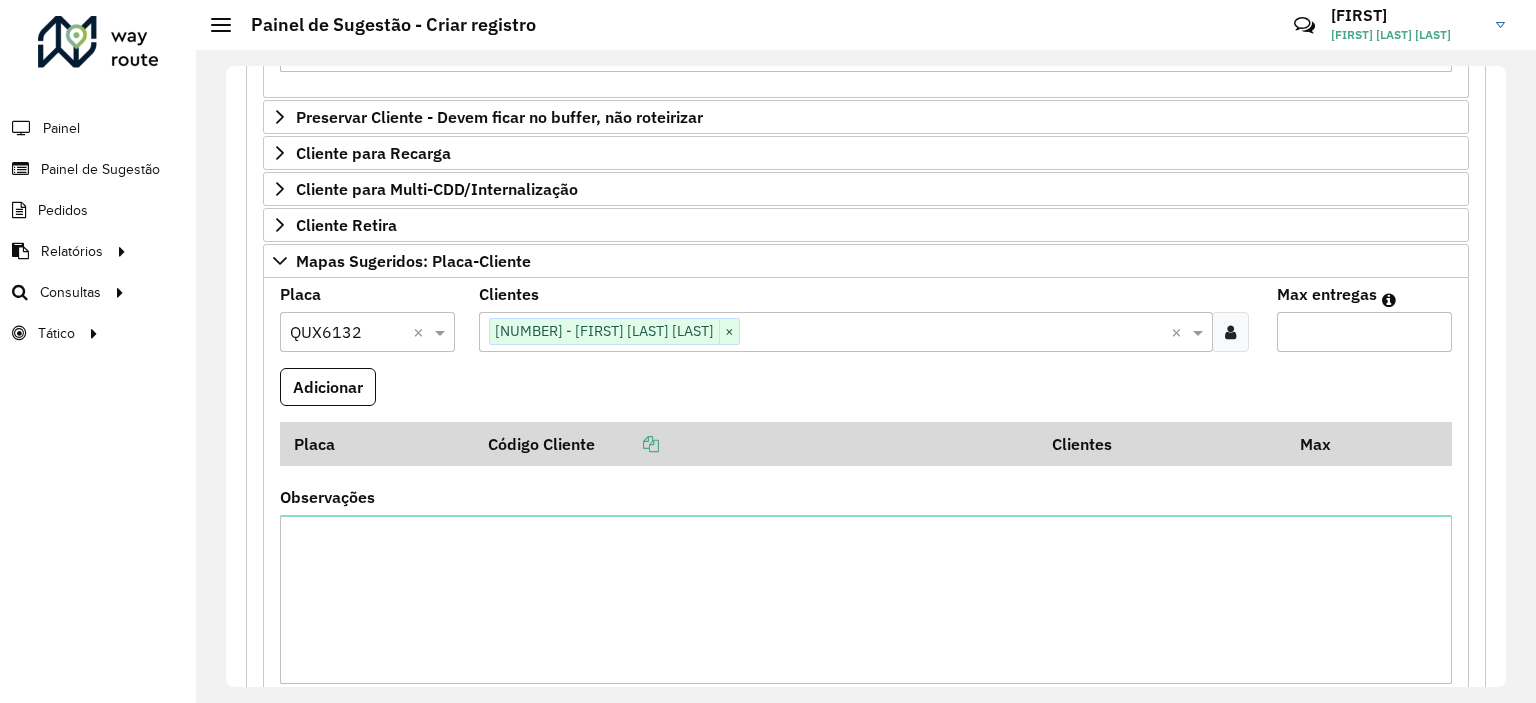 scroll, scrollTop: 701, scrollLeft: 0, axis: vertical 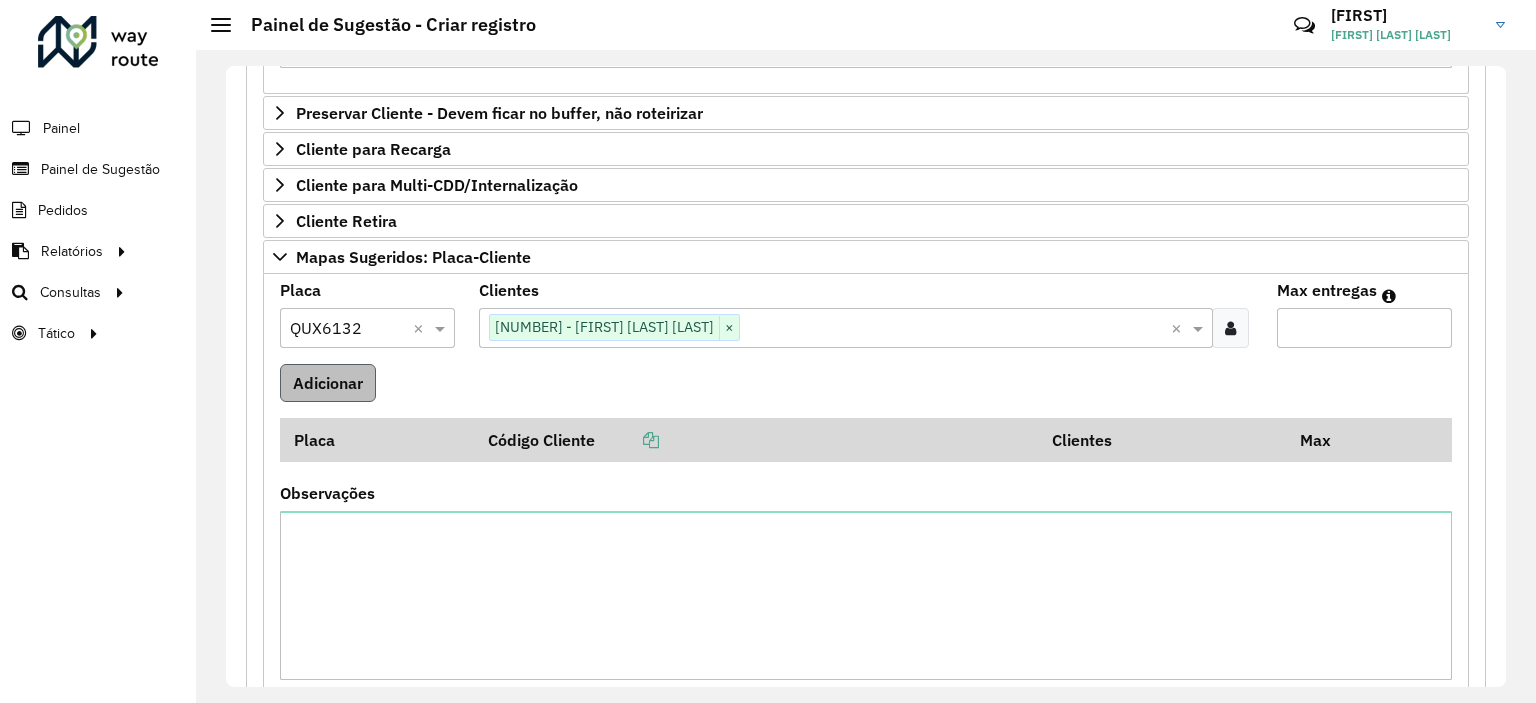 type on "*" 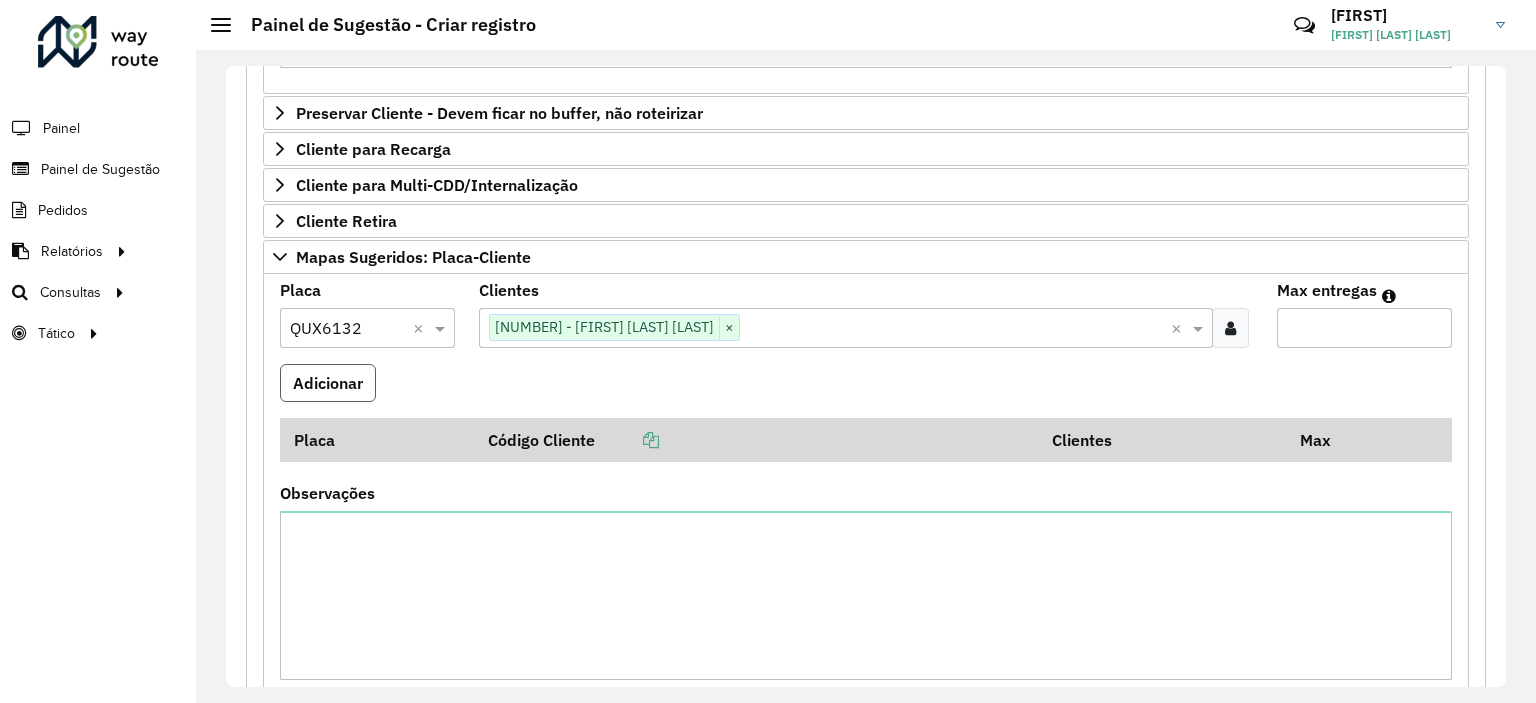 click on "Adicionar" at bounding box center [328, 383] 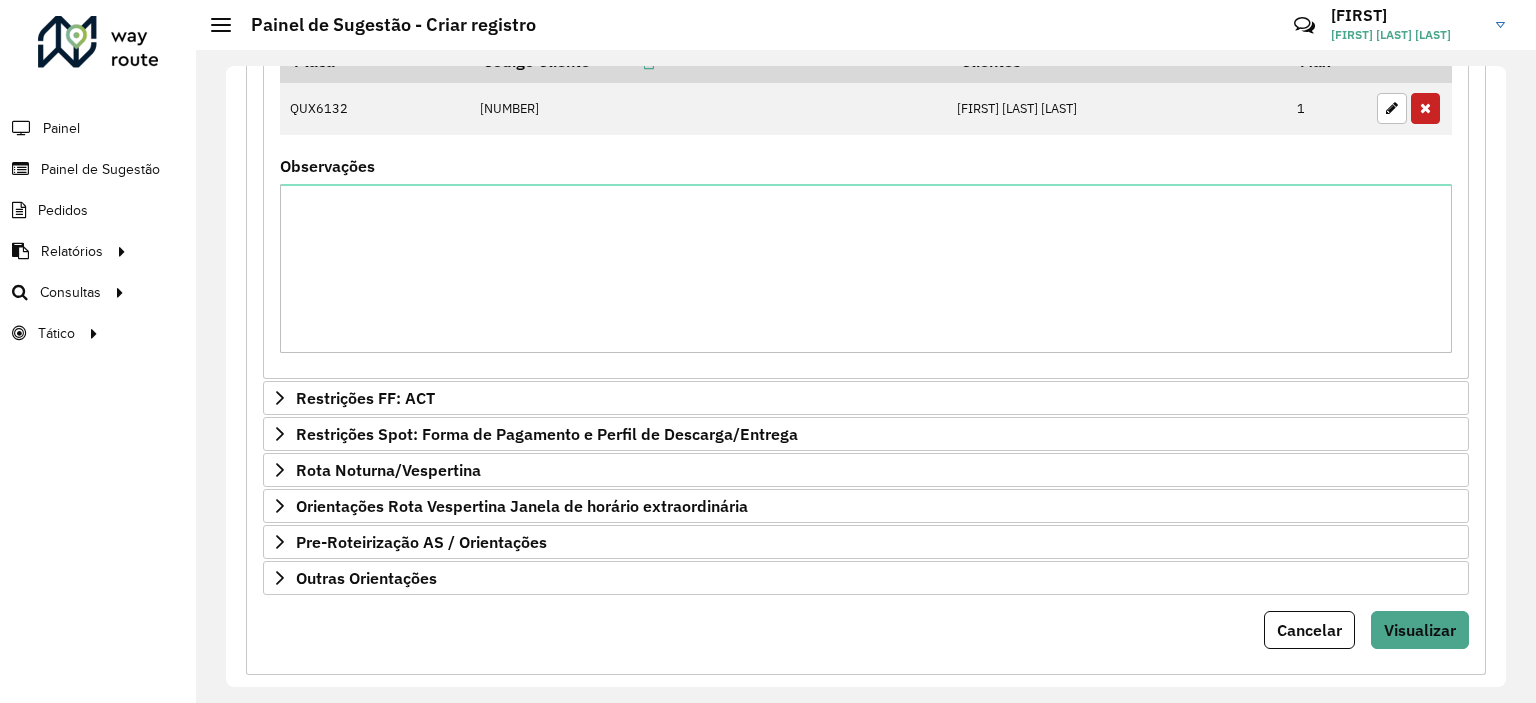 scroll, scrollTop: 1082, scrollLeft: 0, axis: vertical 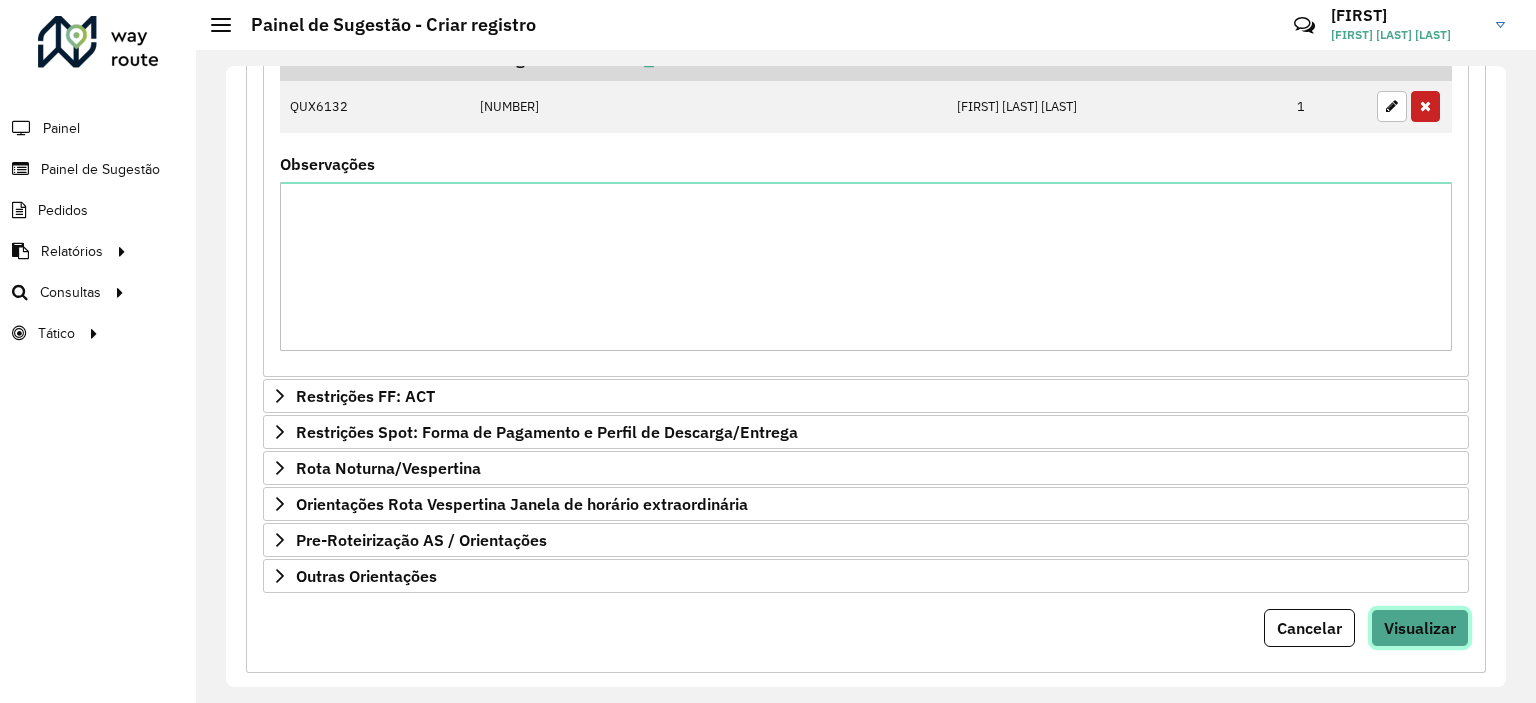 click on "Visualizar" at bounding box center [1420, 628] 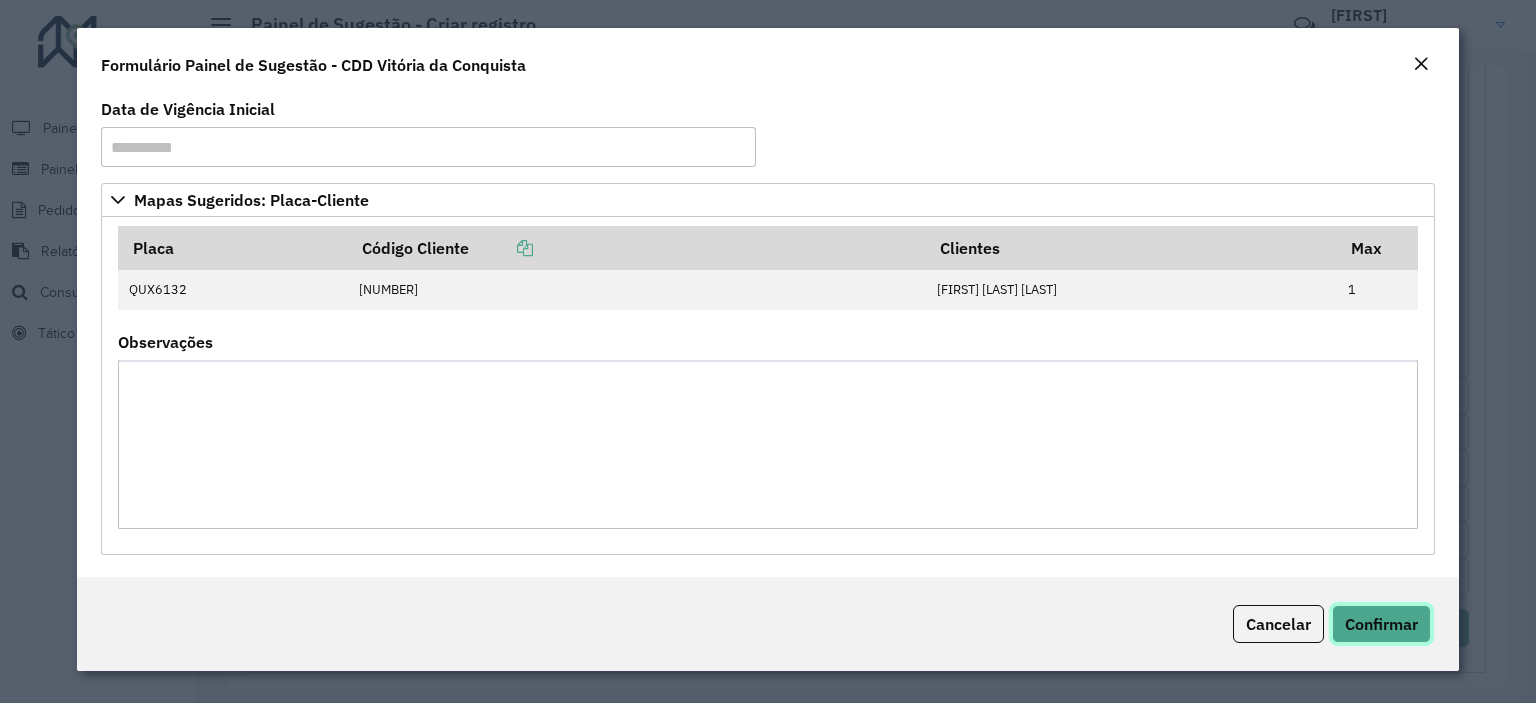click on "Confirmar" 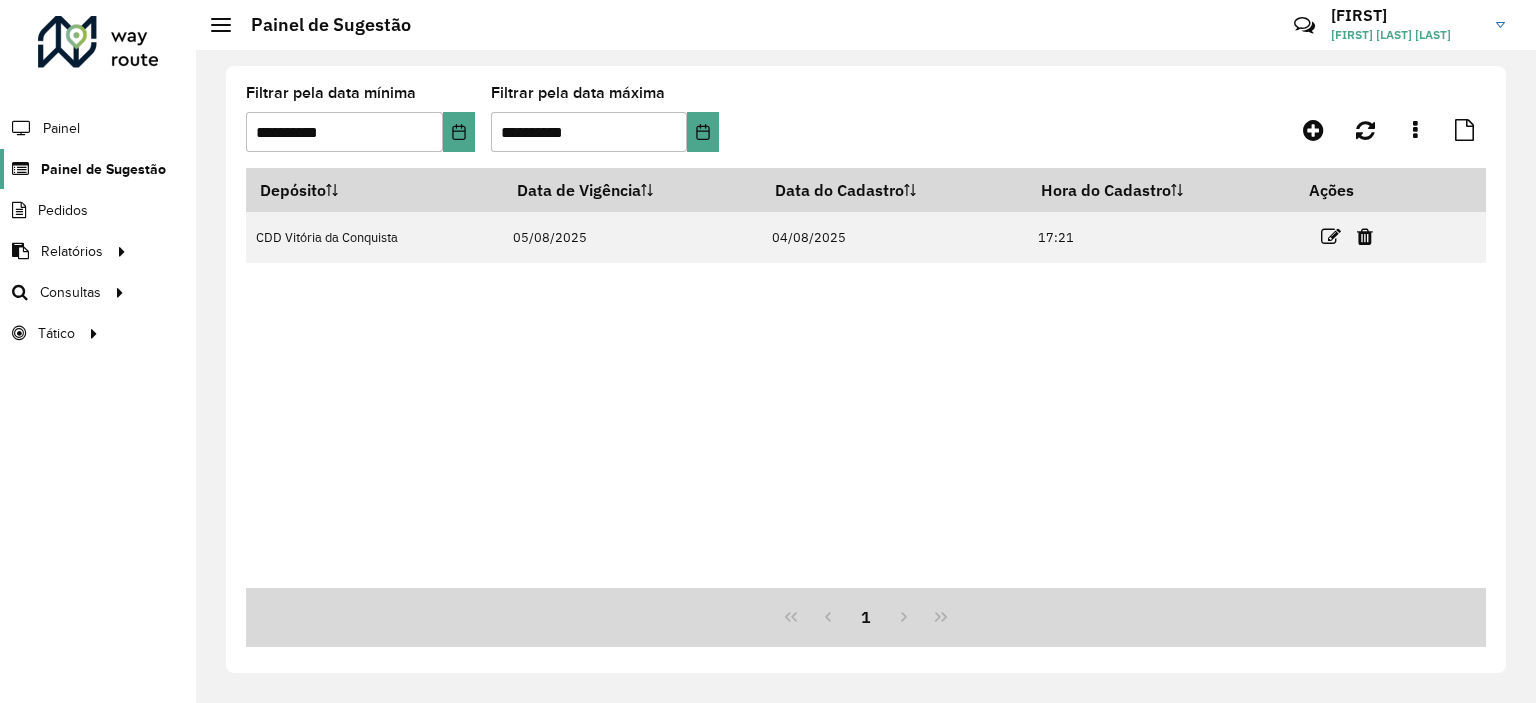 click on "Painel de Sugestão" 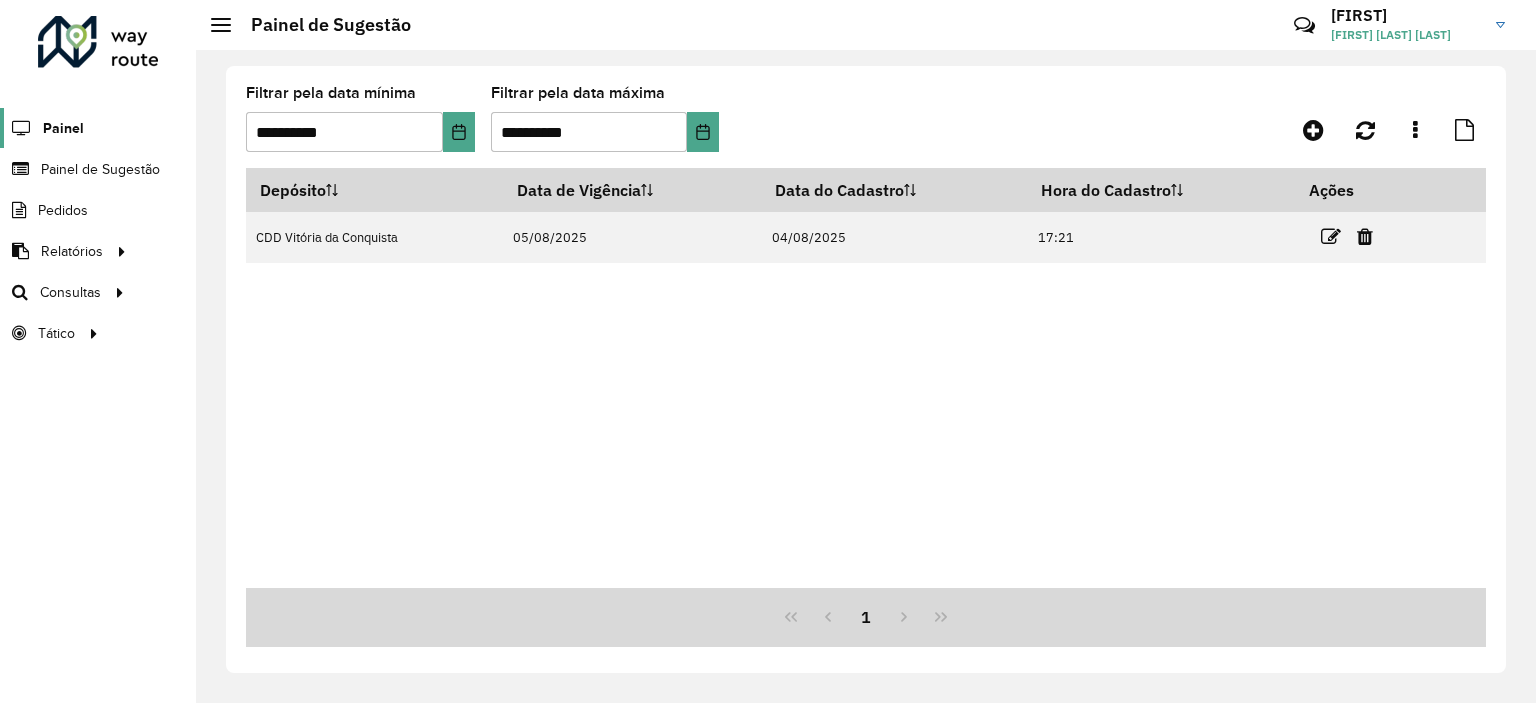 click on "Painel" 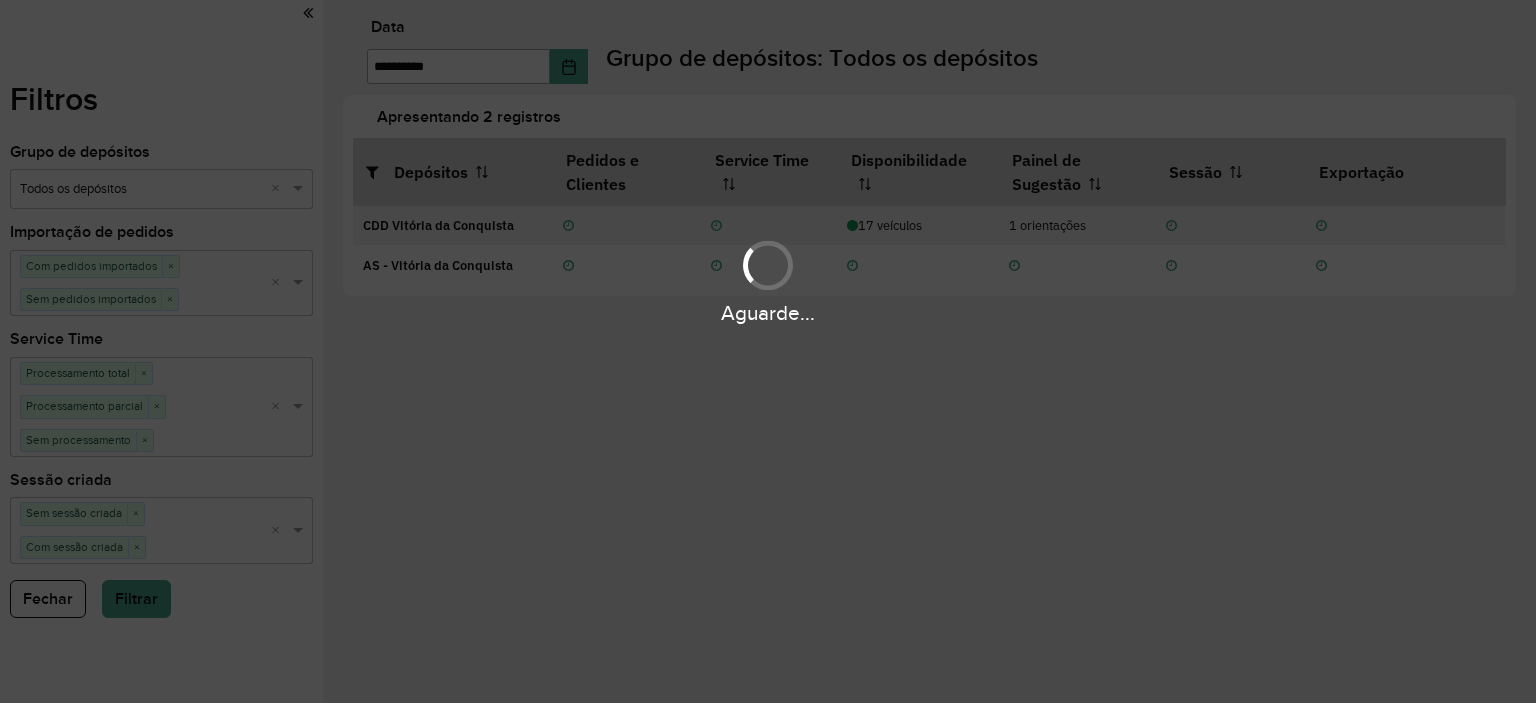 scroll, scrollTop: 0, scrollLeft: 0, axis: both 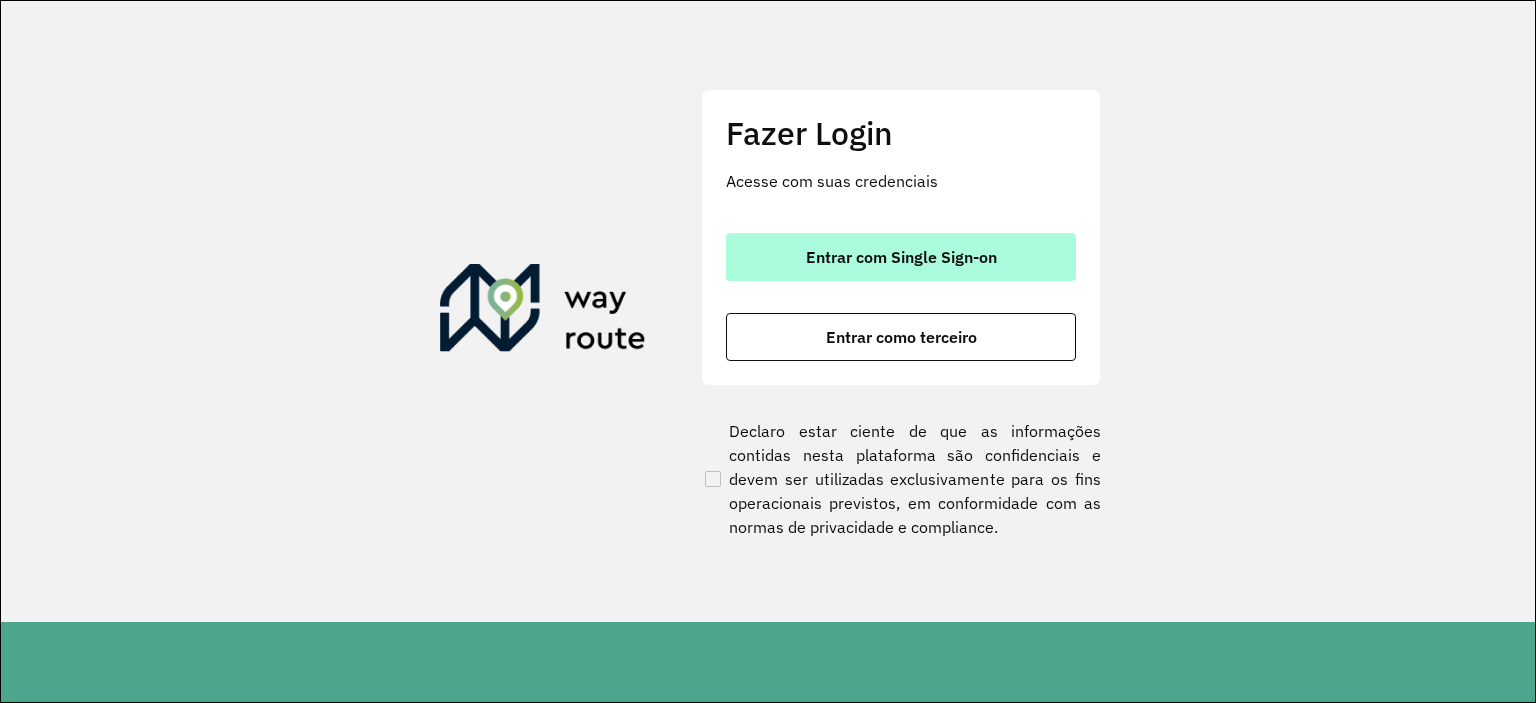 click on "Entrar com Single Sign-on" at bounding box center (901, 257) 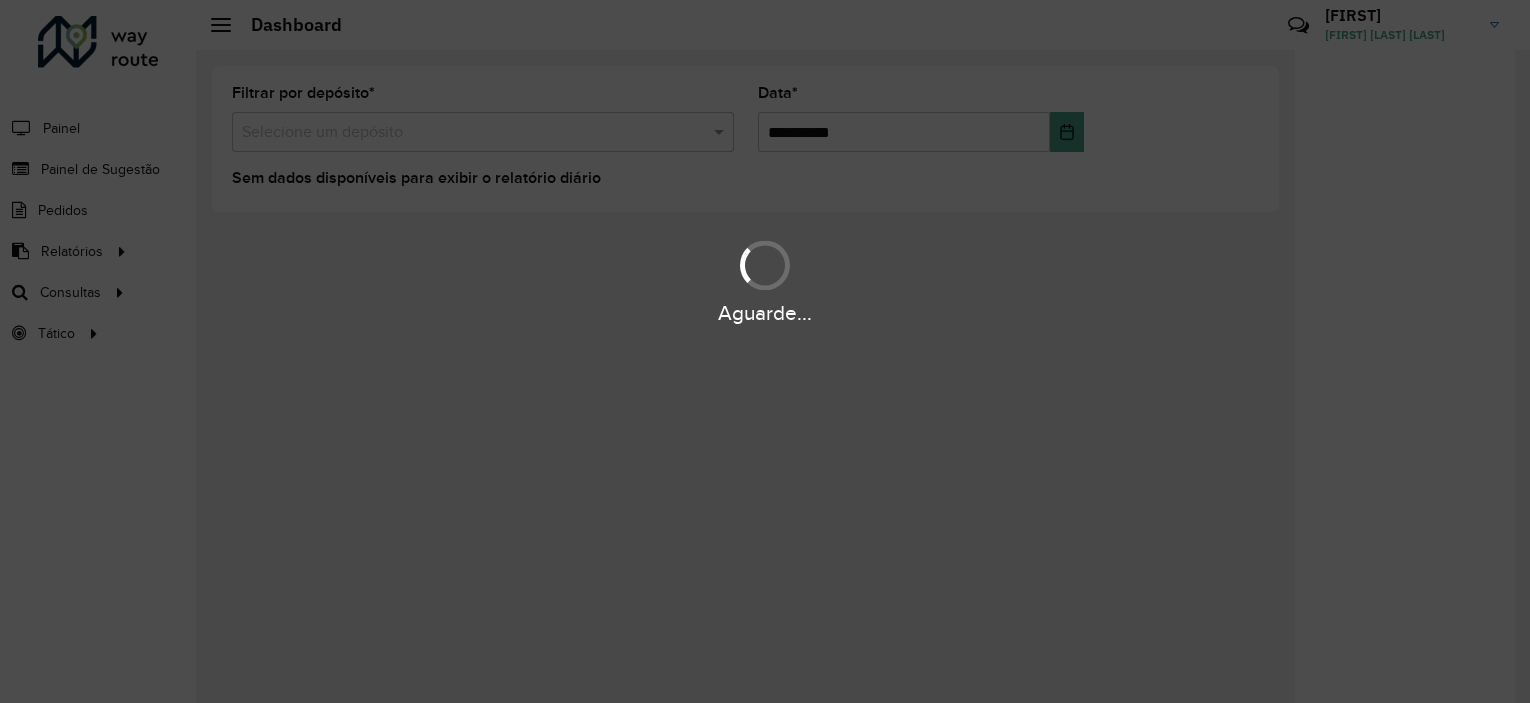 scroll, scrollTop: 0, scrollLeft: 0, axis: both 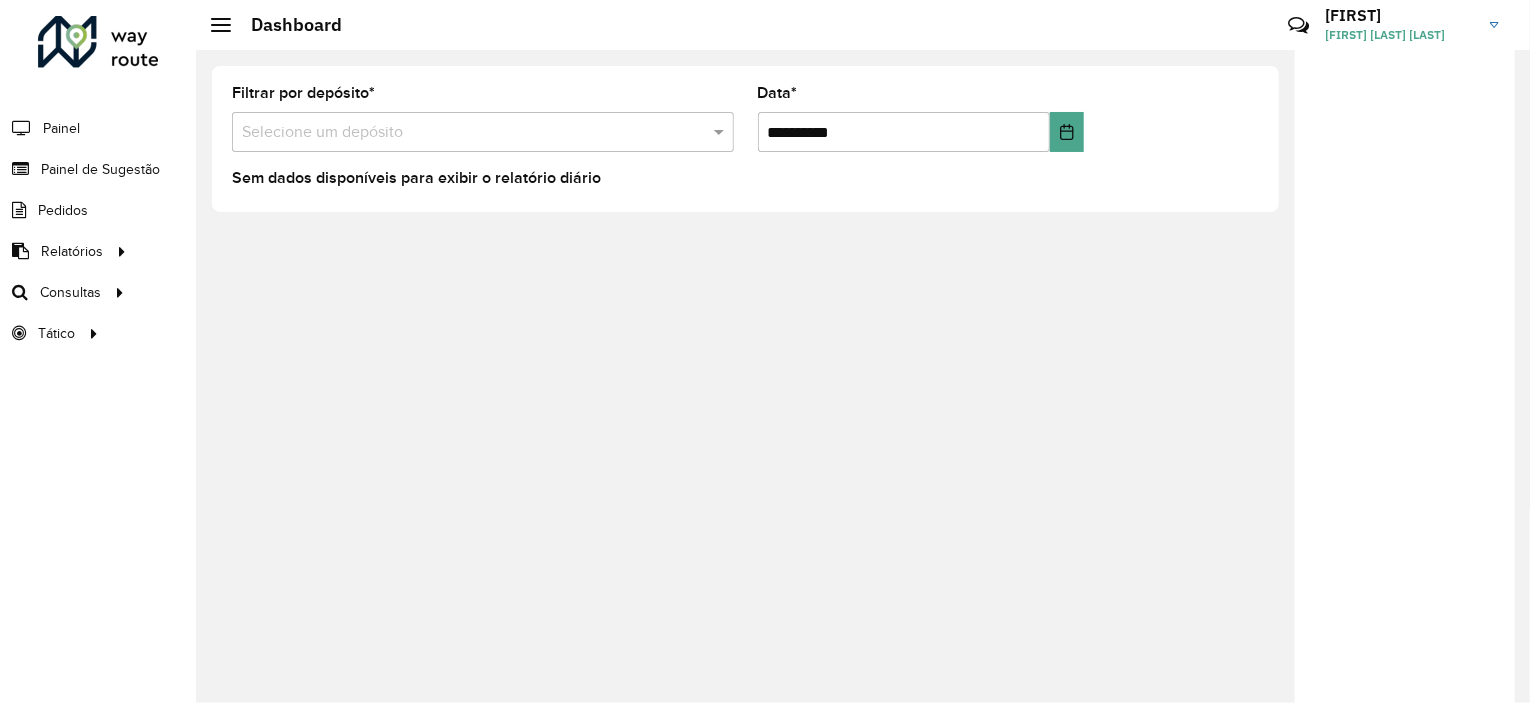 click on "**********" 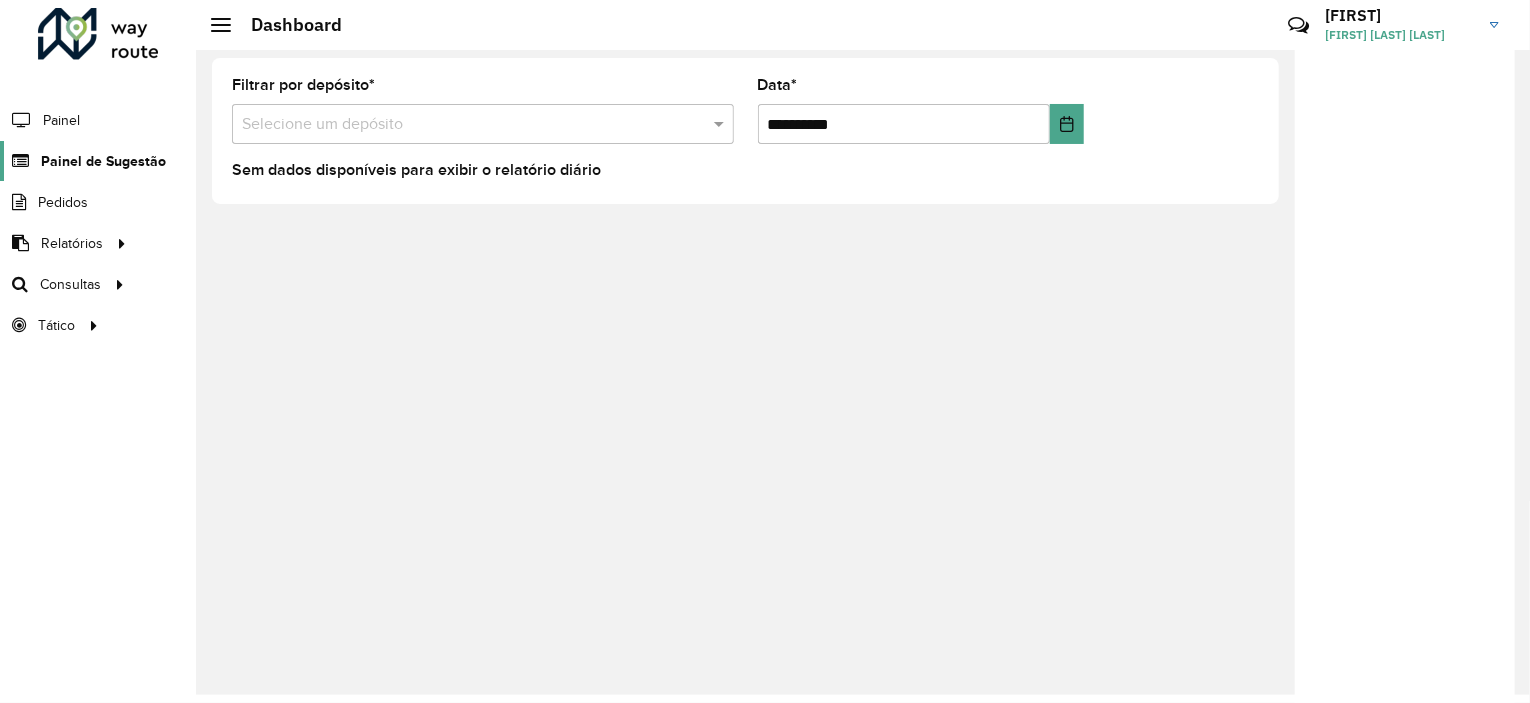 click on "Painel de Sugestão" 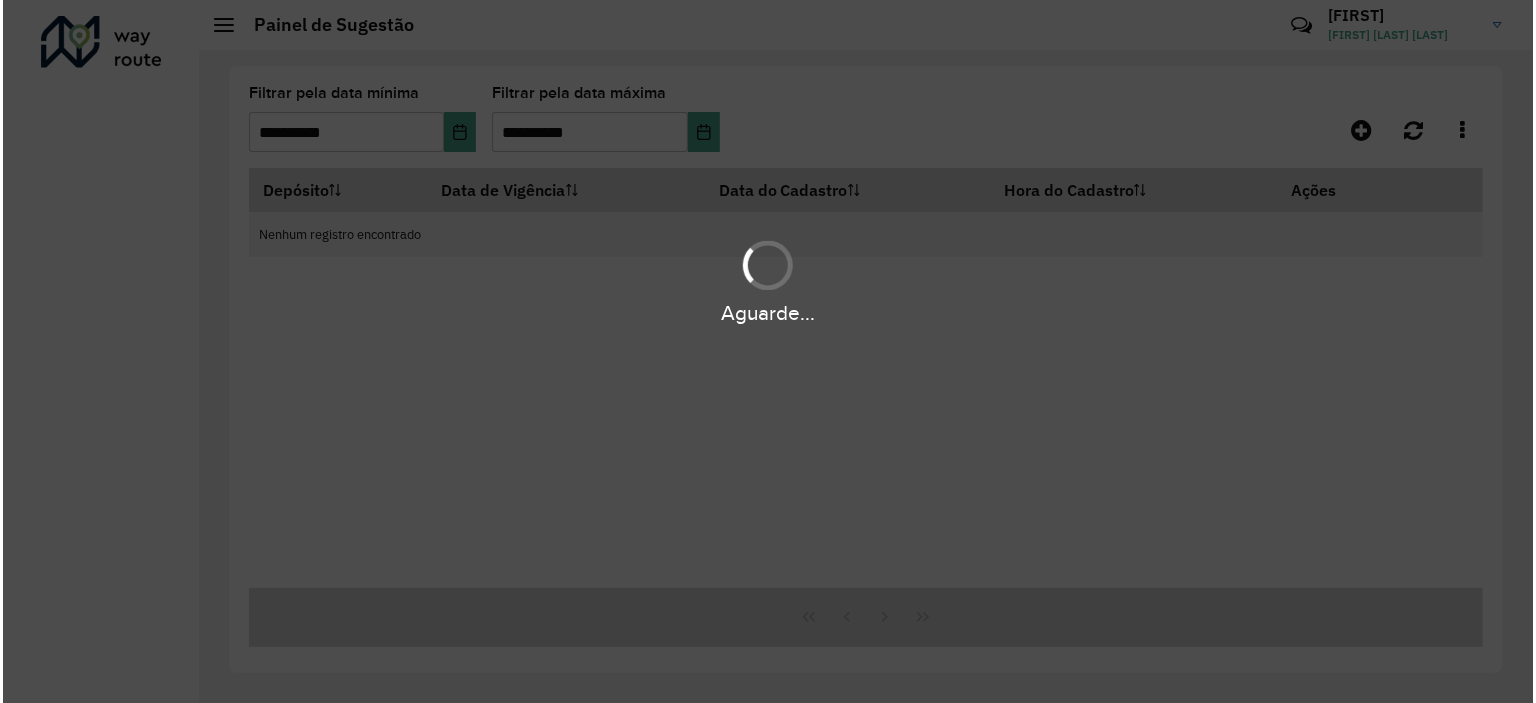 scroll, scrollTop: 0, scrollLeft: 0, axis: both 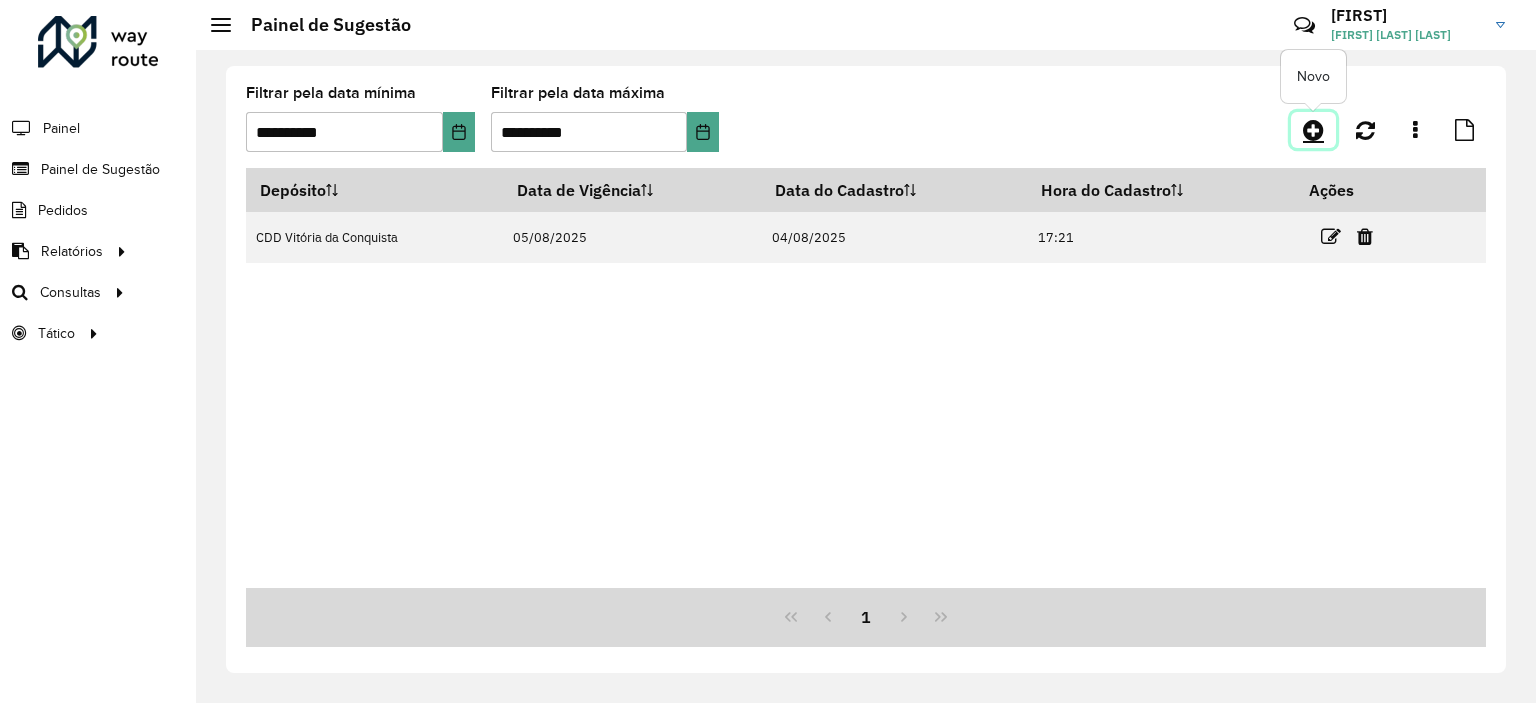 click 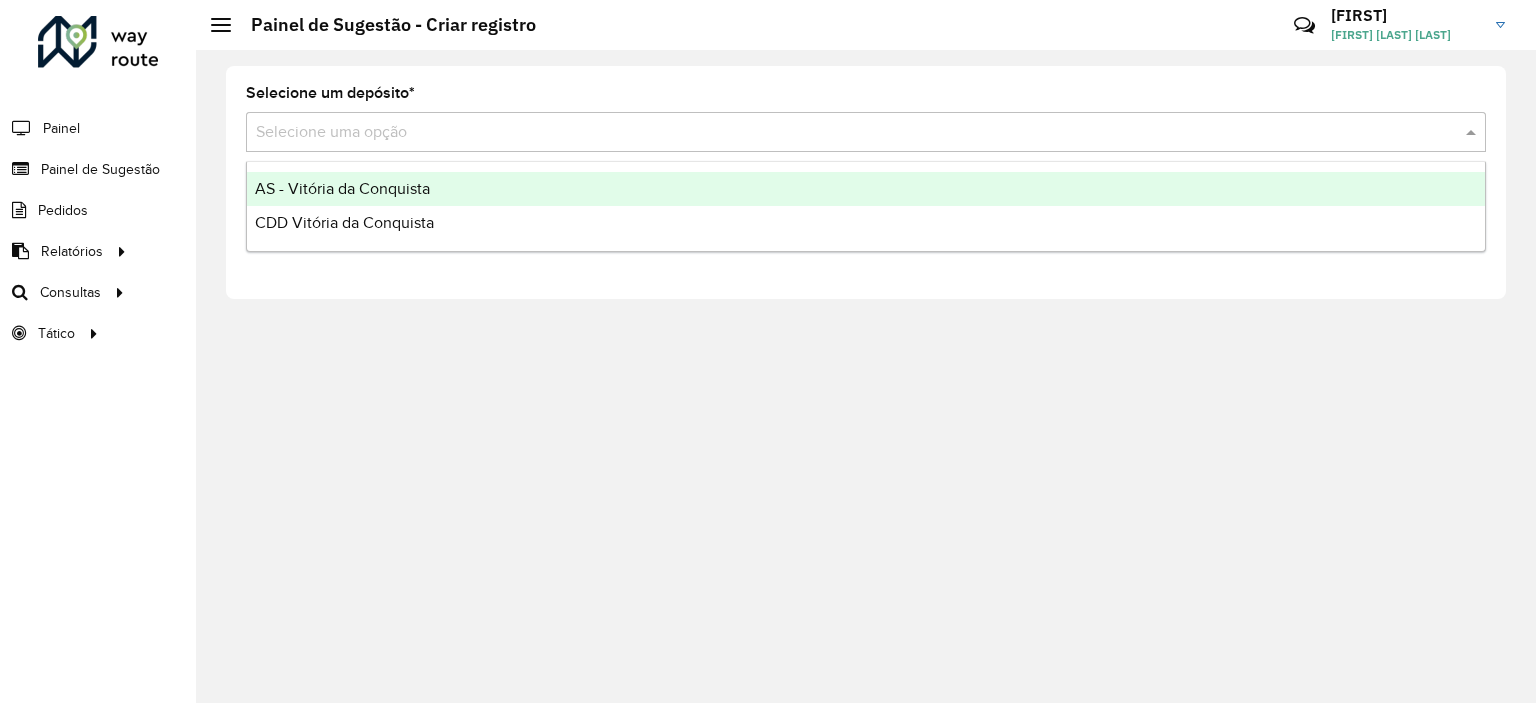 click at bounding box center [846, 133] 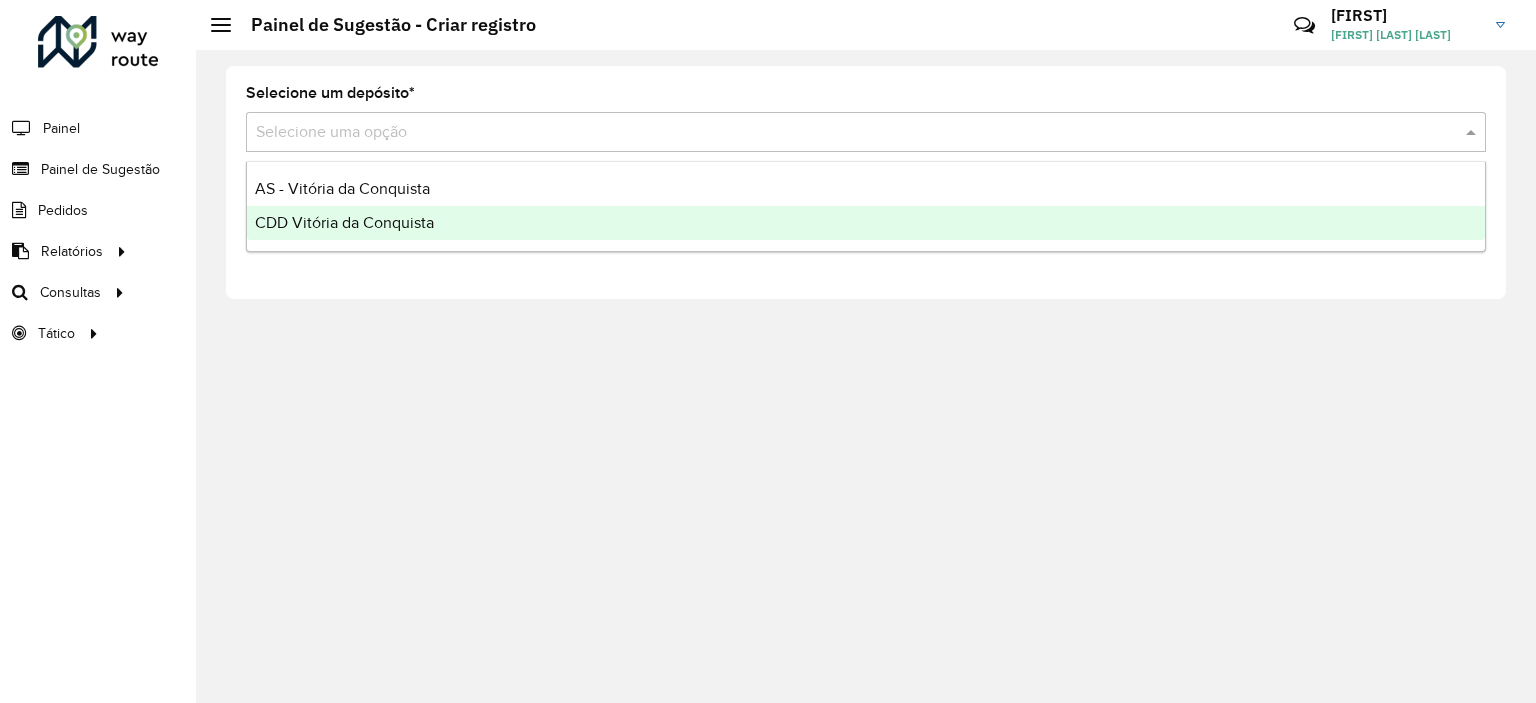 click on "CDD Vitória da Conquista" at bounding box center (344, 222) 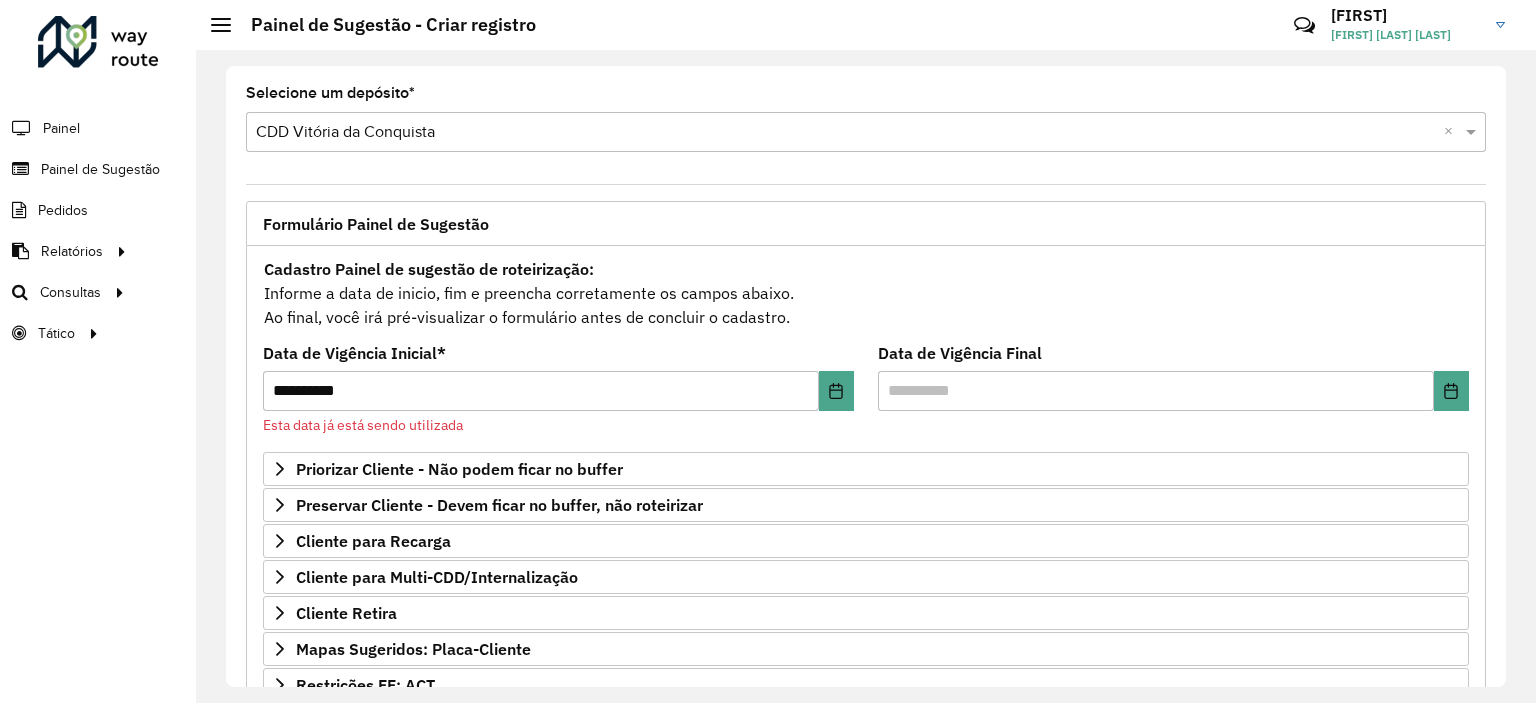 drag, startPoint x: 1505, startPoint y: 462, endPoint x: 1507, endPoint y: 515, distance: 53.037724 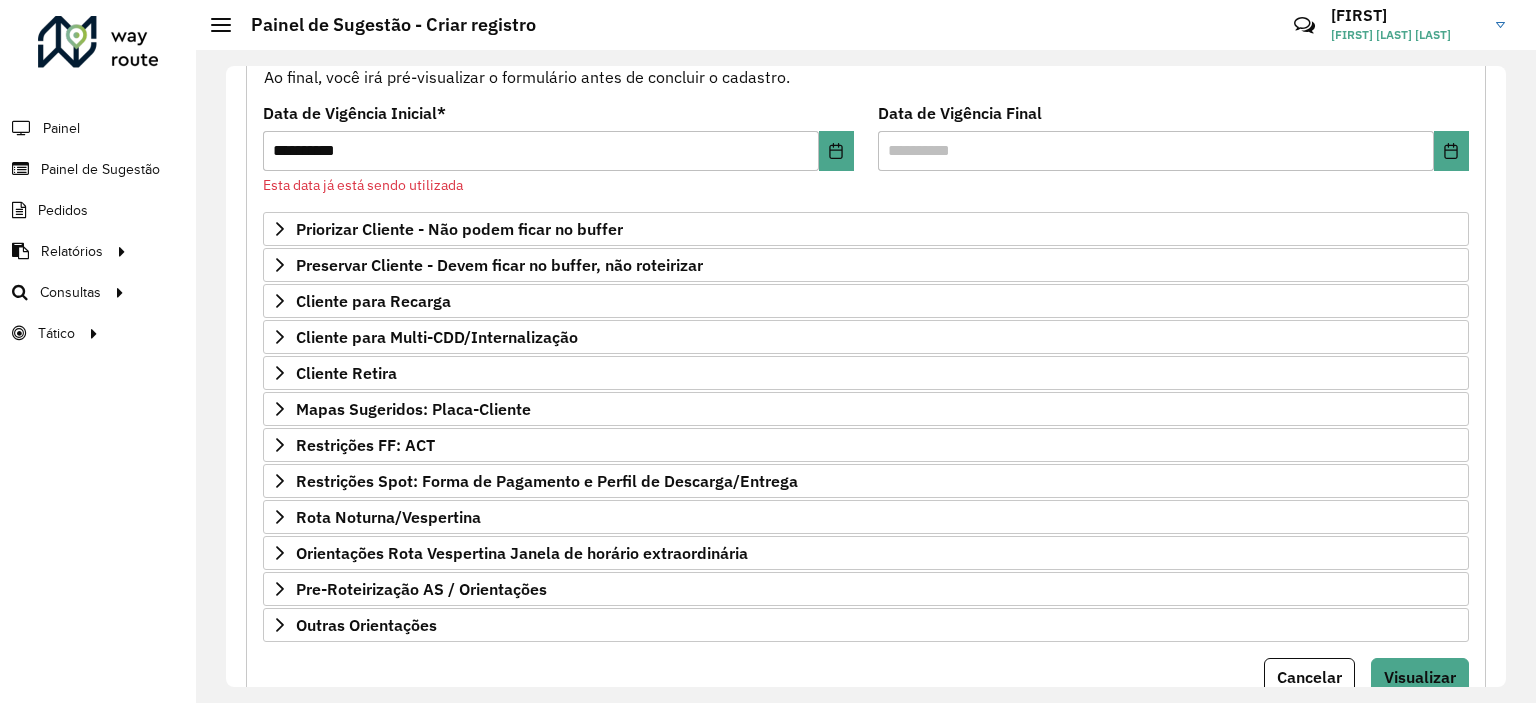 scroll, scrollTop: 243, scrollLeft: 0, axis: vertical 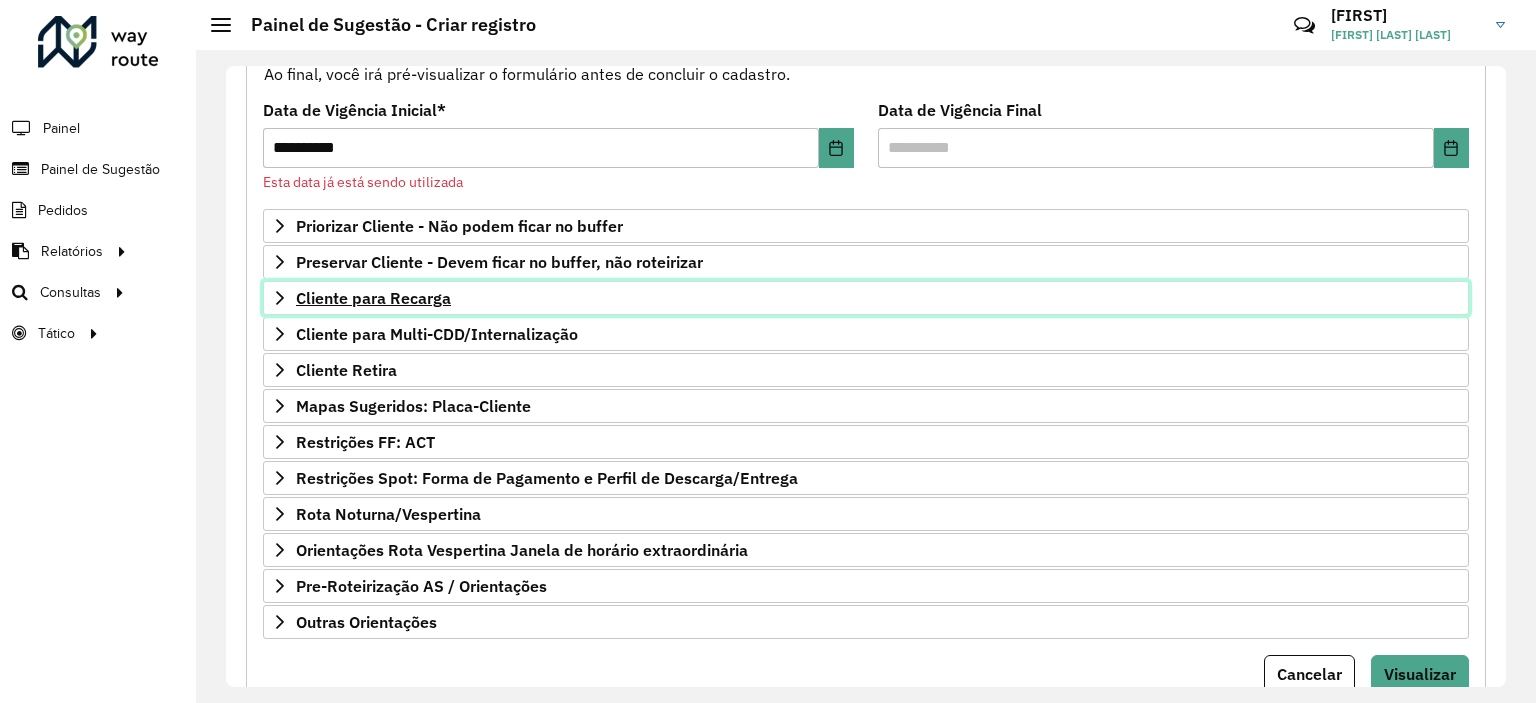 click on "Cliente para Recarga" at bounding box center (373, 298) 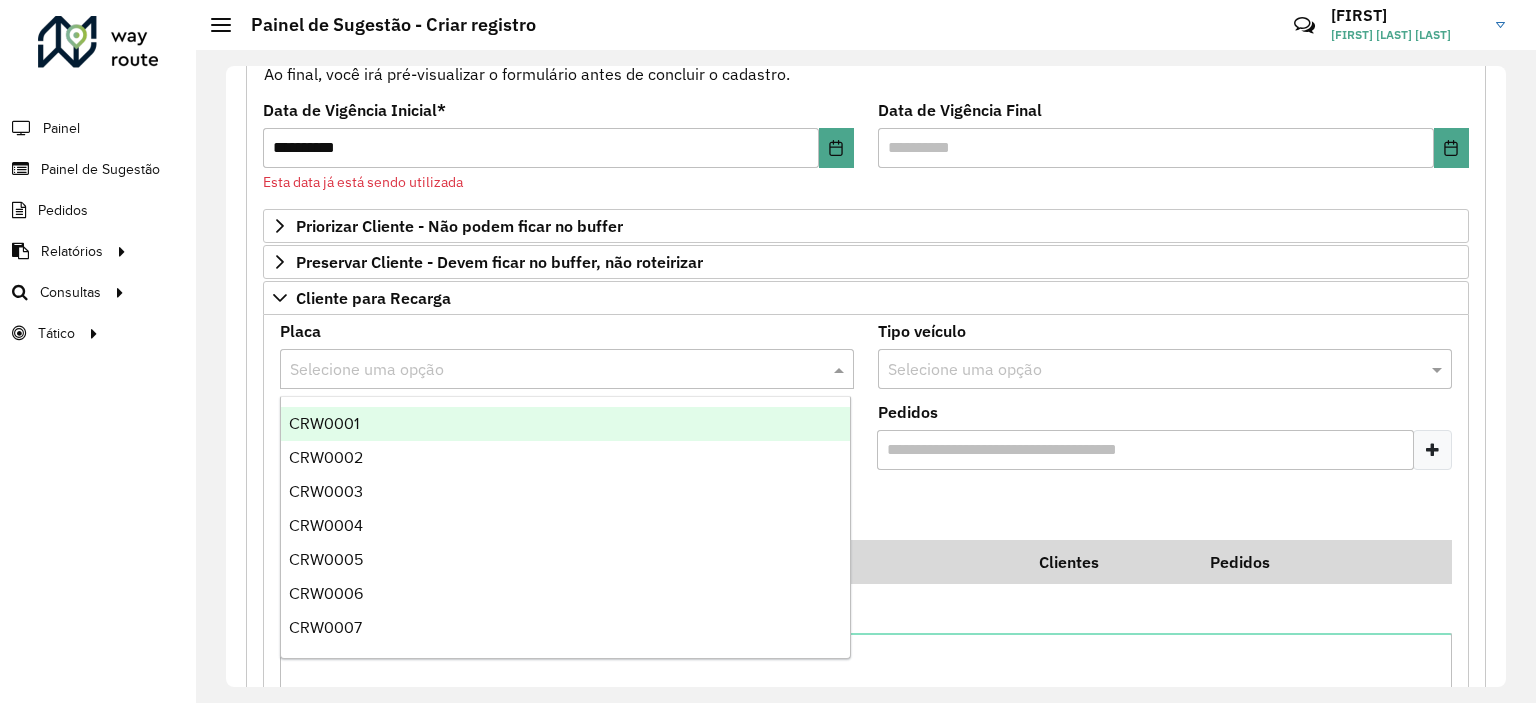 click at bounding box center [547, 370] 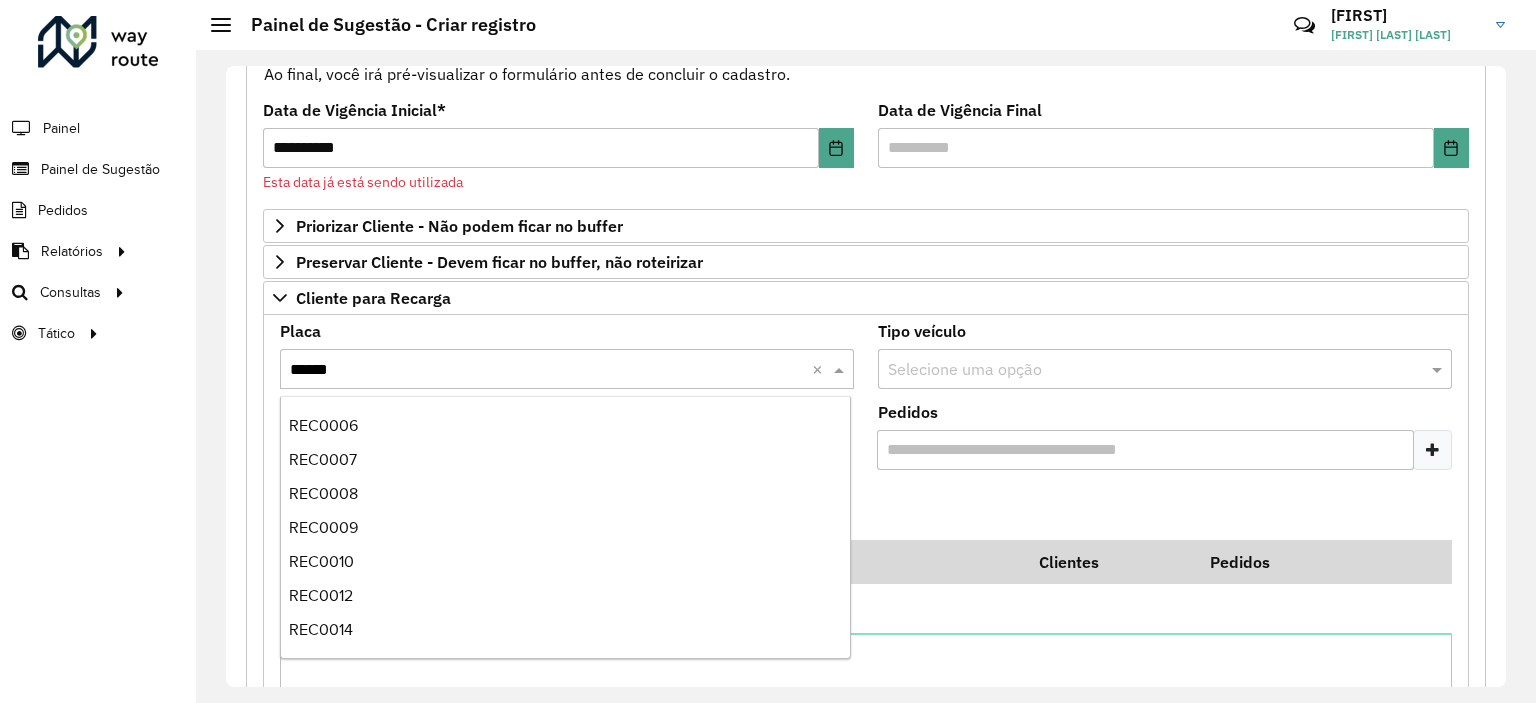 scroll, scrollTop: 0, scrollLeft: 0, axis: both 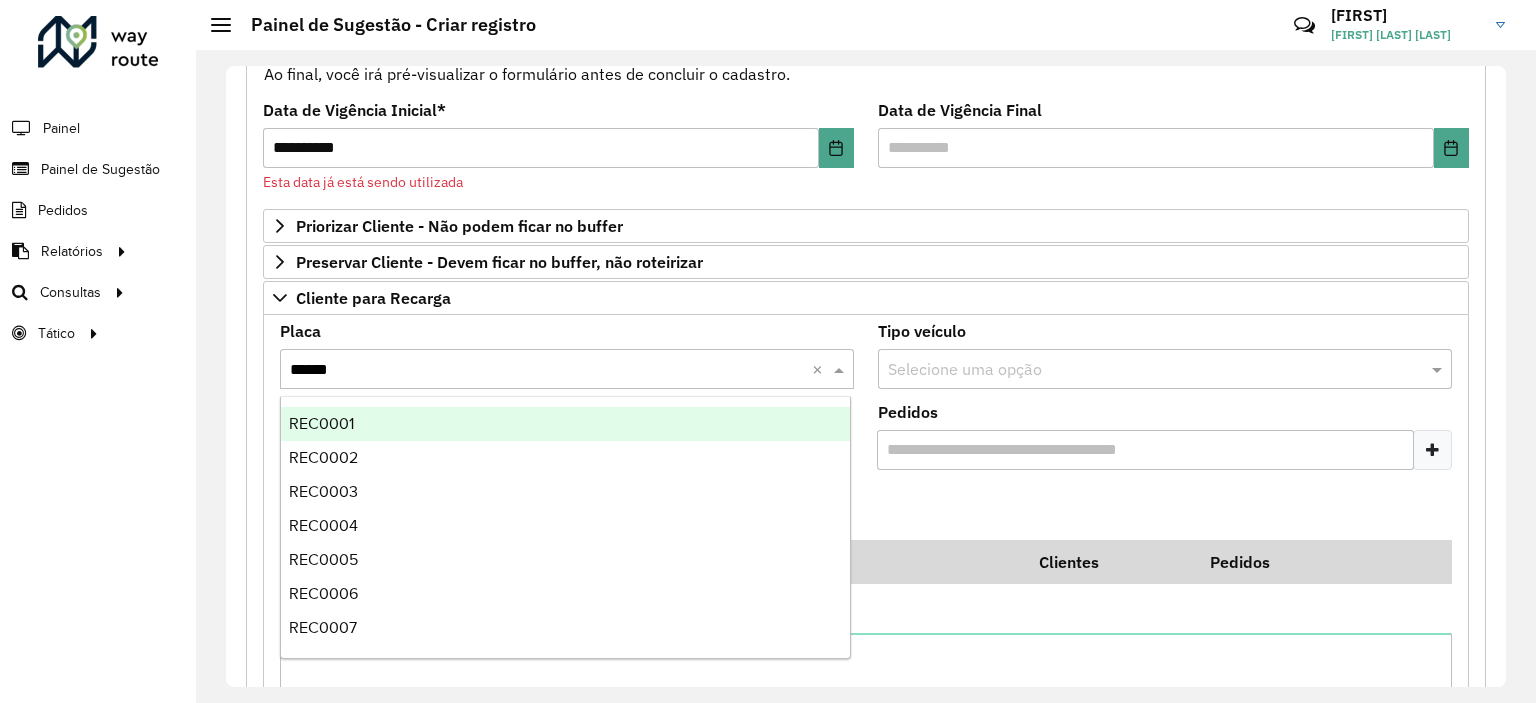 type on "*******" 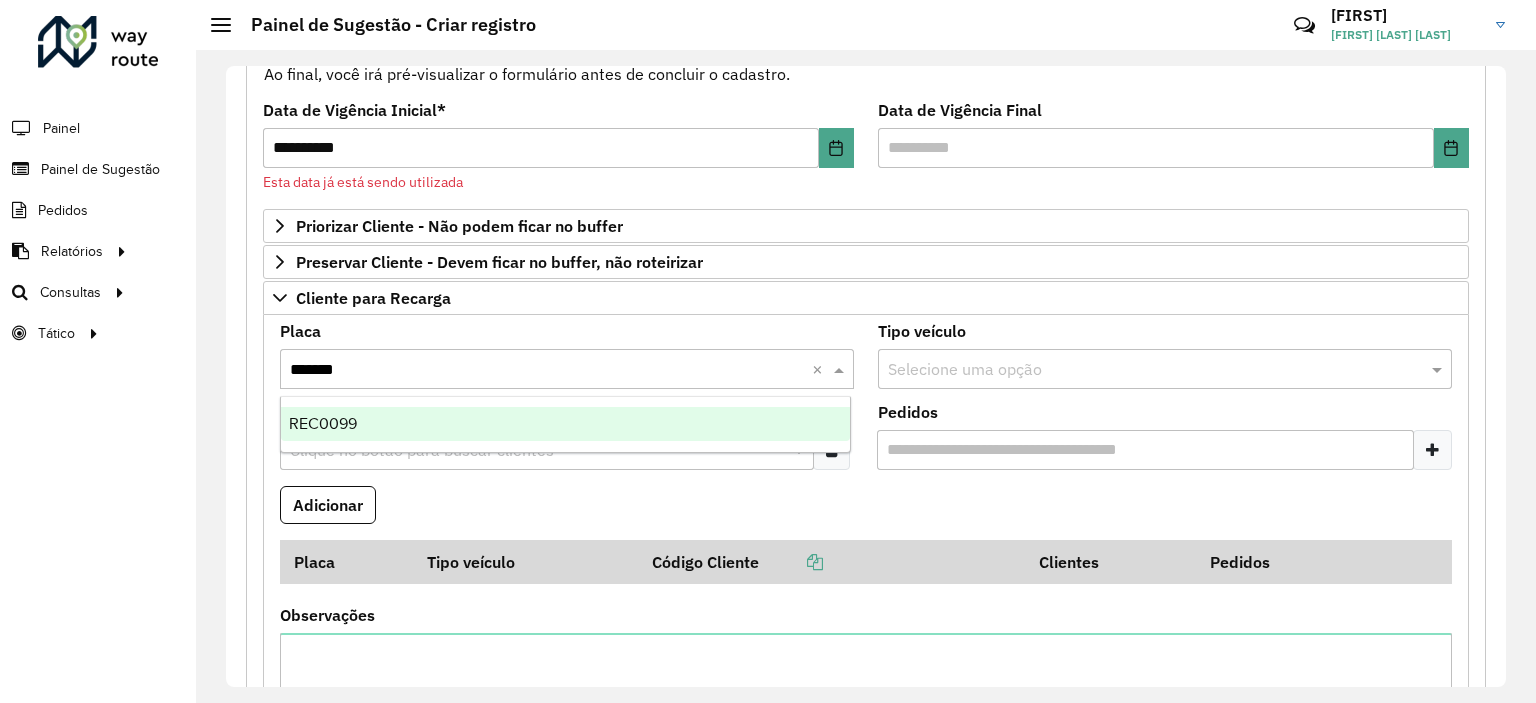 click on "REC0099" at bounding box center (566, 424) 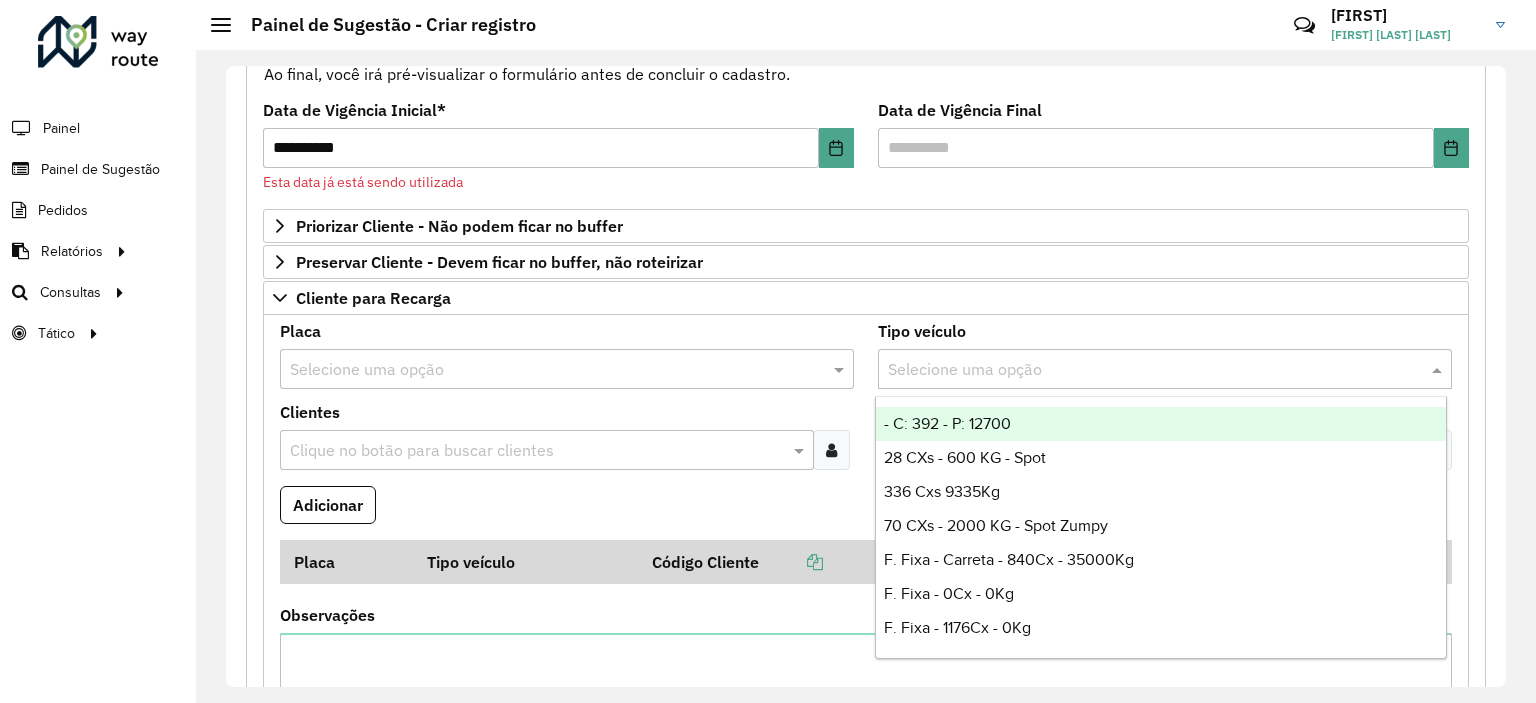 click at bounding box center (1145, 370) 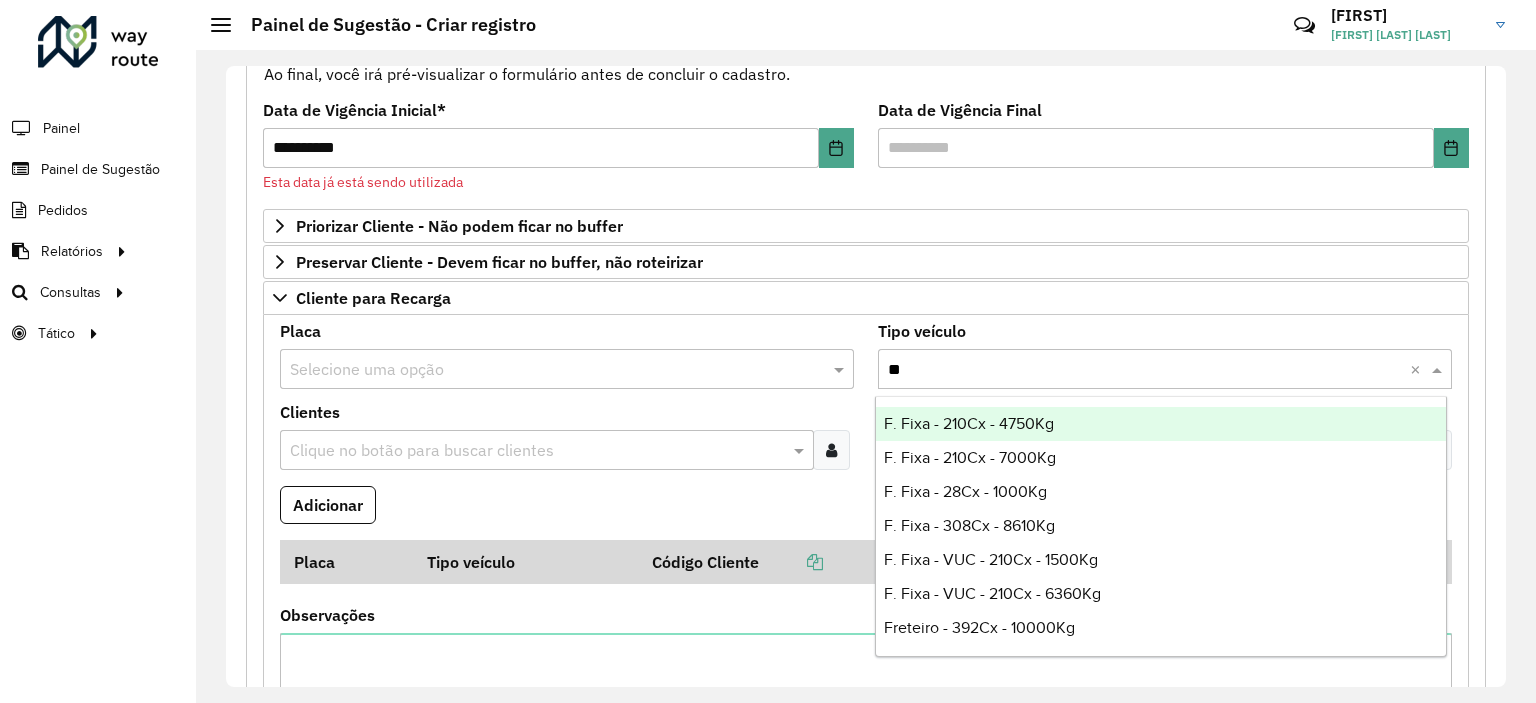 type on "*" 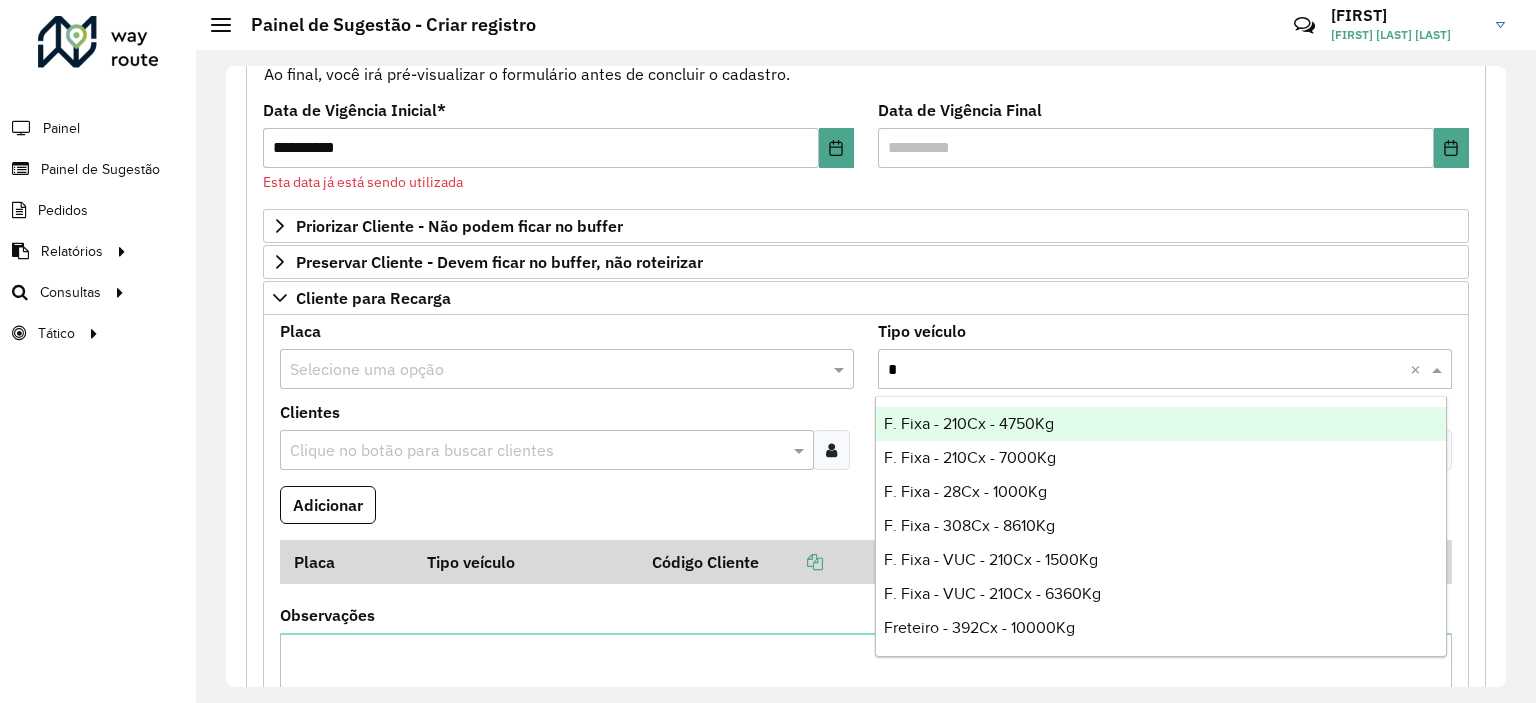 type 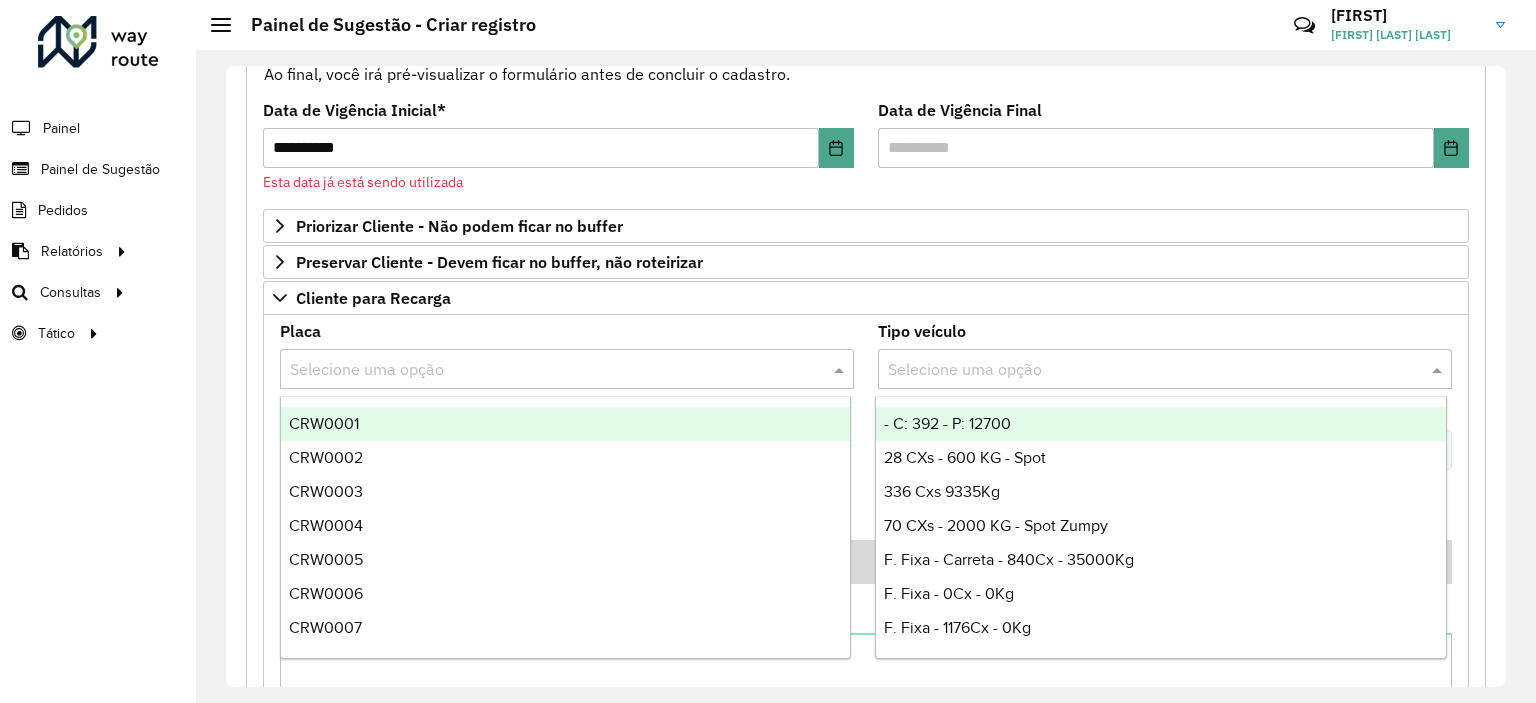 click at bounding box center (547, 370) 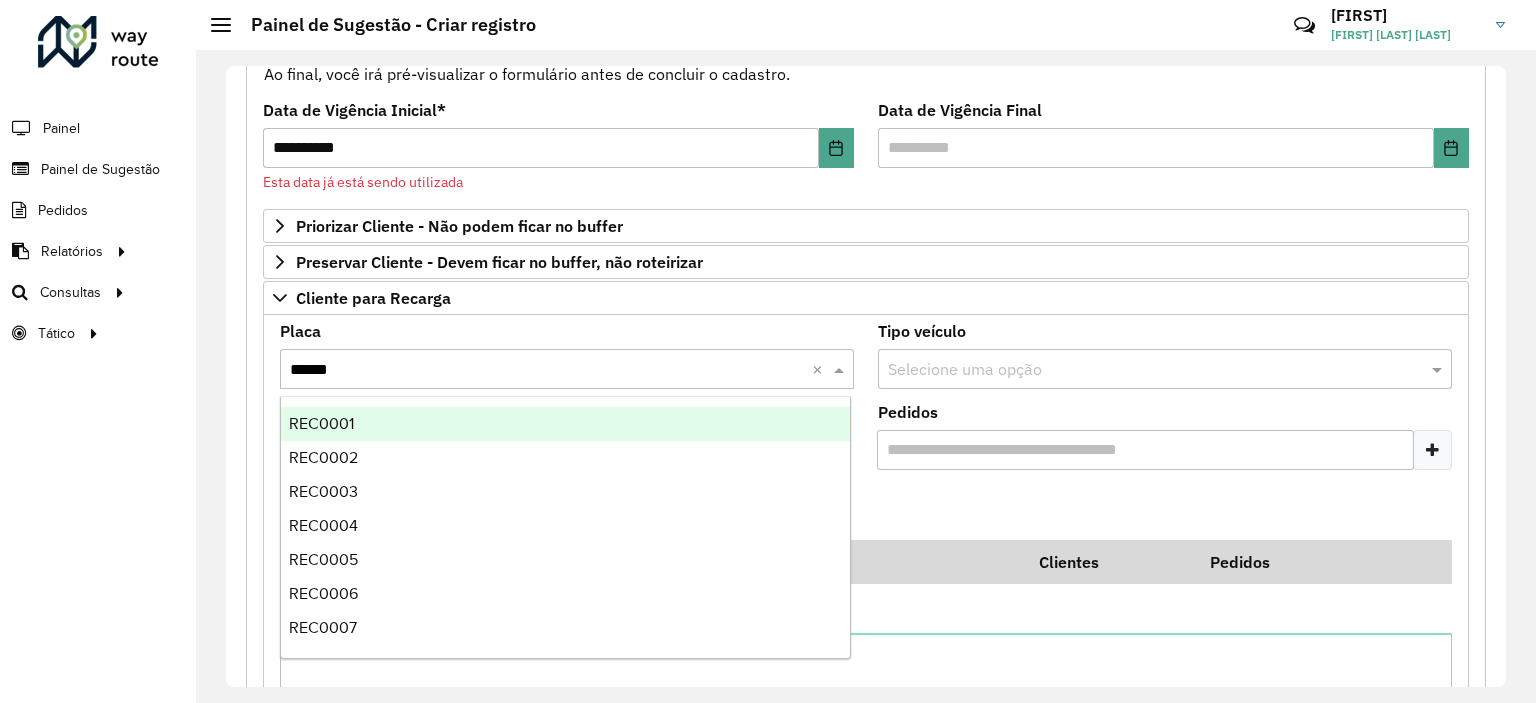 type on "*******" 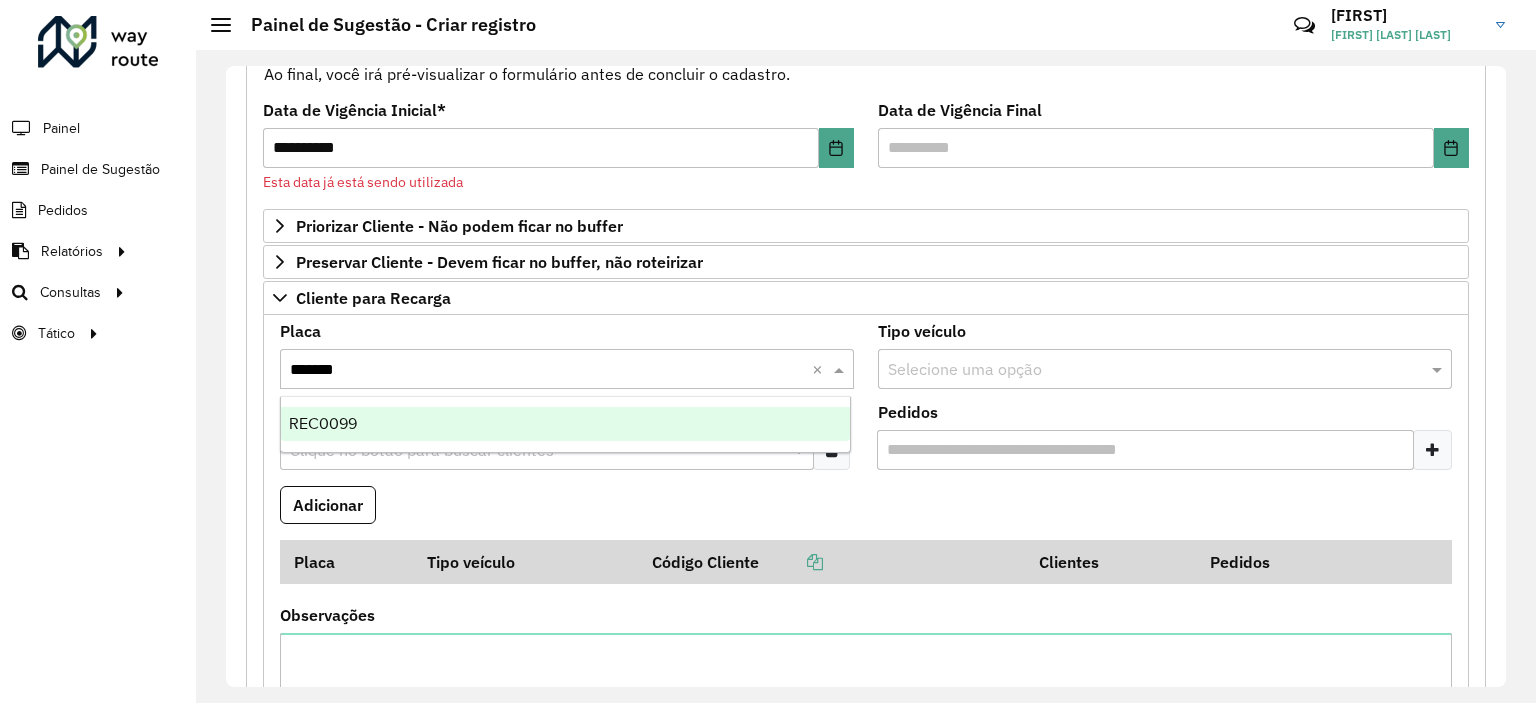 click on "REC0099" at bounding box center [566, 424] 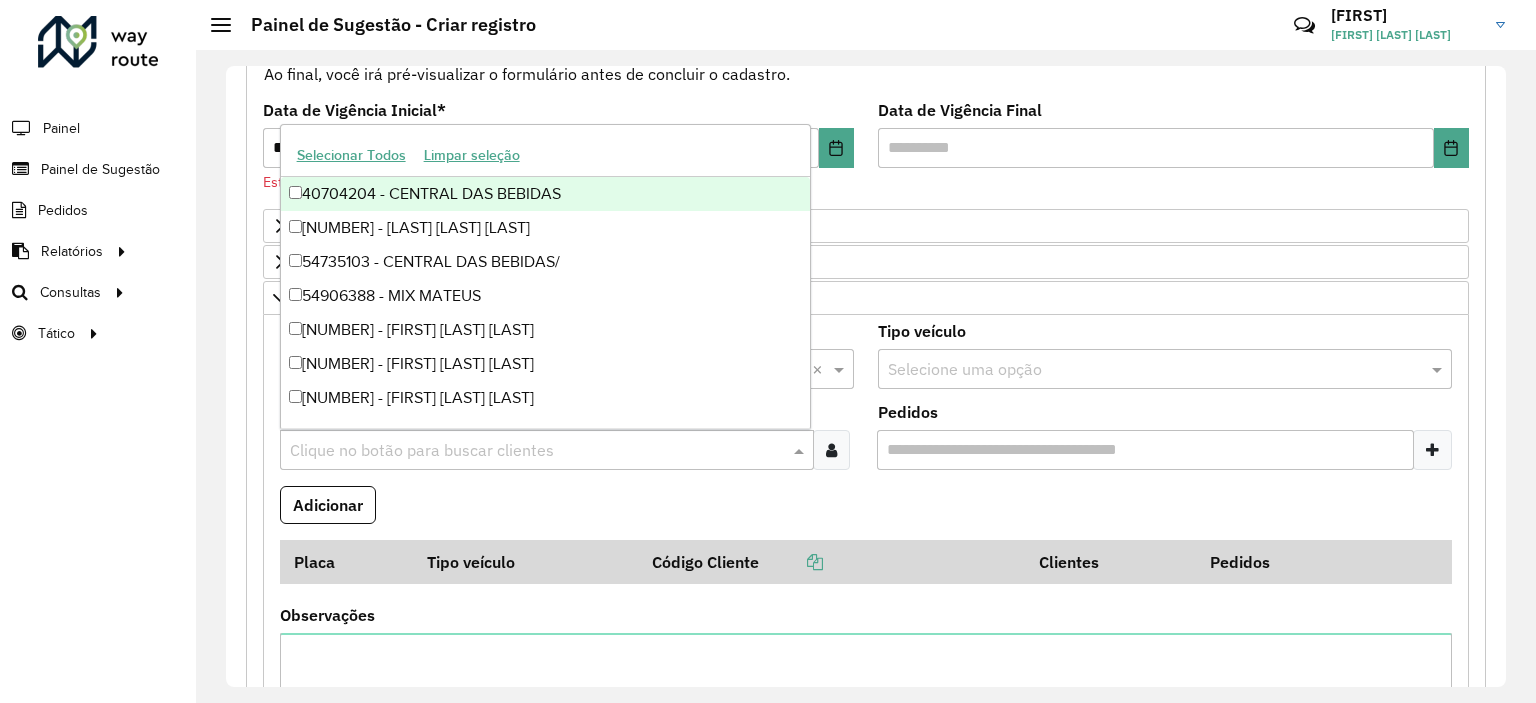 click at bounding box center [537, 451] 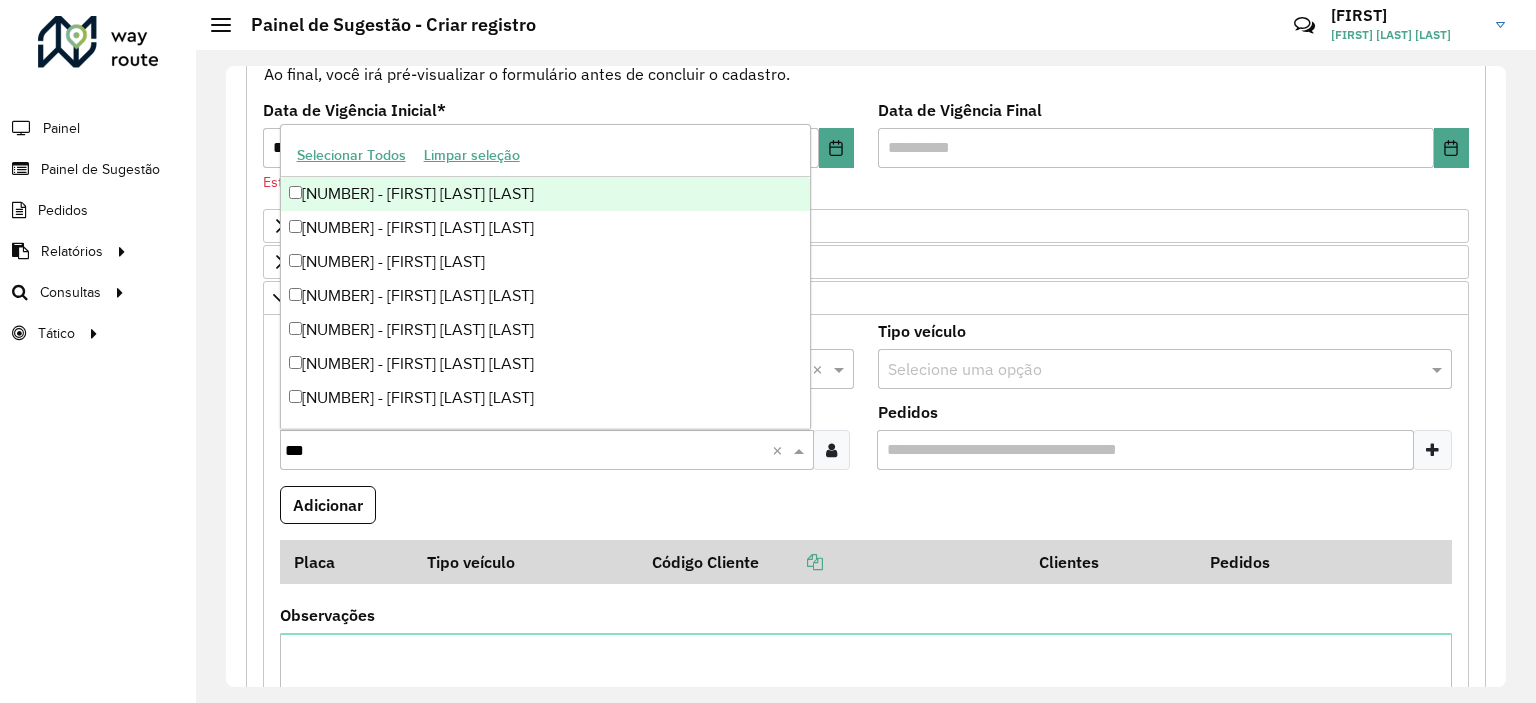 type on "***" 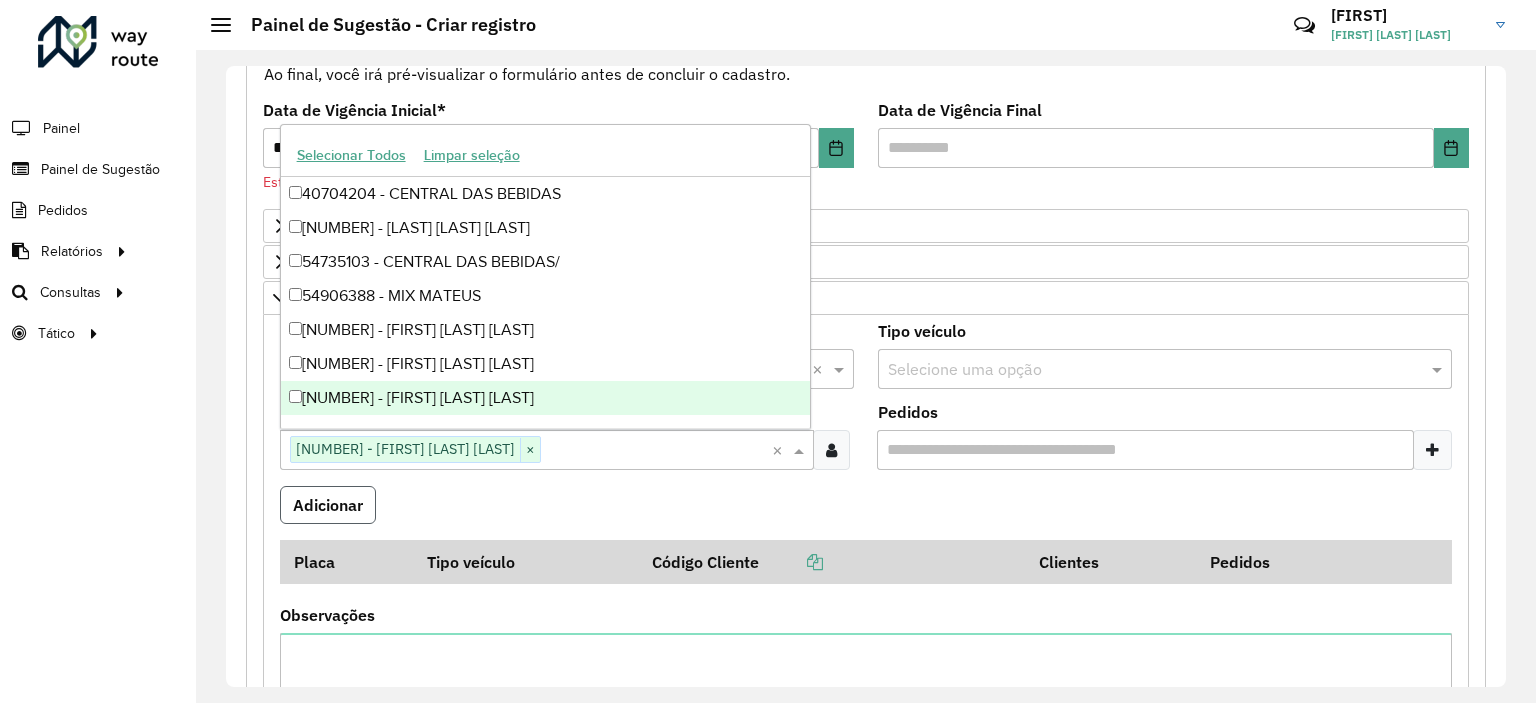 click on "Adicionar" at bounding box center [328, 505] 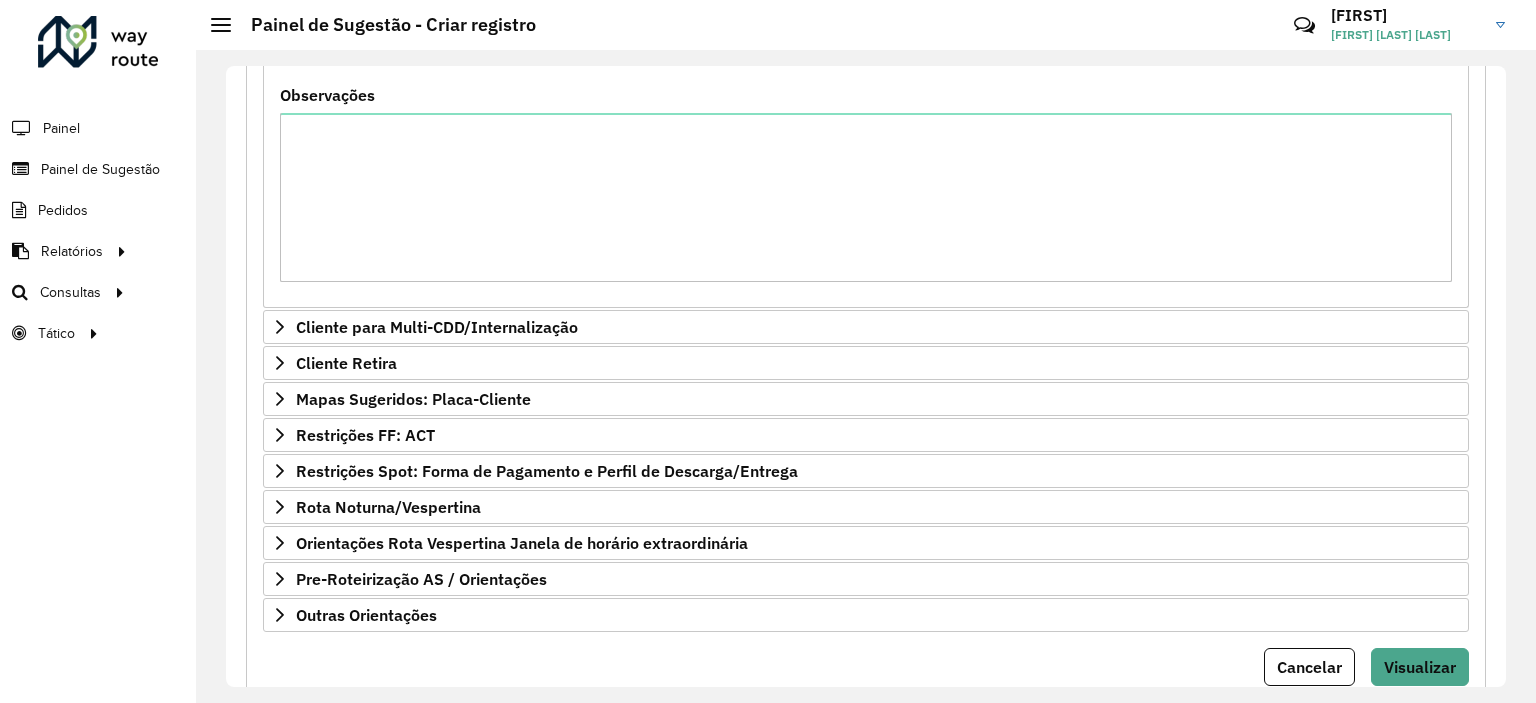 scroll, scrollTop: 876, scrollLeft: 0, axis: vertical 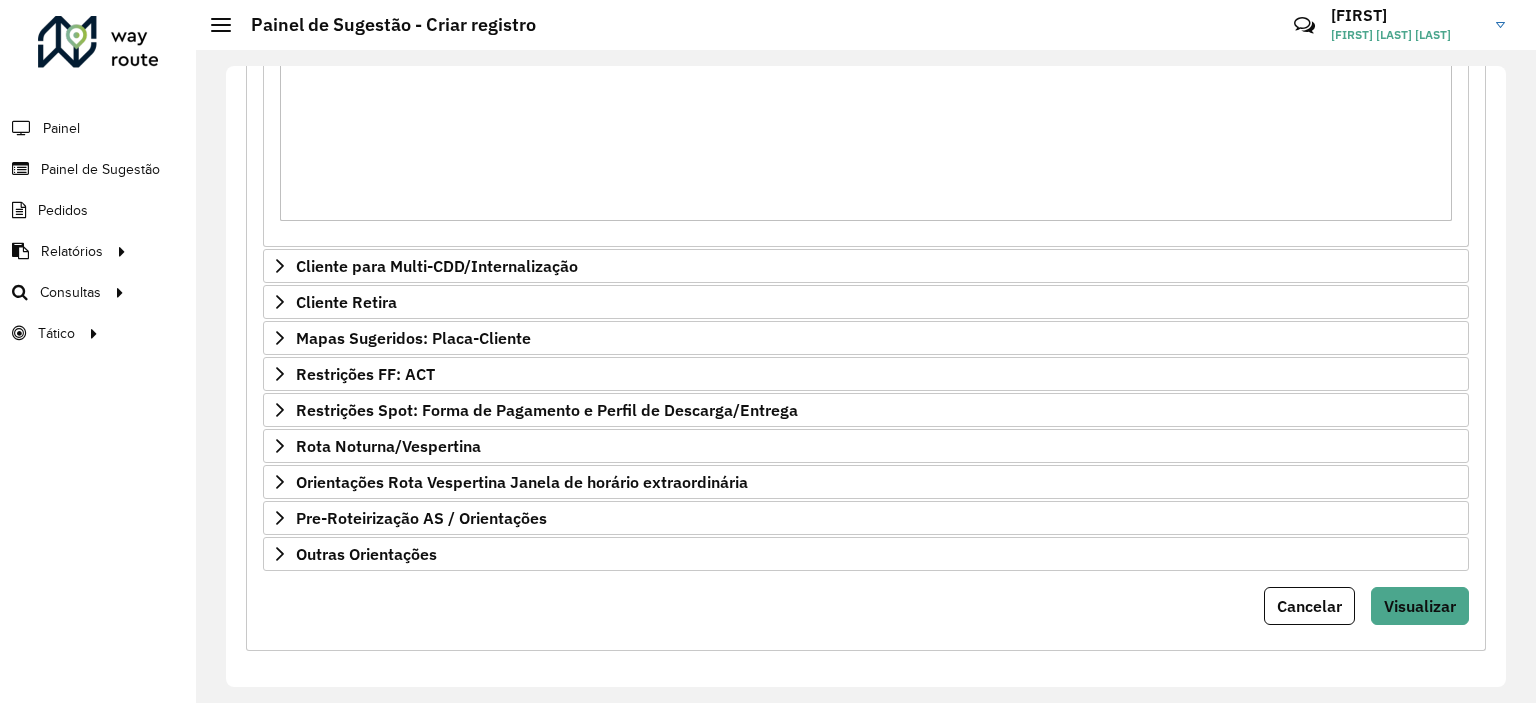 click on "**********" 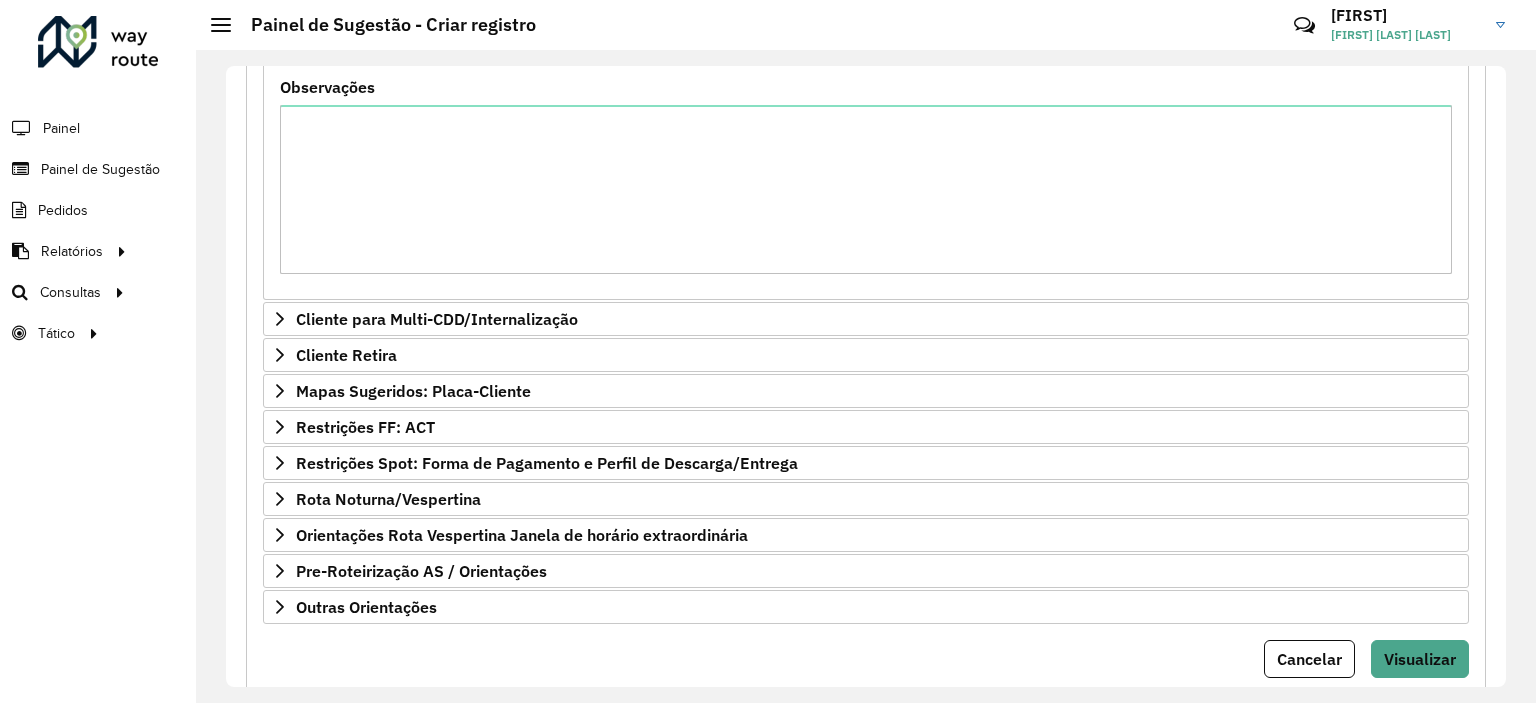 scroll, scrollTop: 876, scrollLeft: 0, axis: vertical 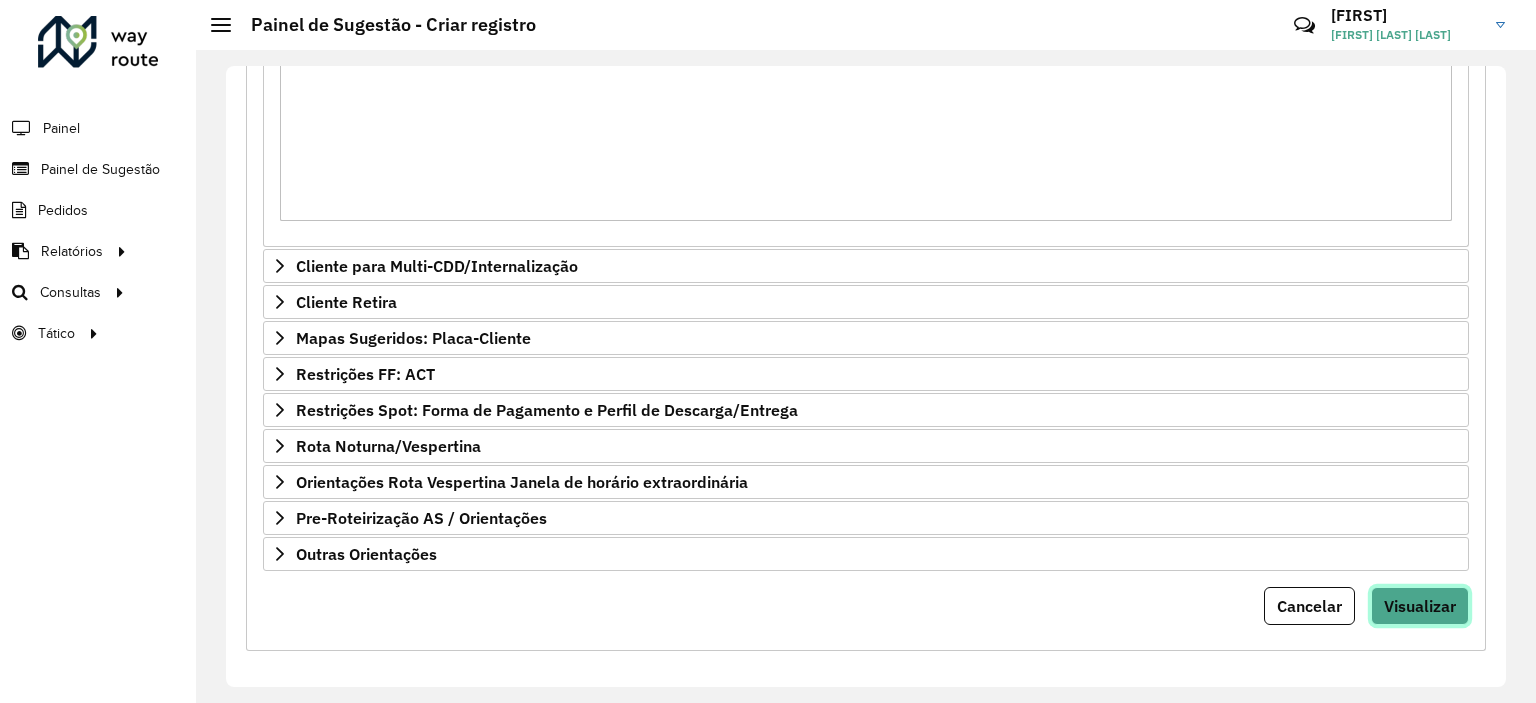 click on "Visualizar" at bounding box center (1420, 606) 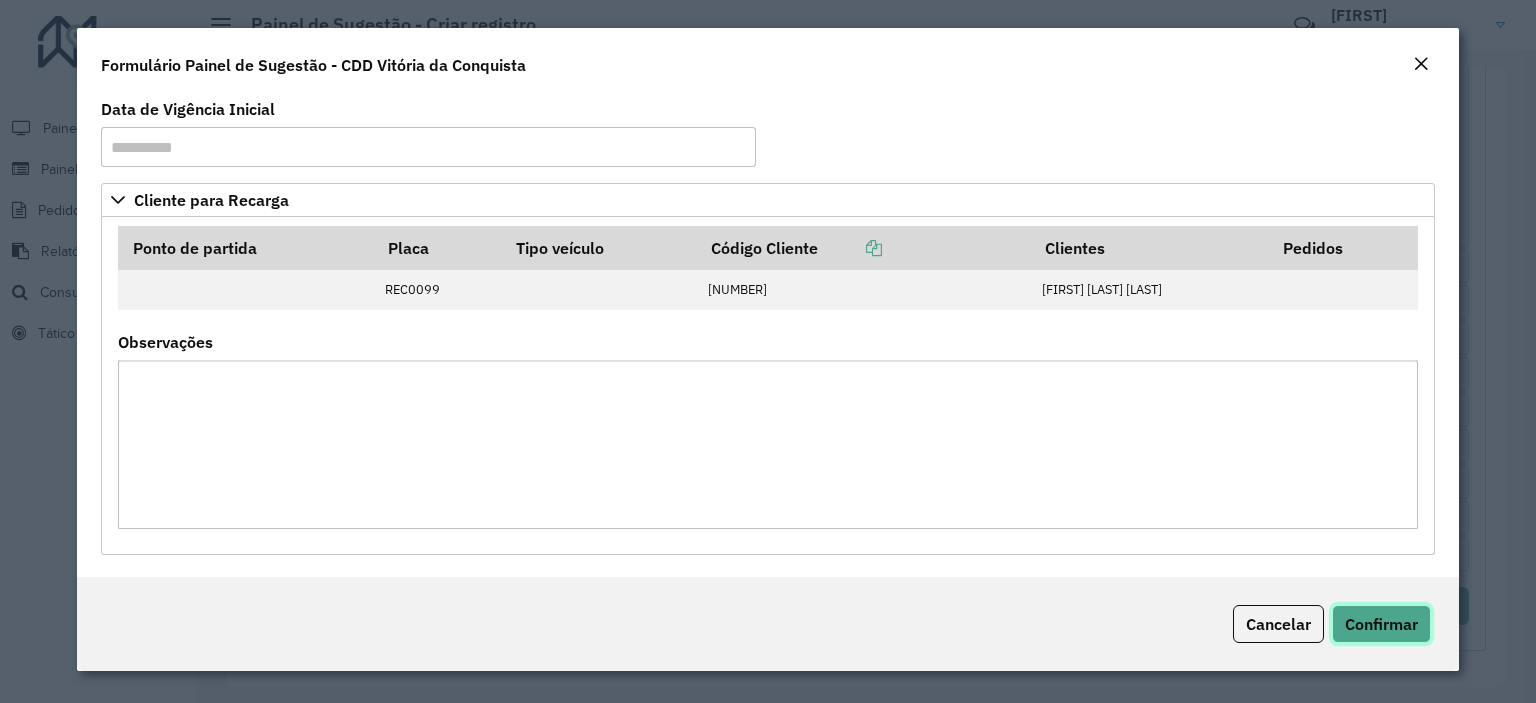 click on "Confirmar" 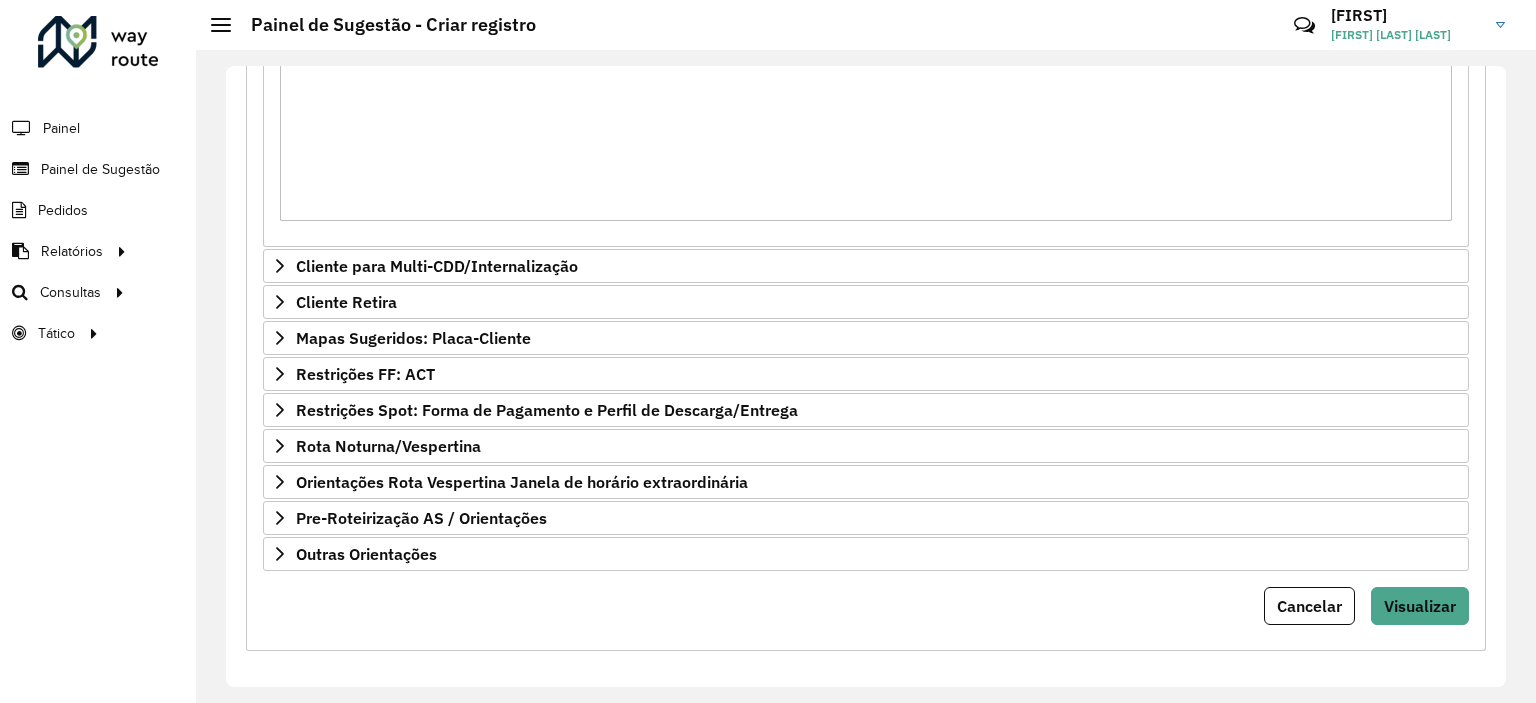 drag, startPoint x: 1506, startPoint y: 502, endPoint x: 1504, endPoint y: 443, distance: 59.03389 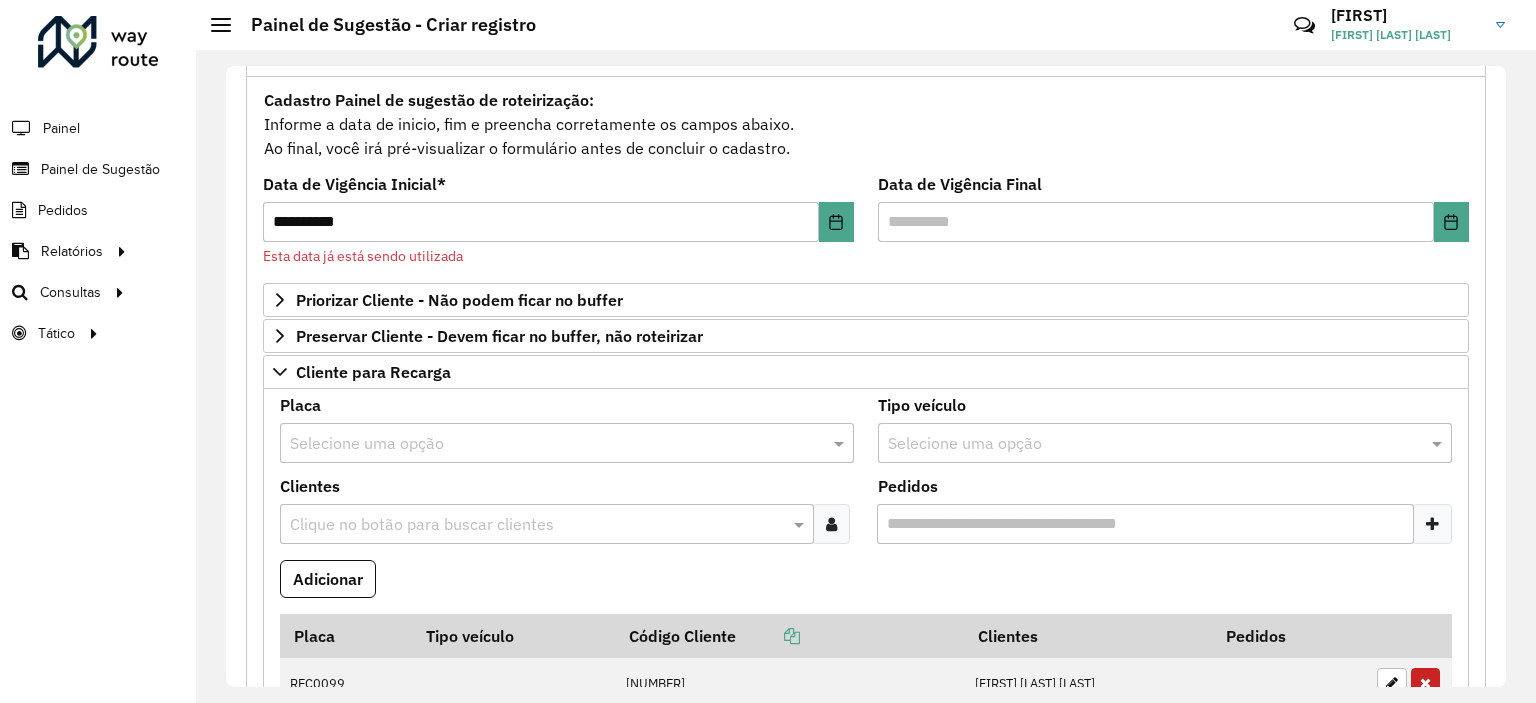 scroll, scrollTop: 144, scrollLeft: 0, axis: vertical 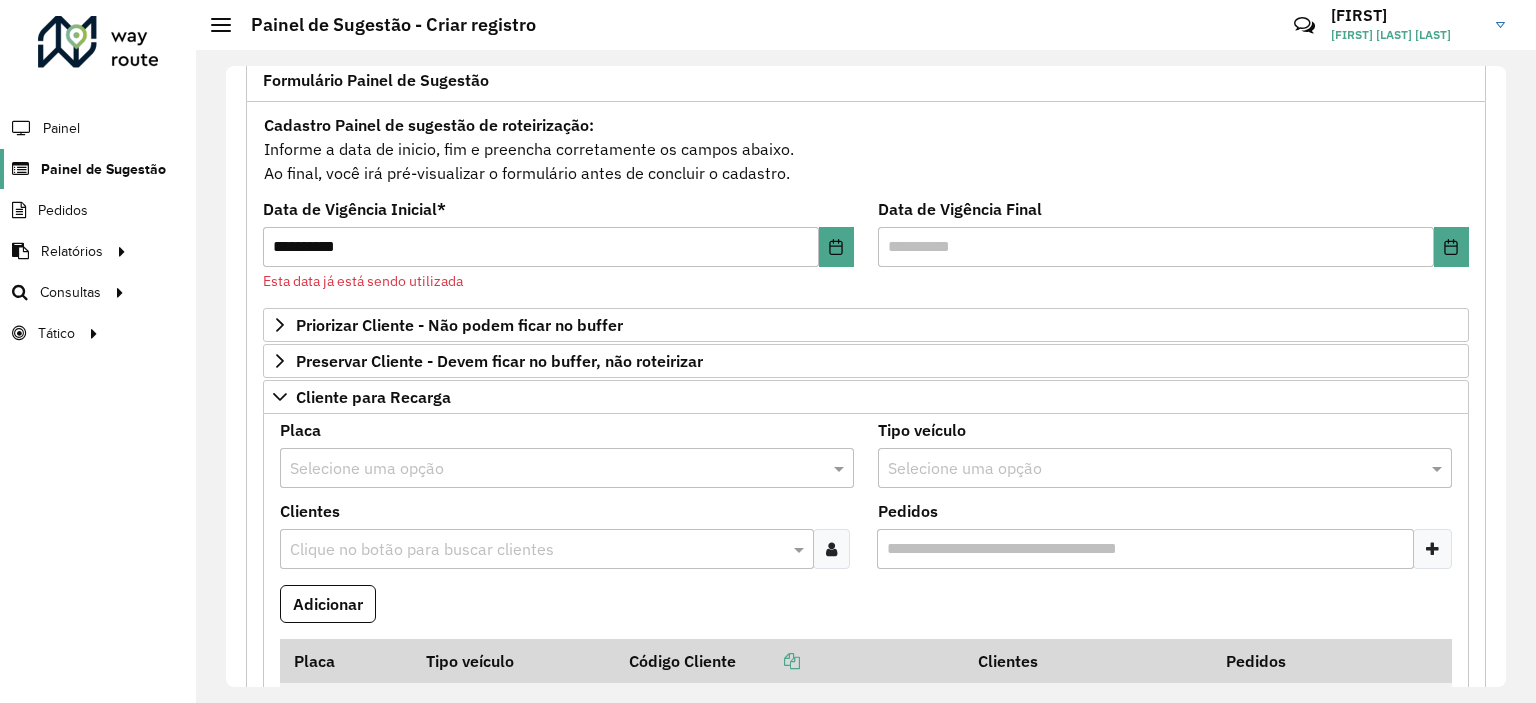 click on "Painel de Sugestão" 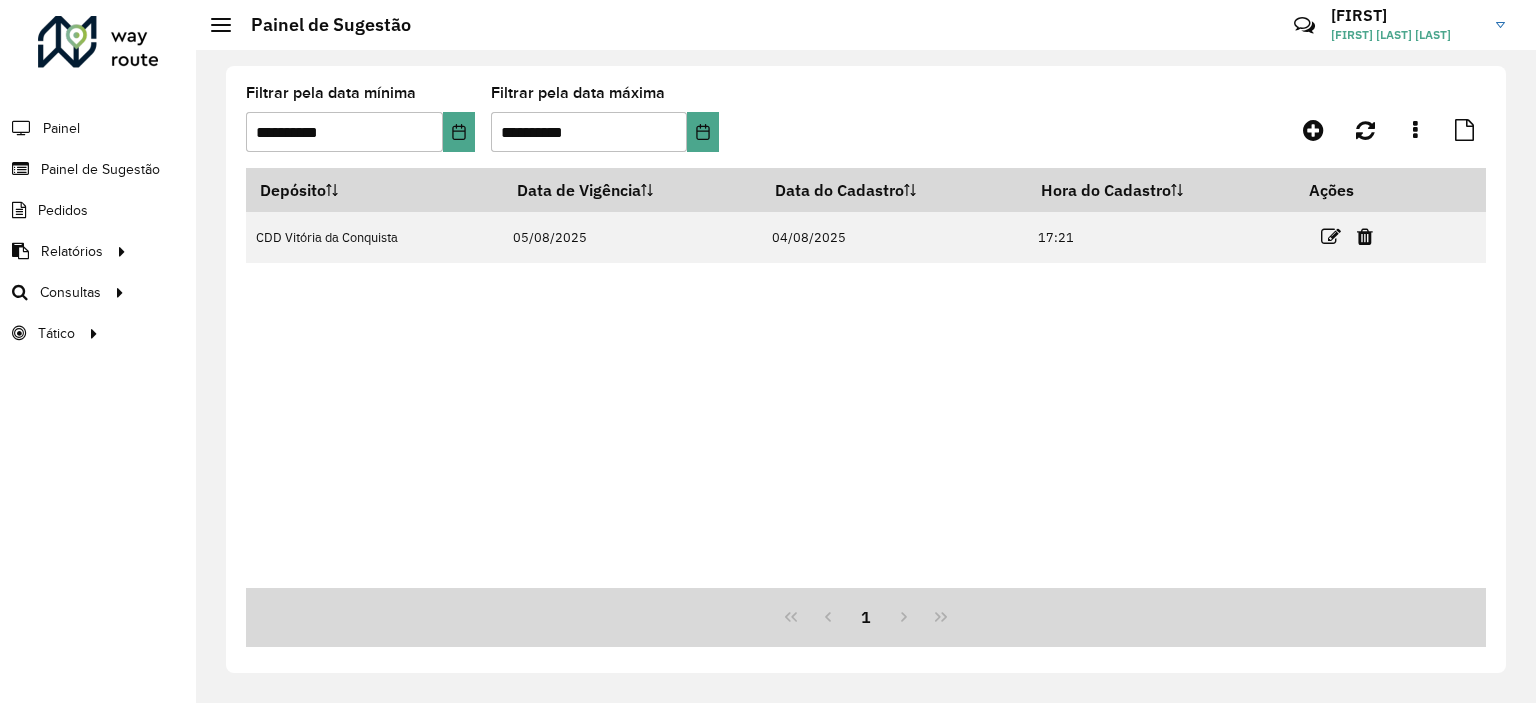 click on "Depósito   Data de Vigência   Data do Cadastro   Hora do Cadastro   Ações   CDD Vitória da Conquista   05/08/2025   04/08/2025   17:21" at bounding box center [866, 378] 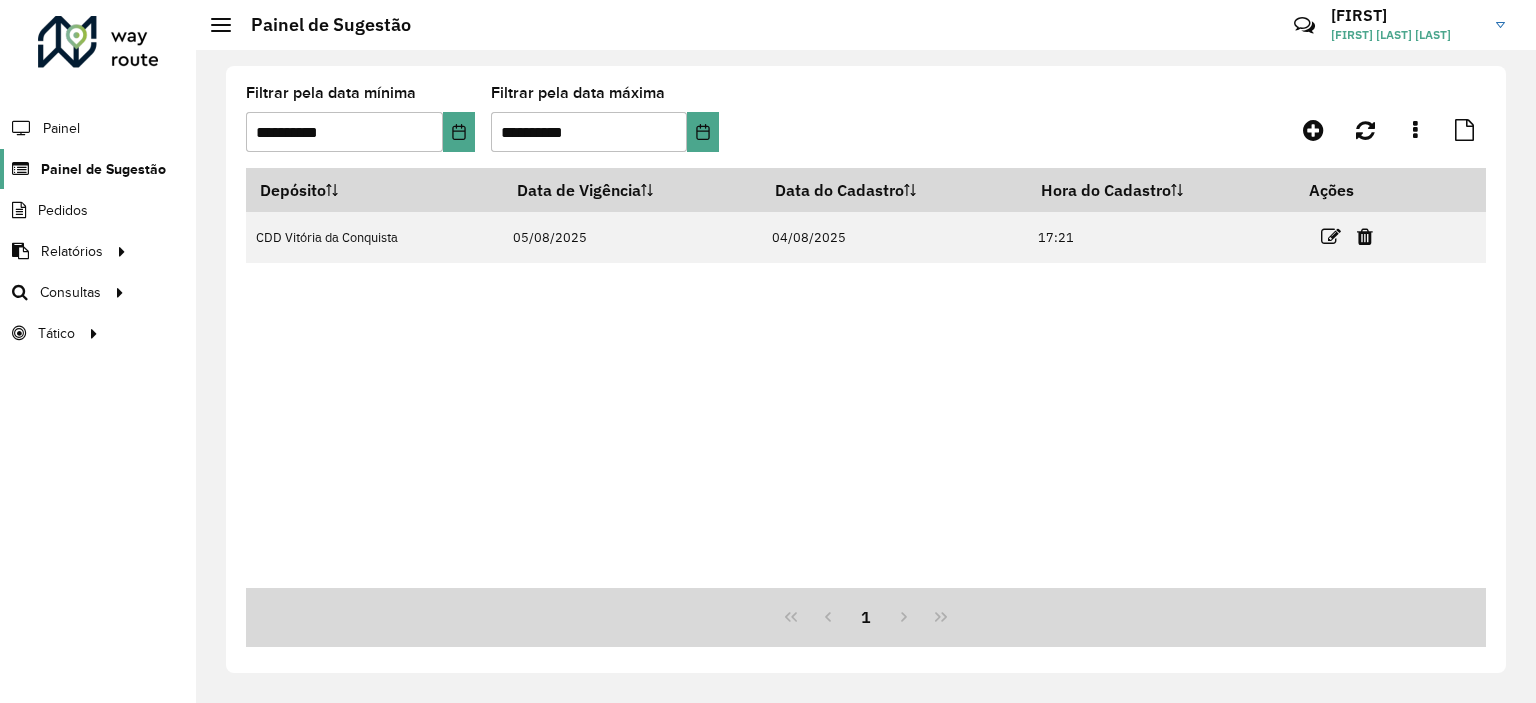 click on "Painel de Sugestão" 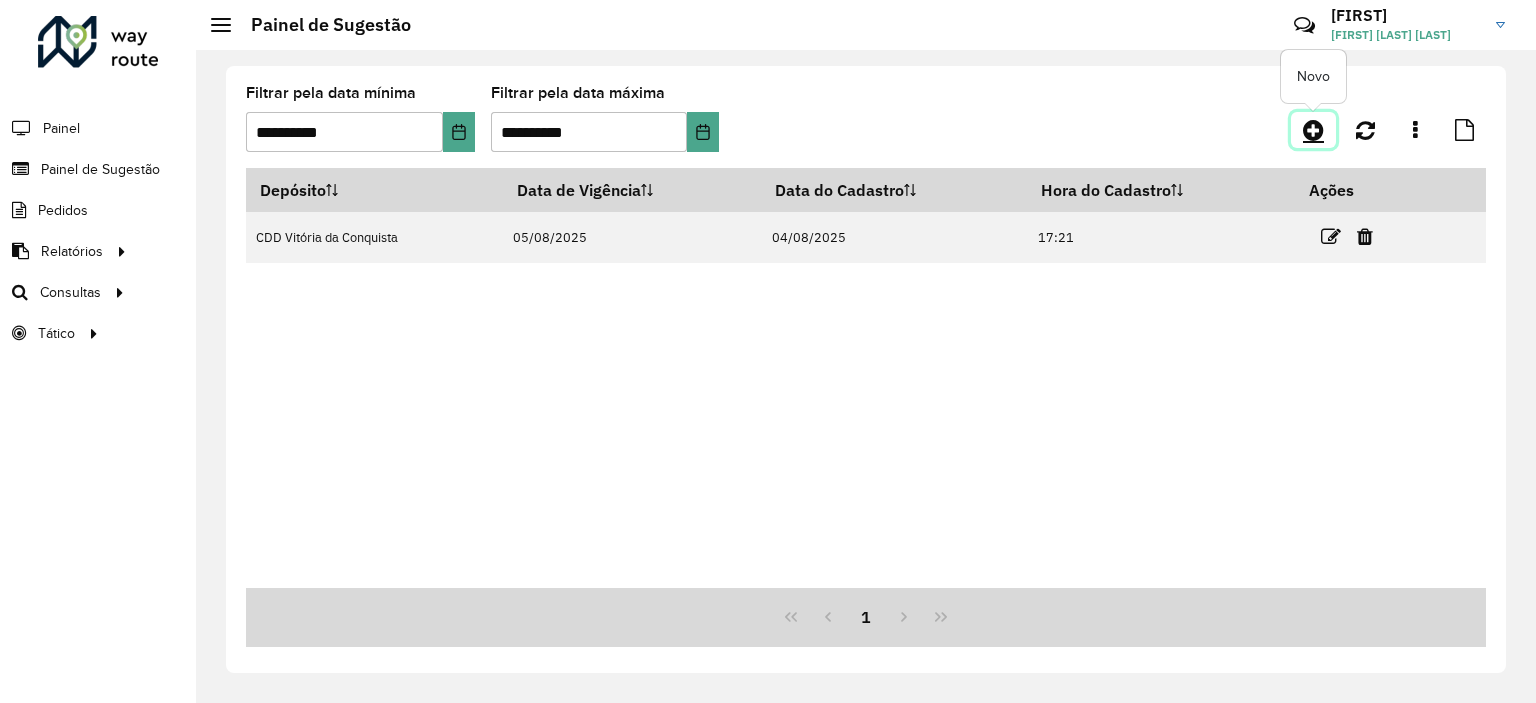 click 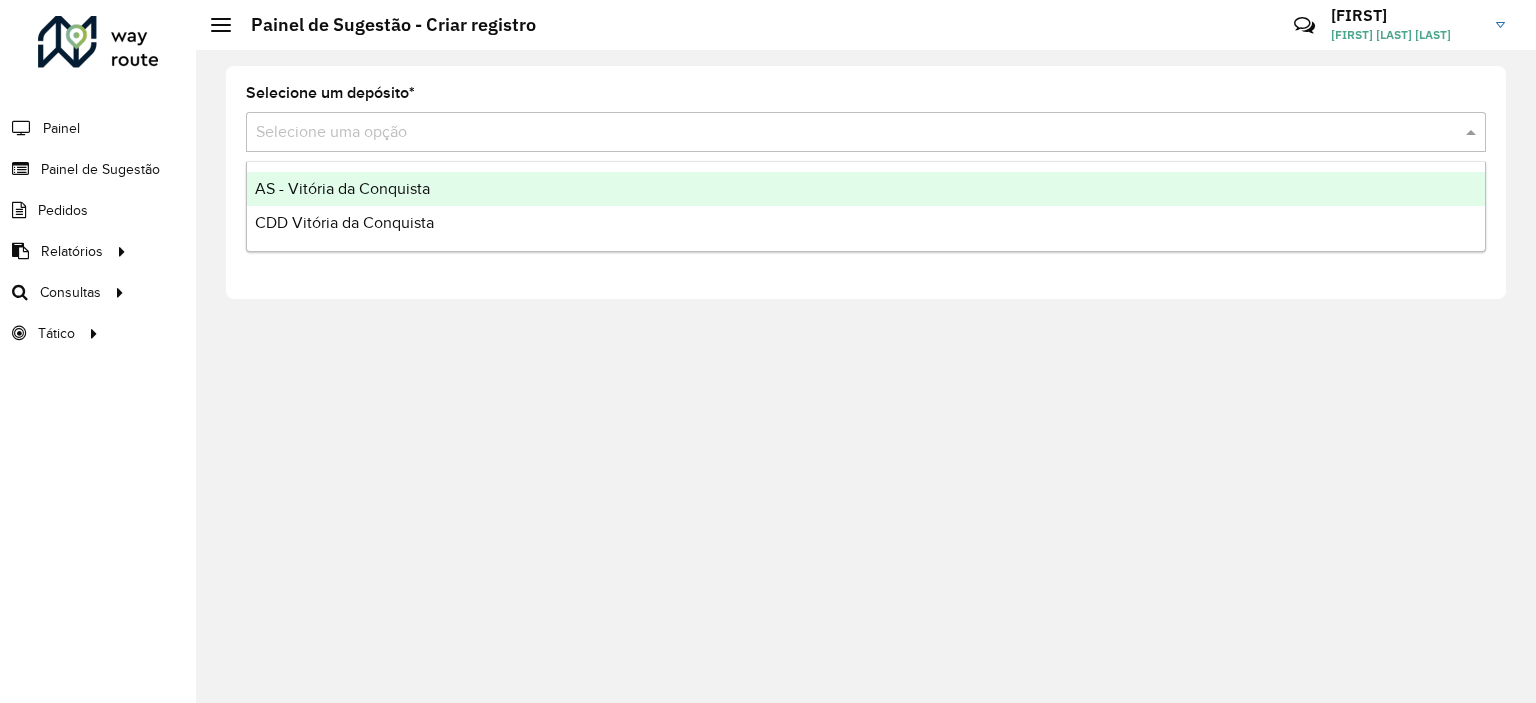 click on "Selecione uma opção" at bounding box center [866, 132] 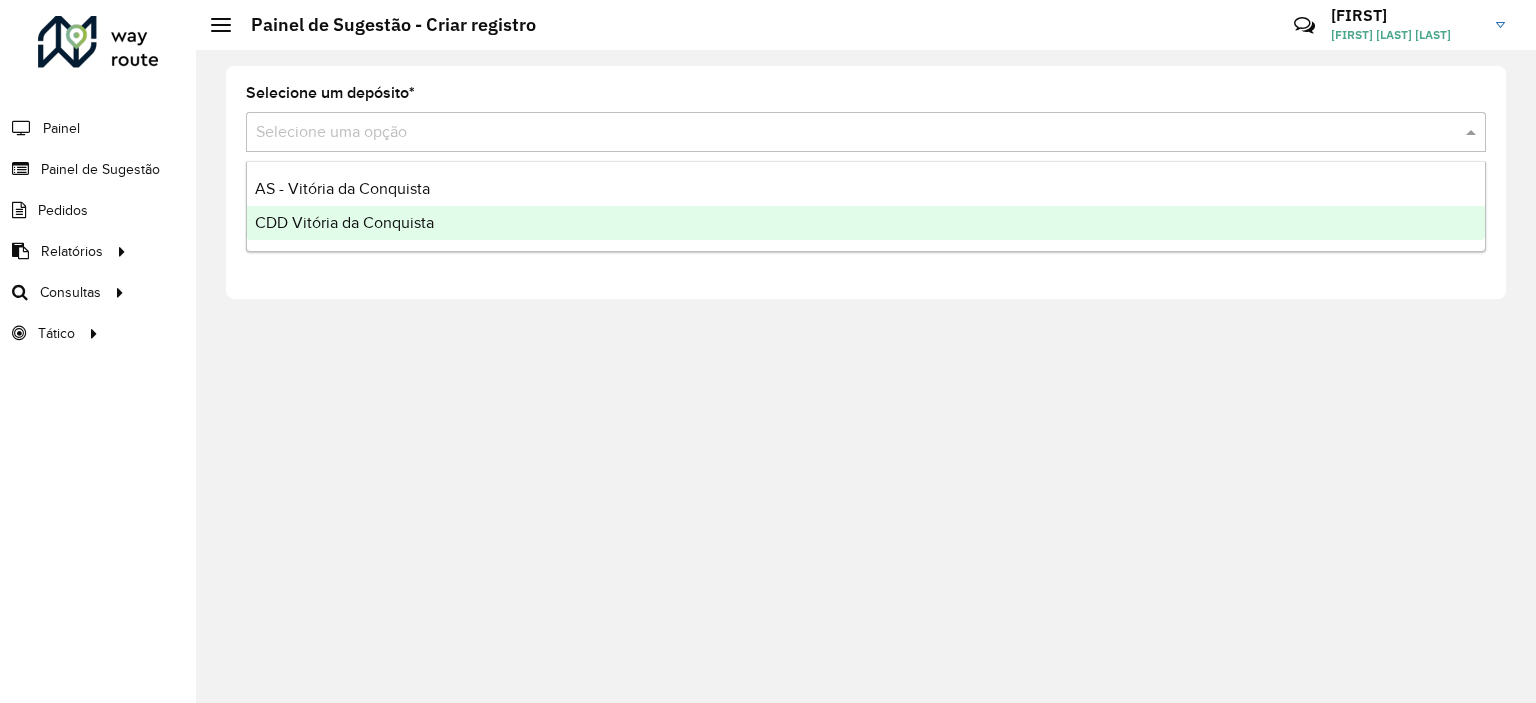 click on "CDD Vitória da Conquista" at bounding box center [866, 223] 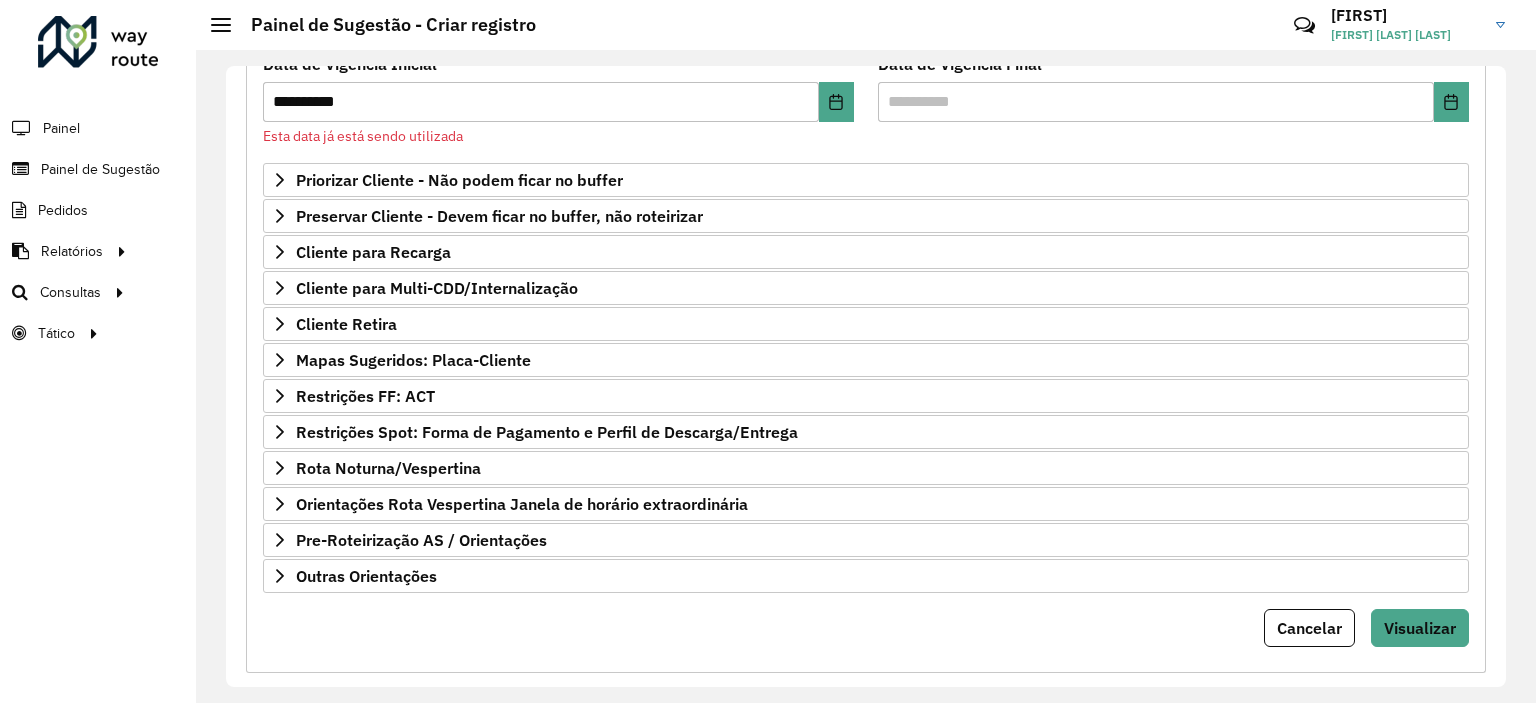 scroll, scrollTop: 291, scrollLeft: 0, axis: vertical 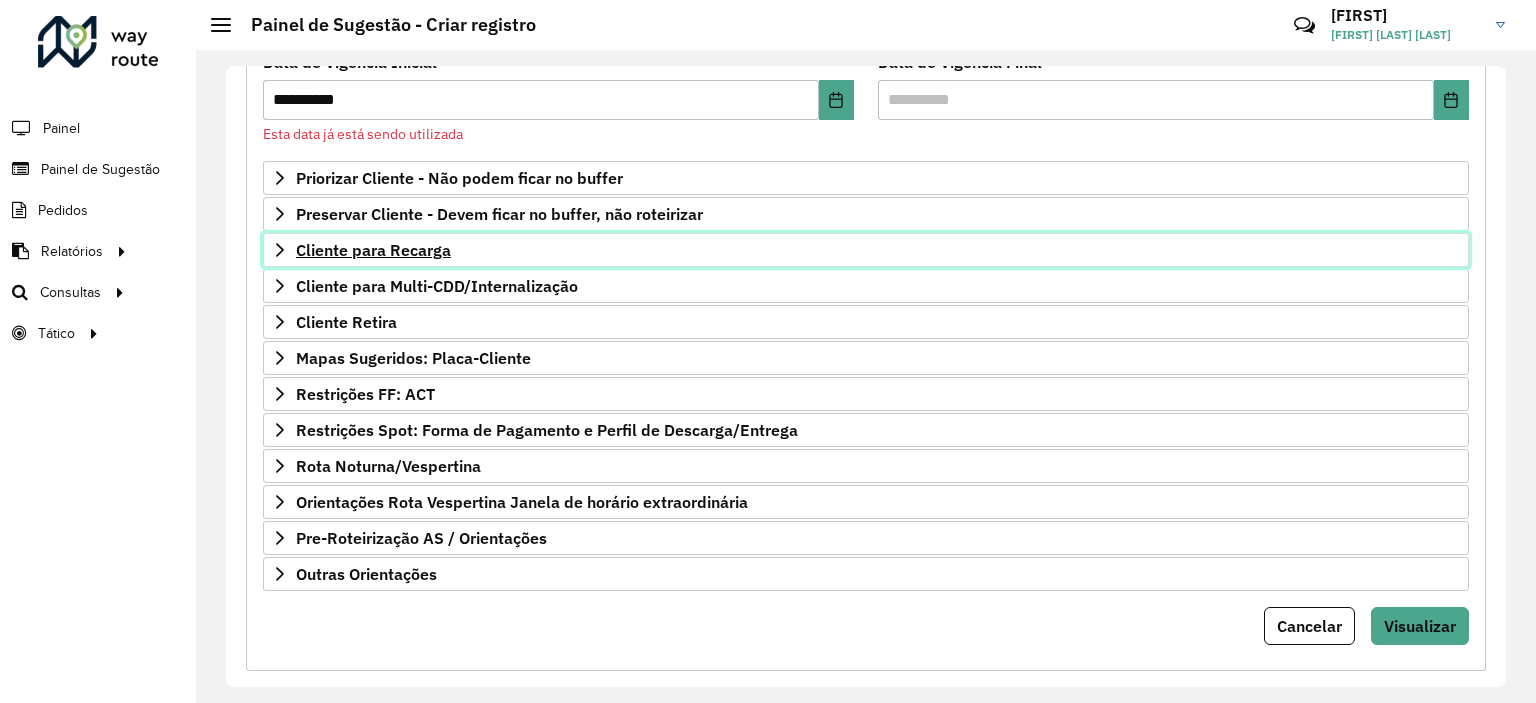 click on "Cliente para Recarga" at bounding box center [373, 250] 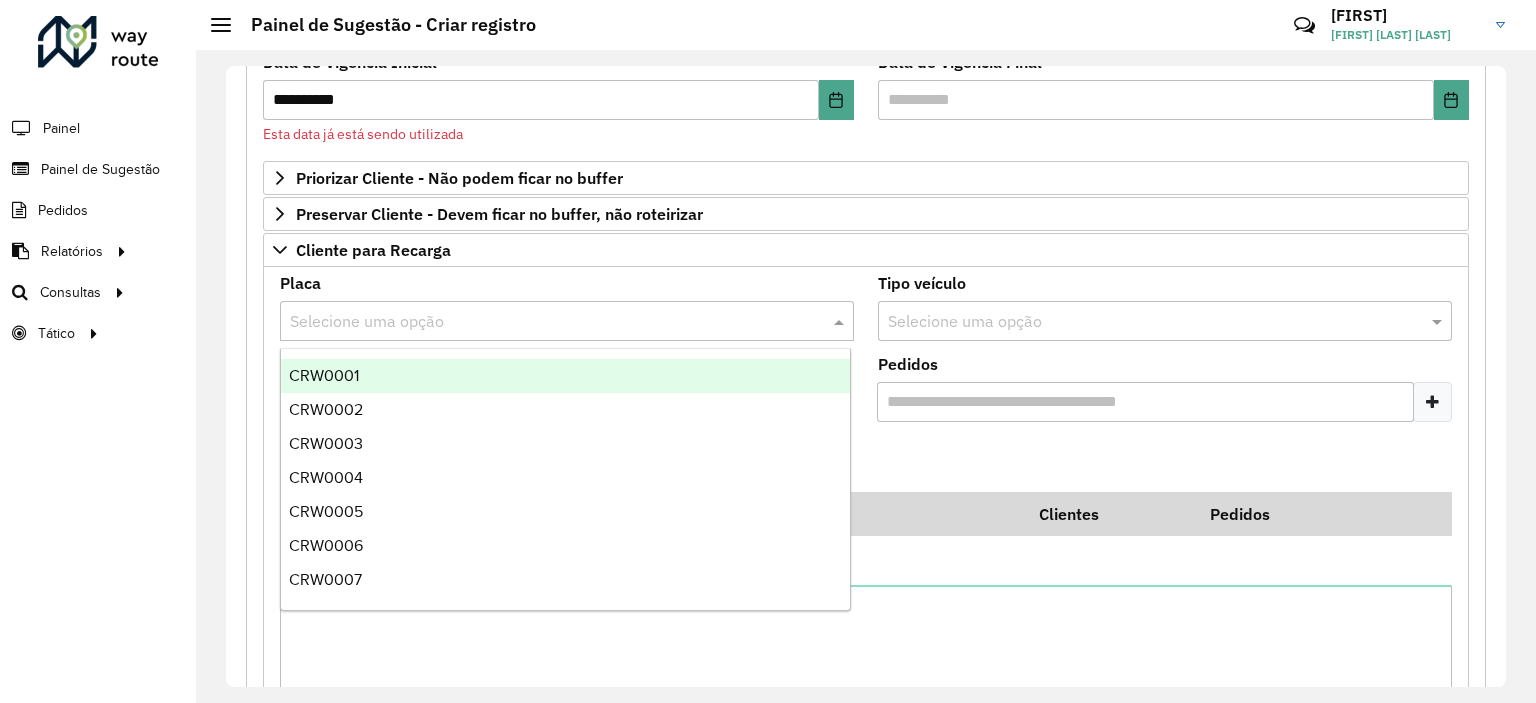 click at bounding box center [547, 322] 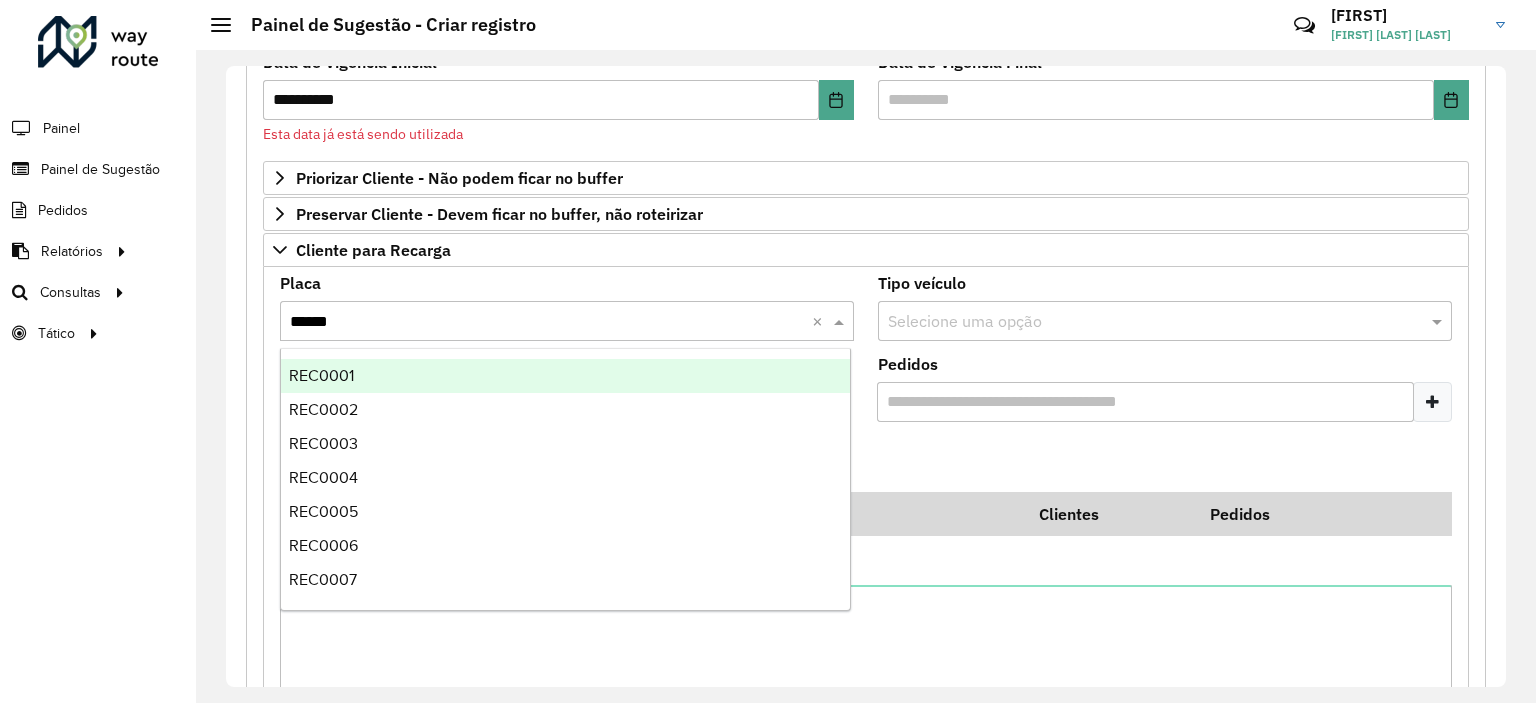 type on "*******" 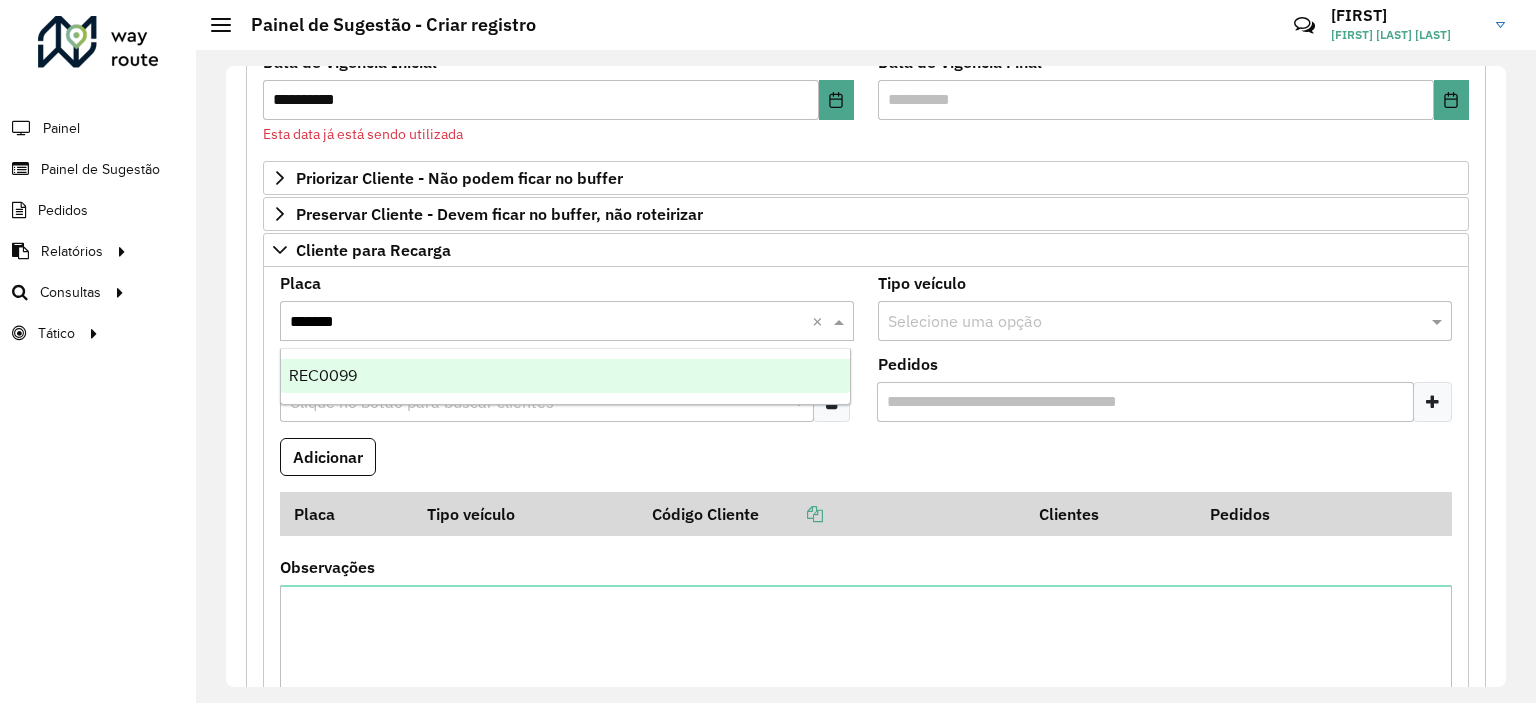 click on "REC0099" at bounding box center [566, 376] 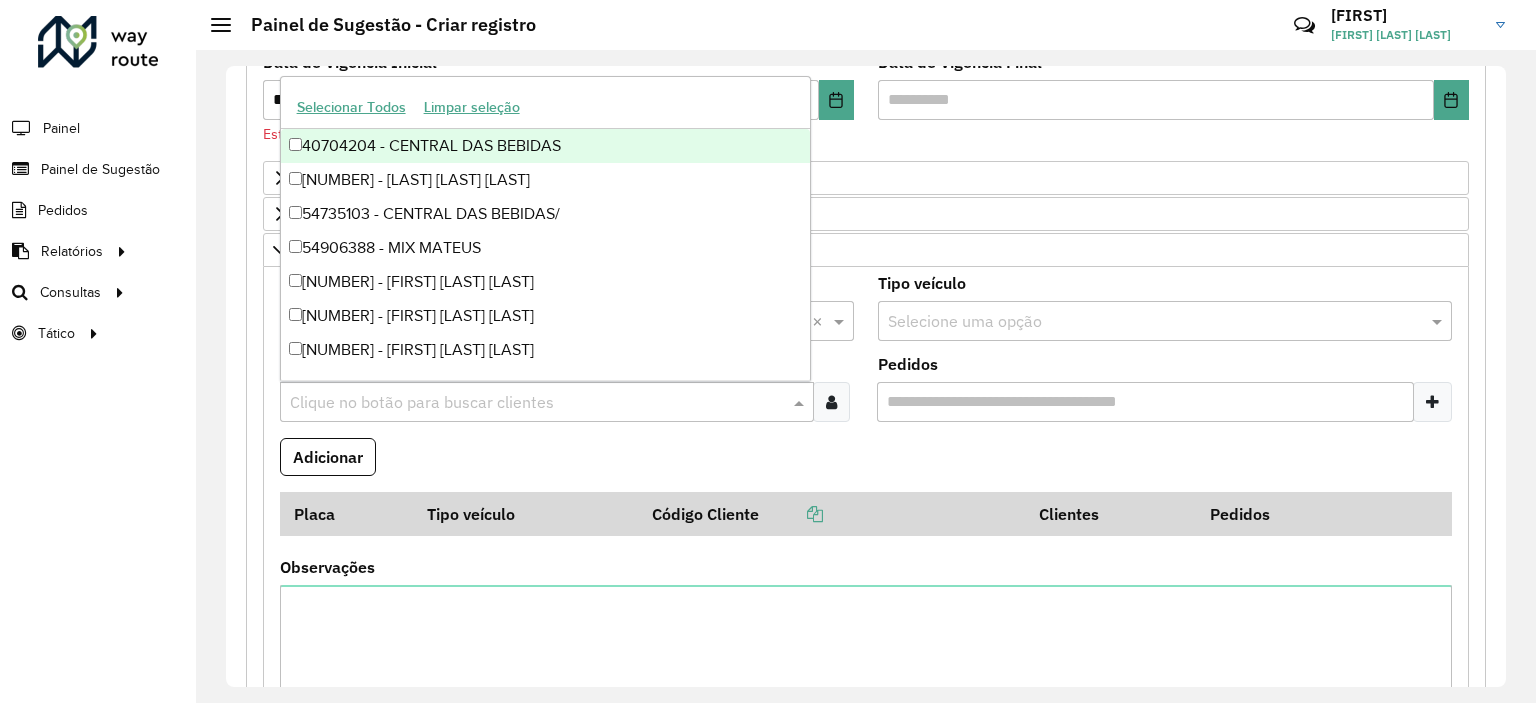click at bounding box center [537, 403] 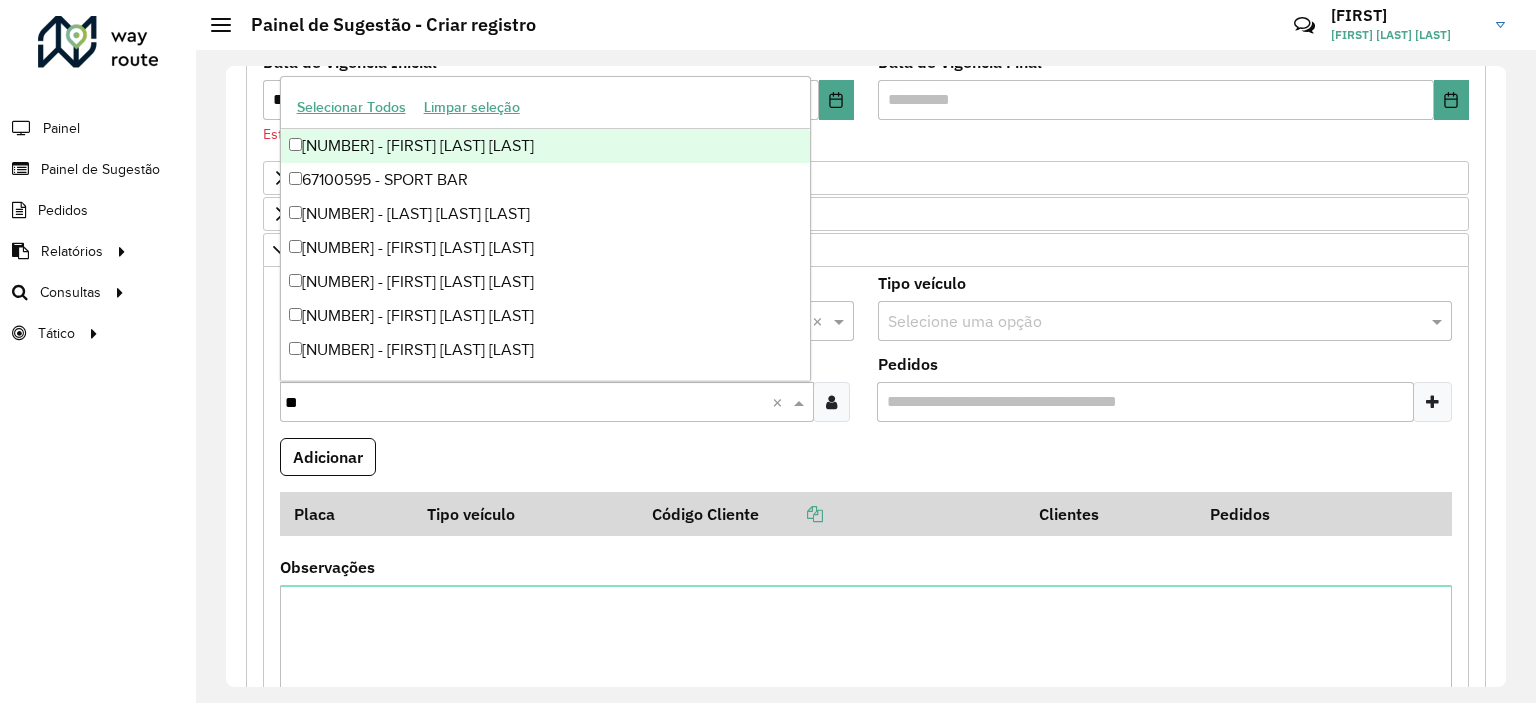 type on "***" 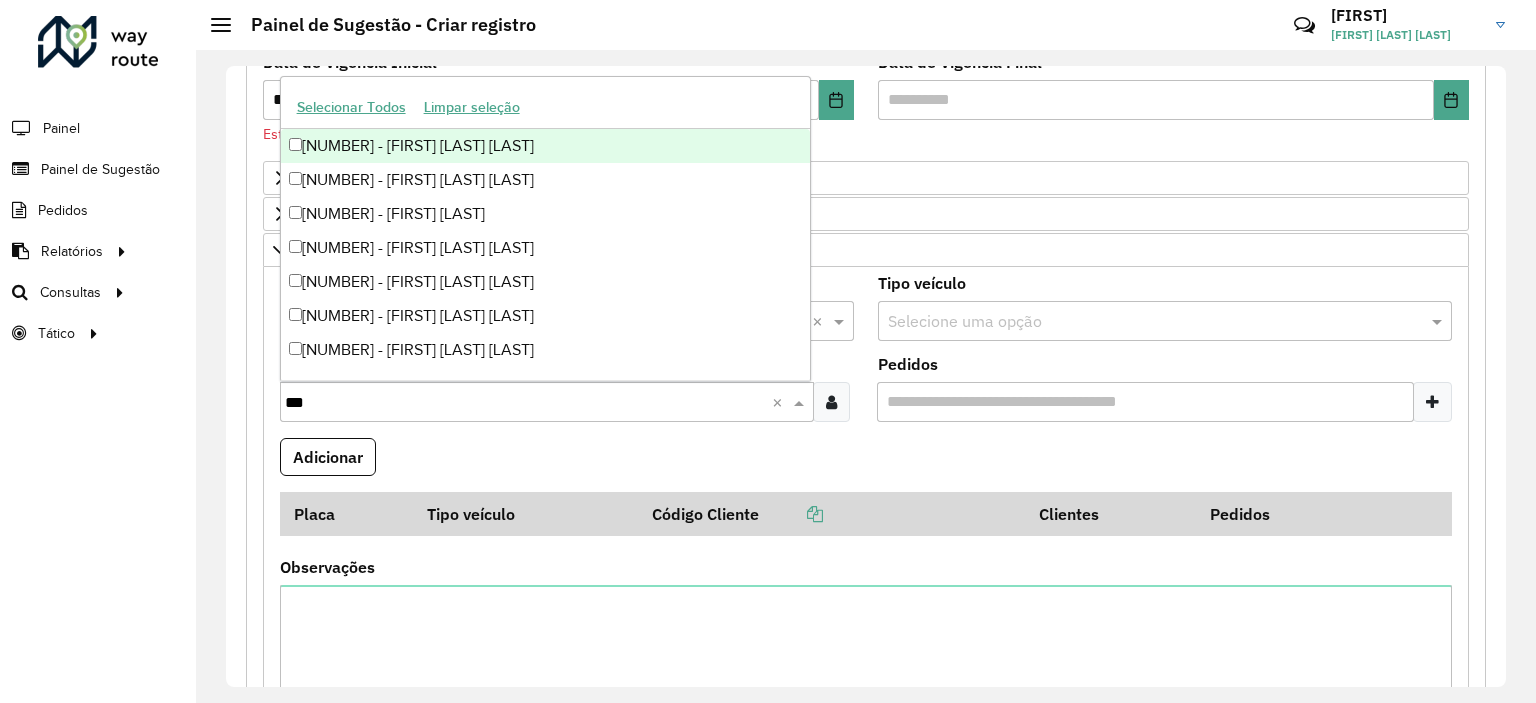 click on "[NUMBER] - [FIRST] [LAST] [LAST]" at bounding box center (546, 146) 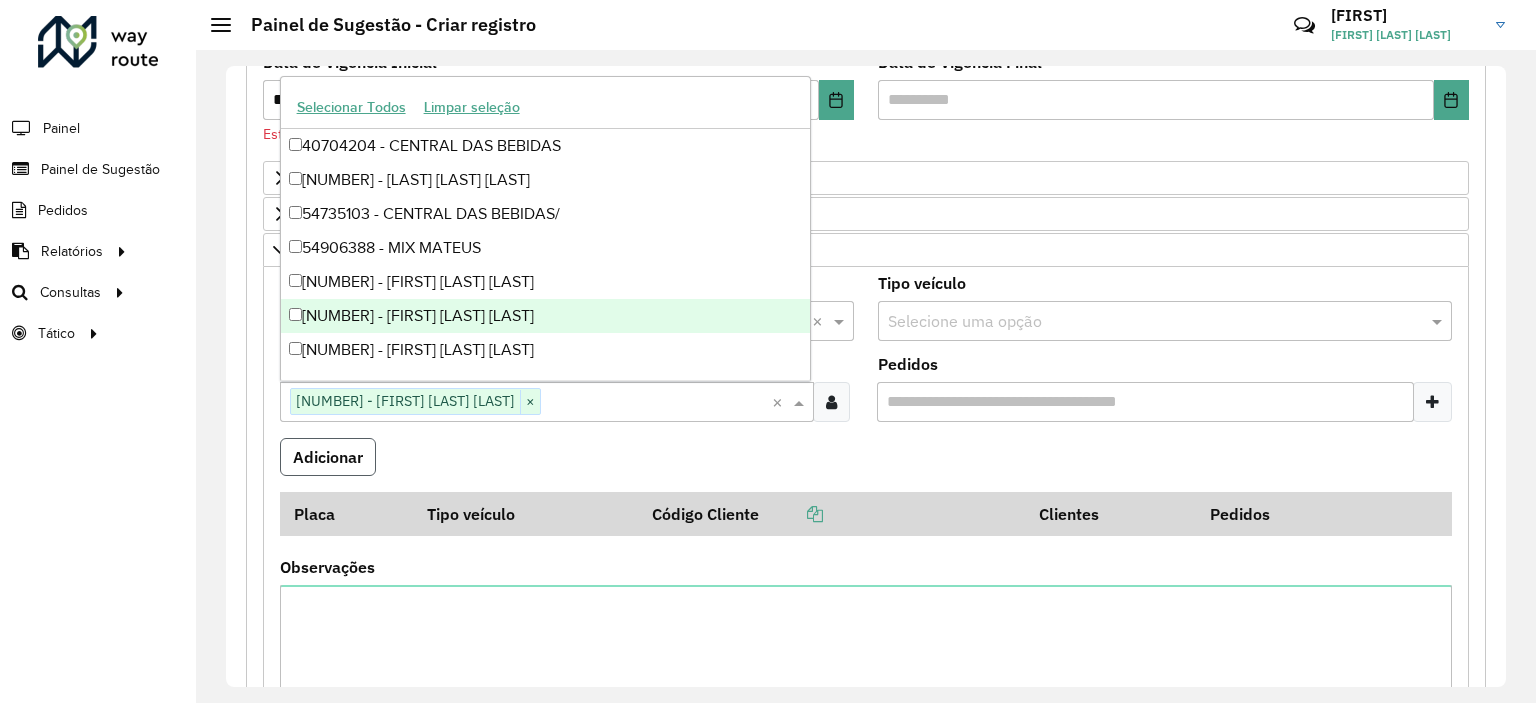 click on "Adicionar" at bounding box center [328, 457] 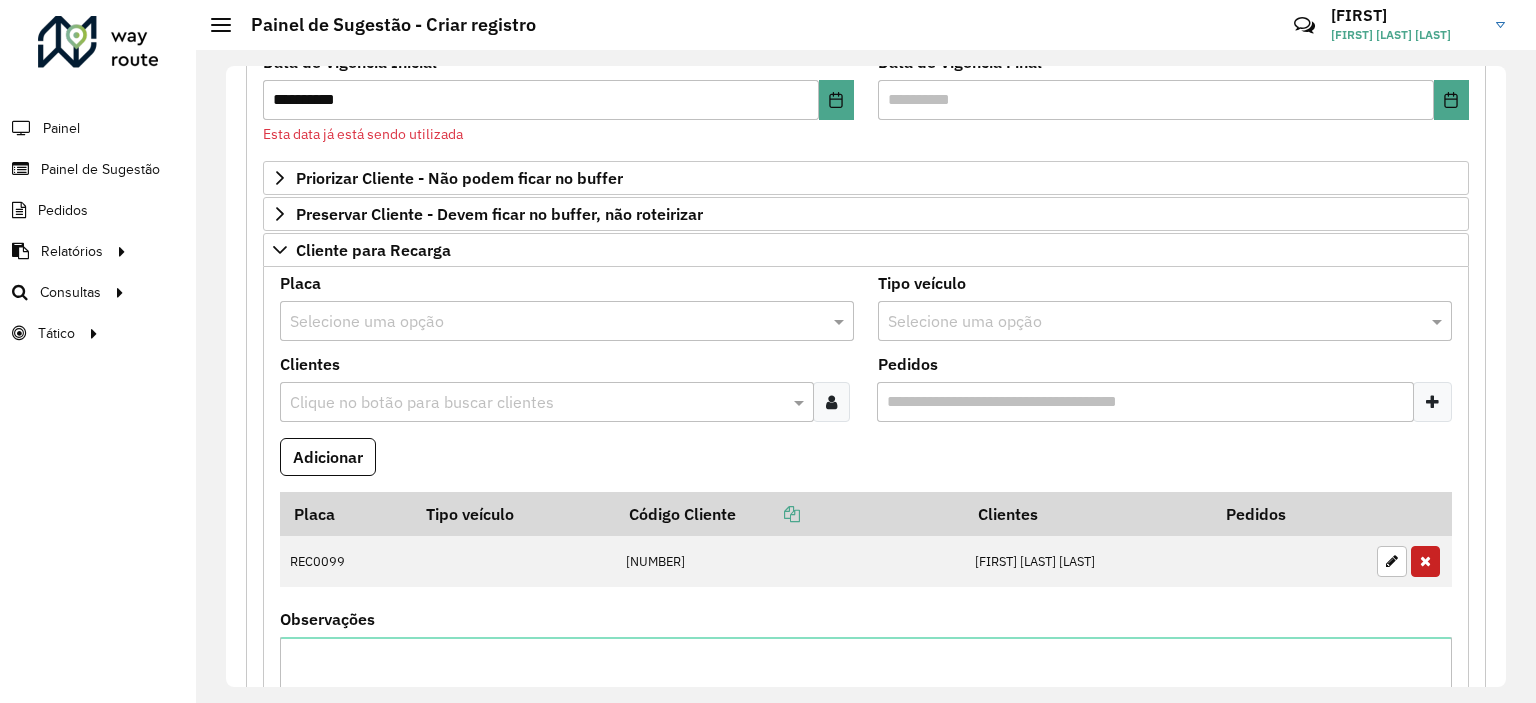drag, startPoint x: 1506, startPoint y: 383, endPoint x: 1501, endPoint y: 415, distance: 32.38827 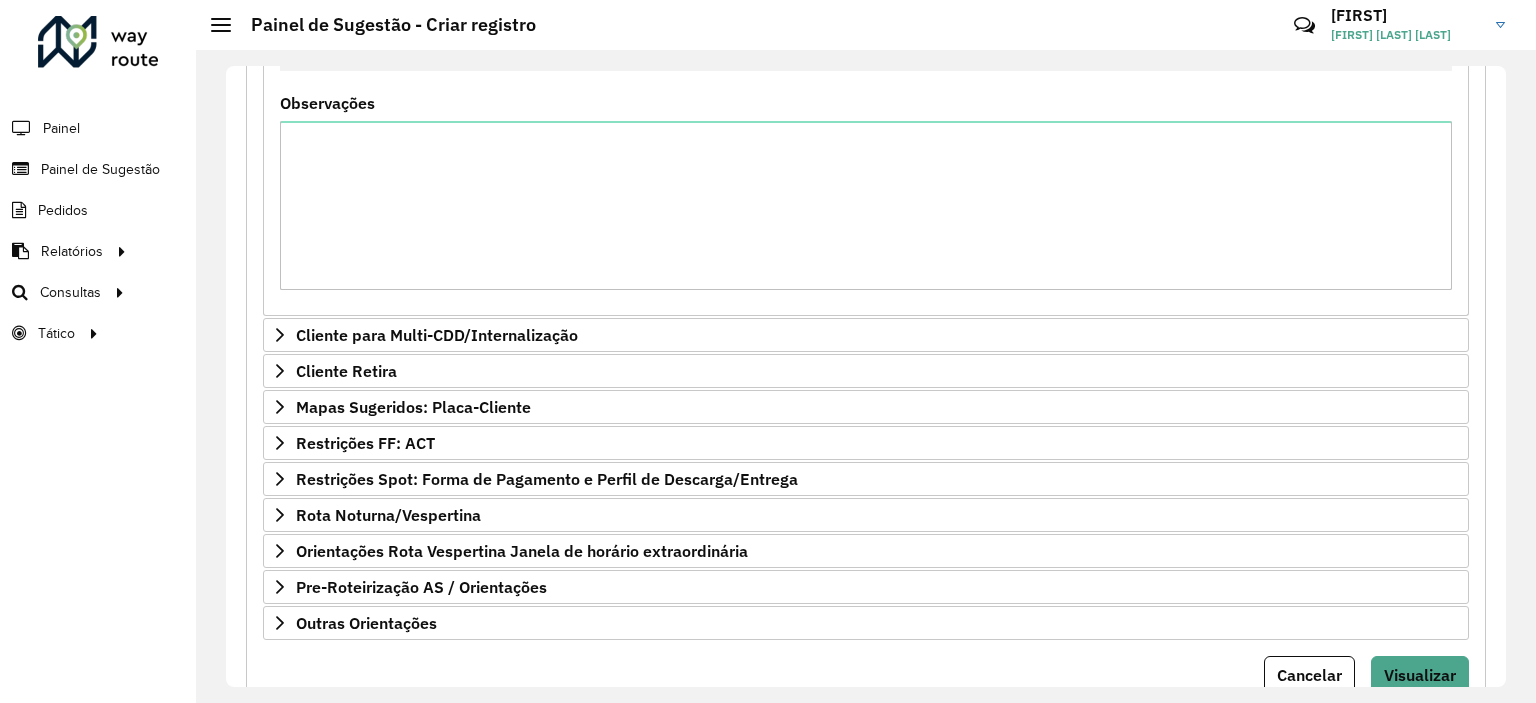 scroll, scrollTop: 826, scrollLeft: 0, axis: vertical 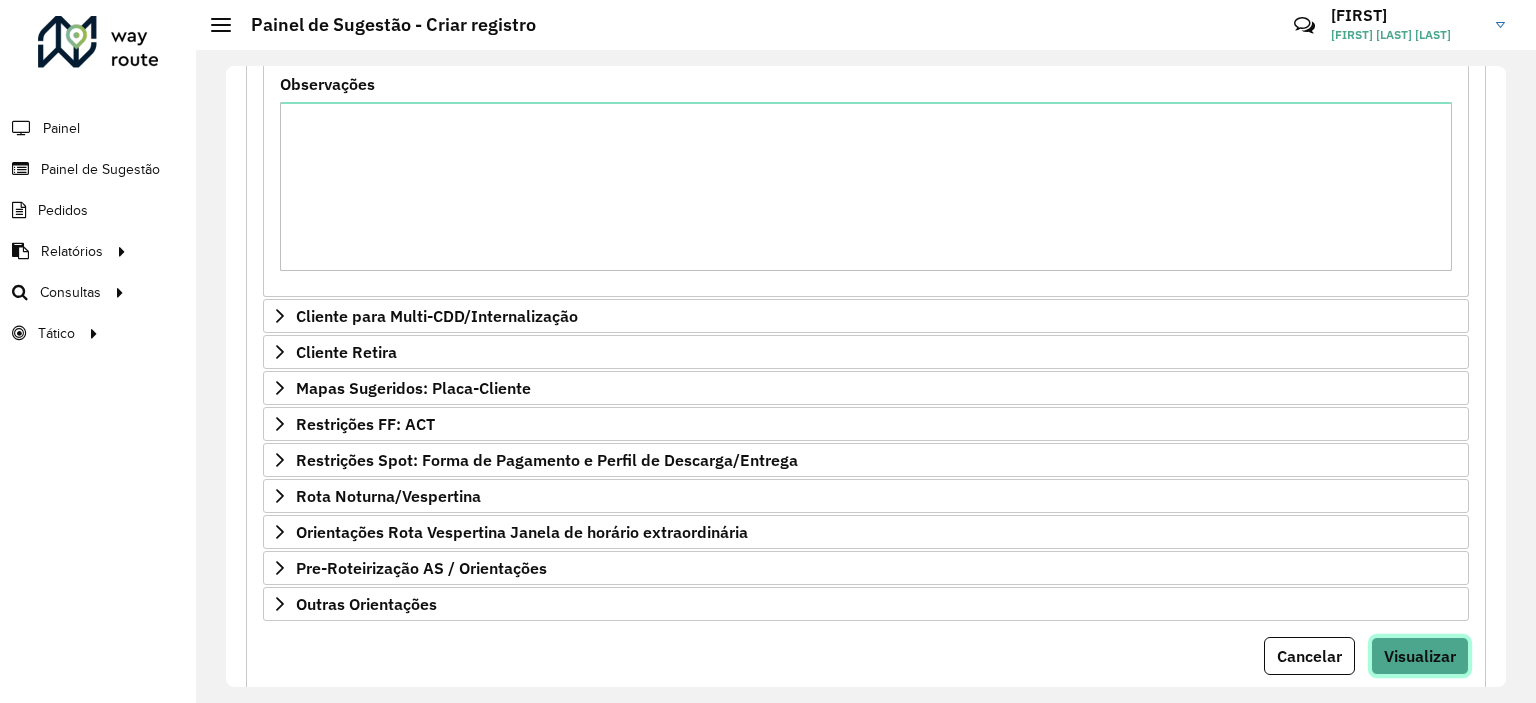 click on "Visualizar" at bounding box center [1420, 656] 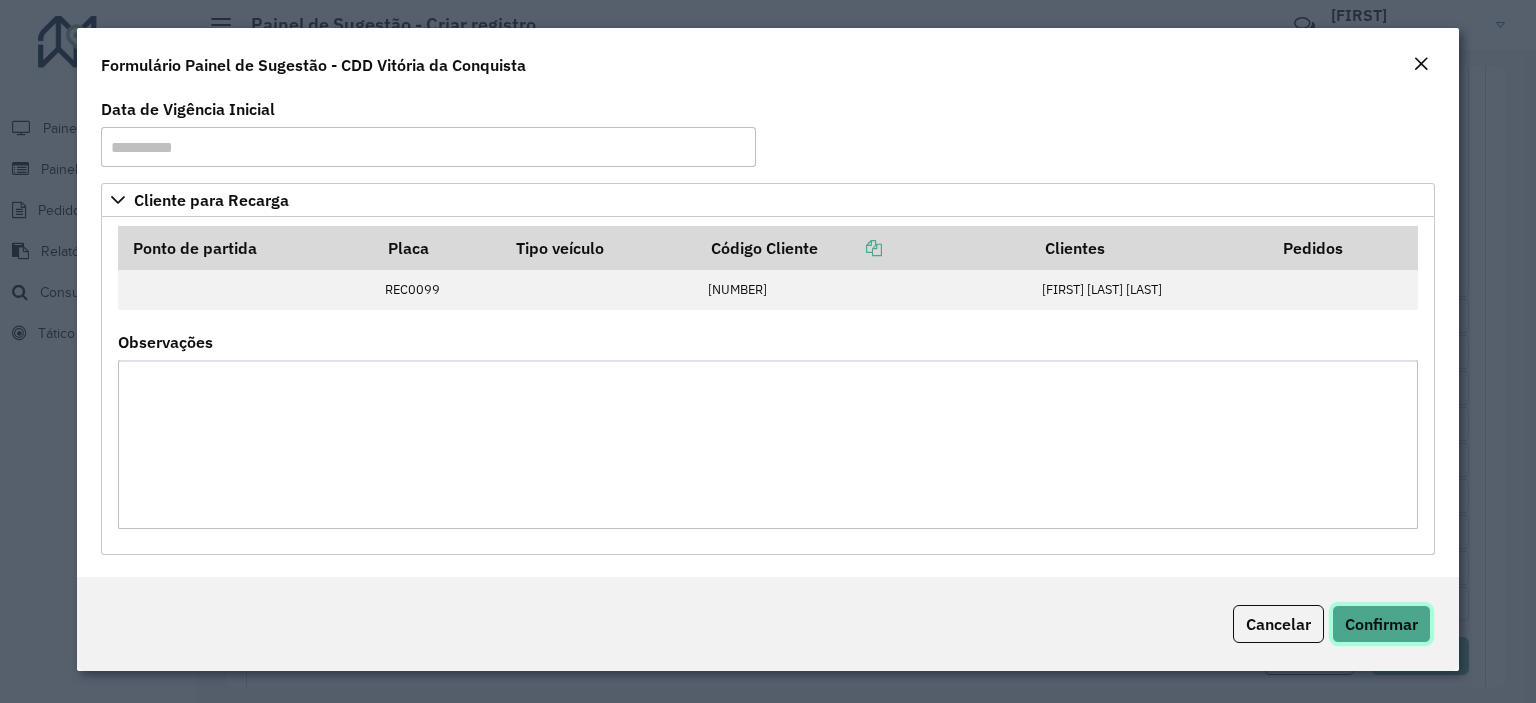 click on "Confirmar" 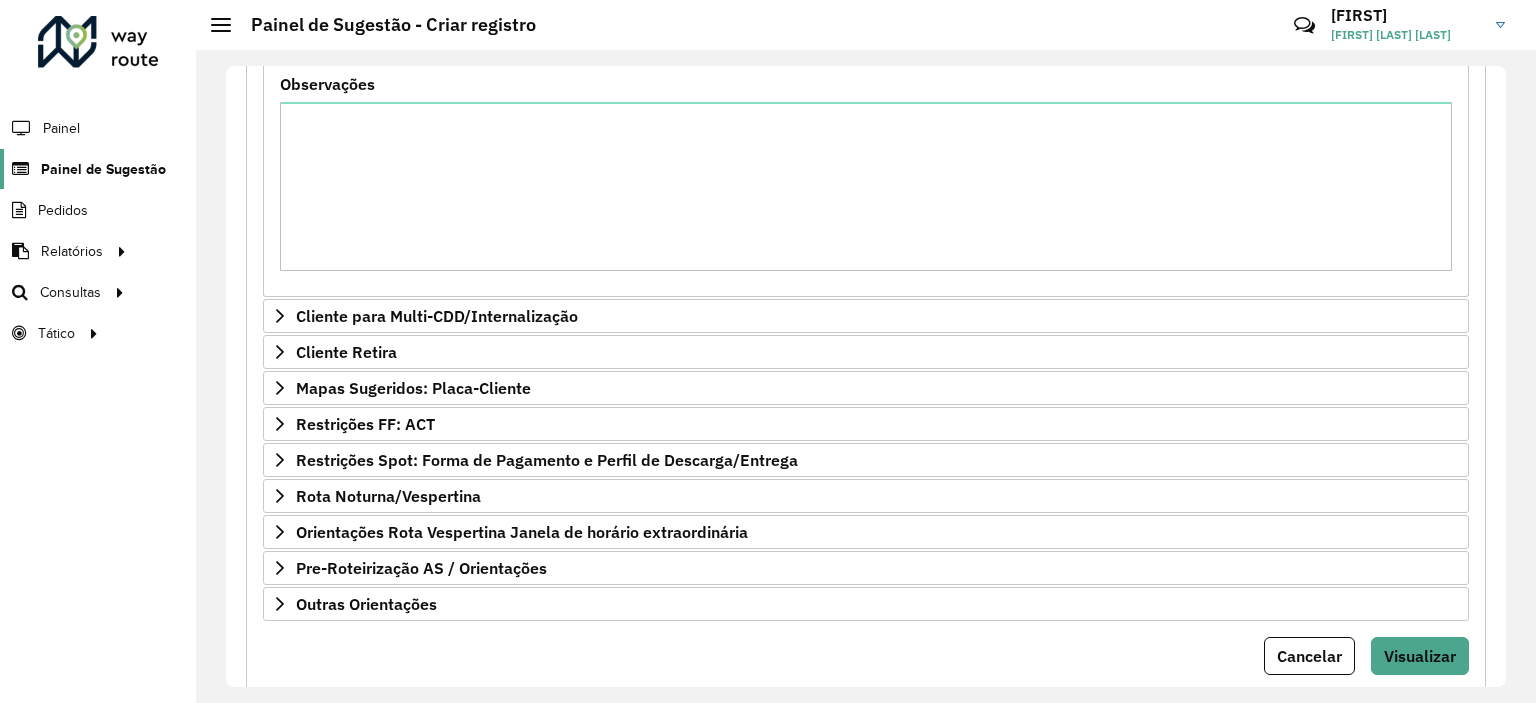 click on "Painel de Sugestão" 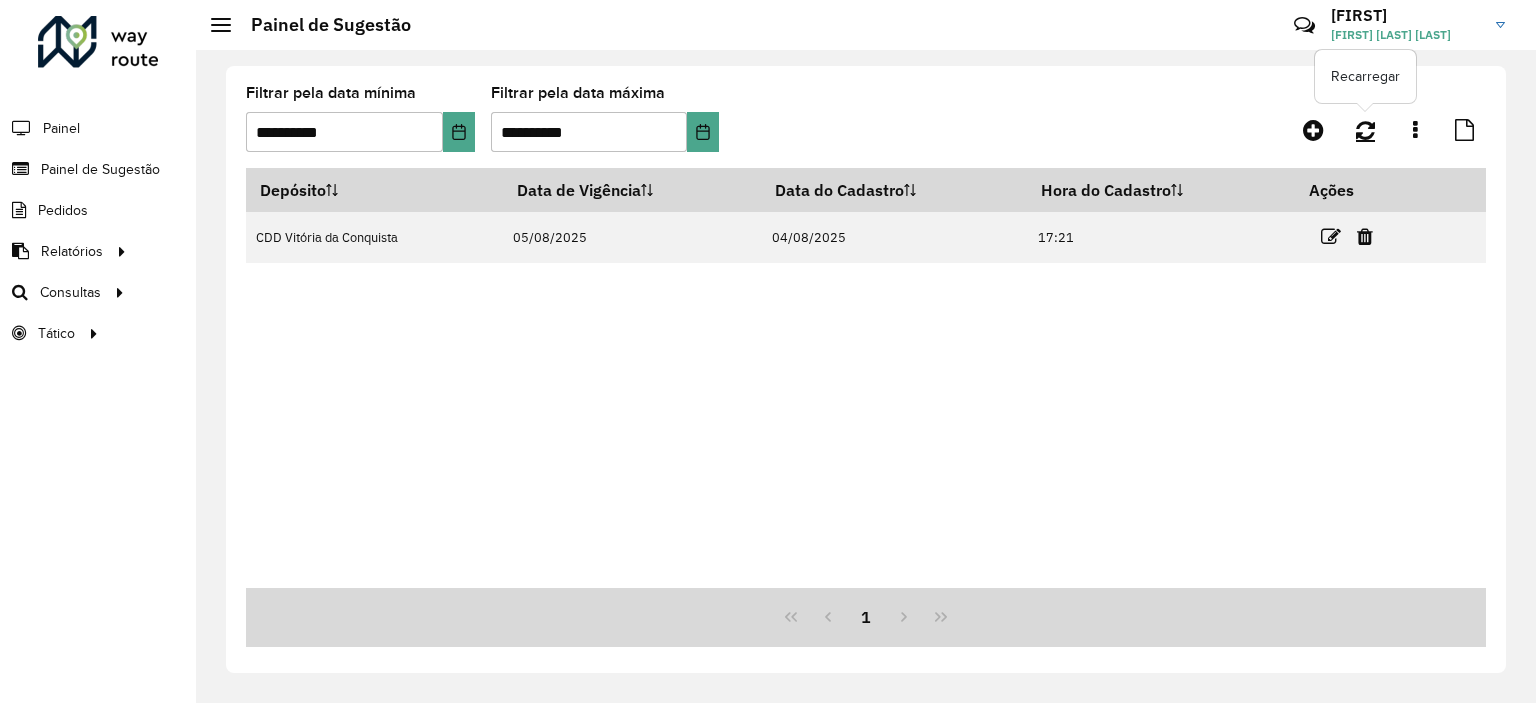 click 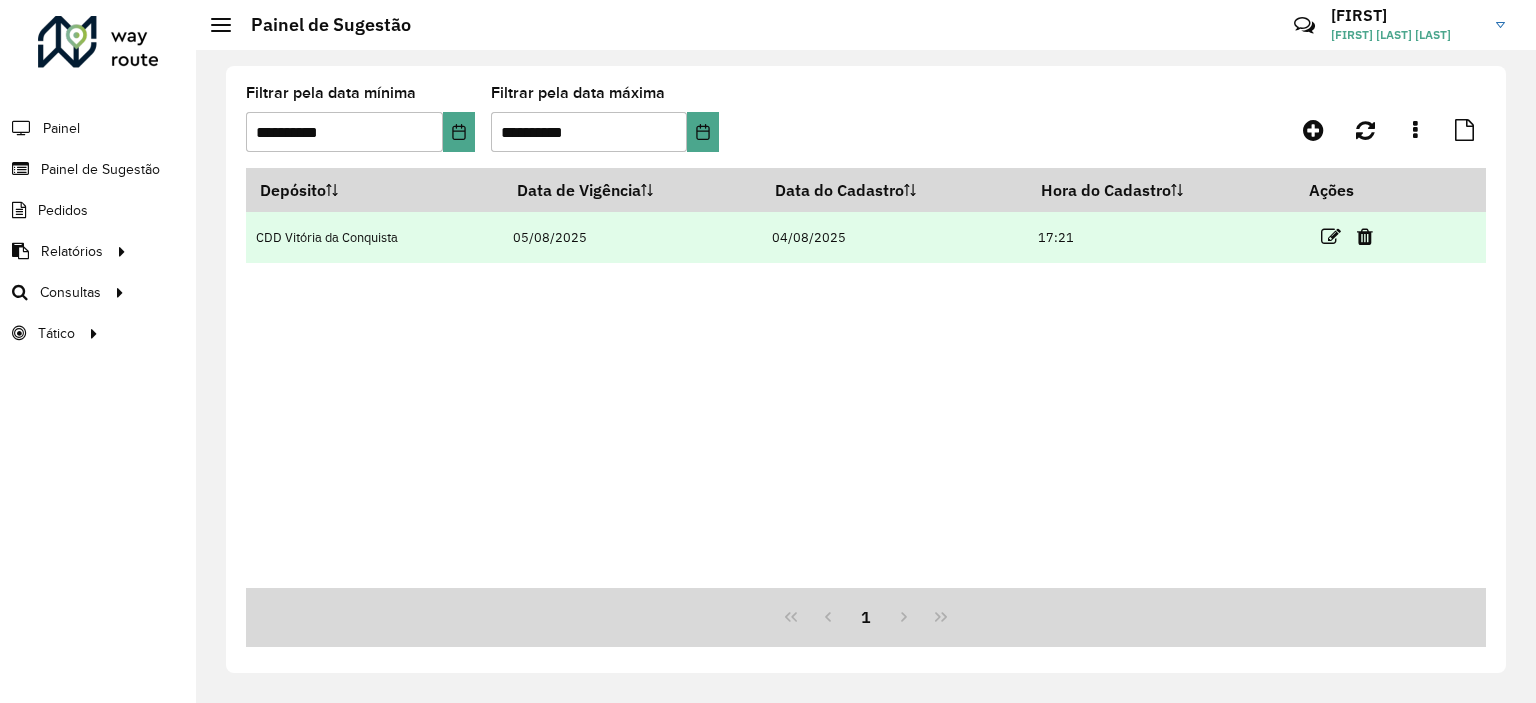 click on "04/08/2025" at bounding box center [894, 237] 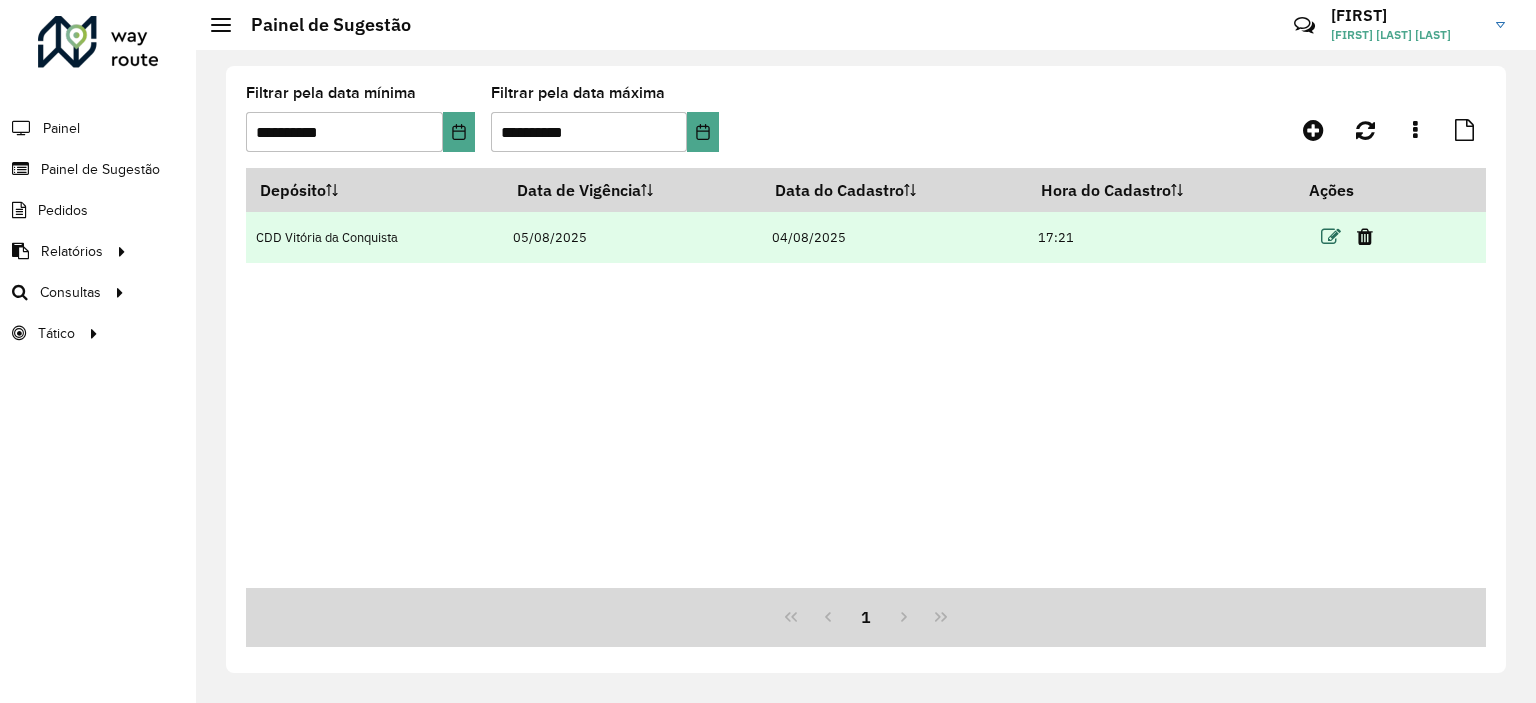 click at bounding box center (1331, 237) 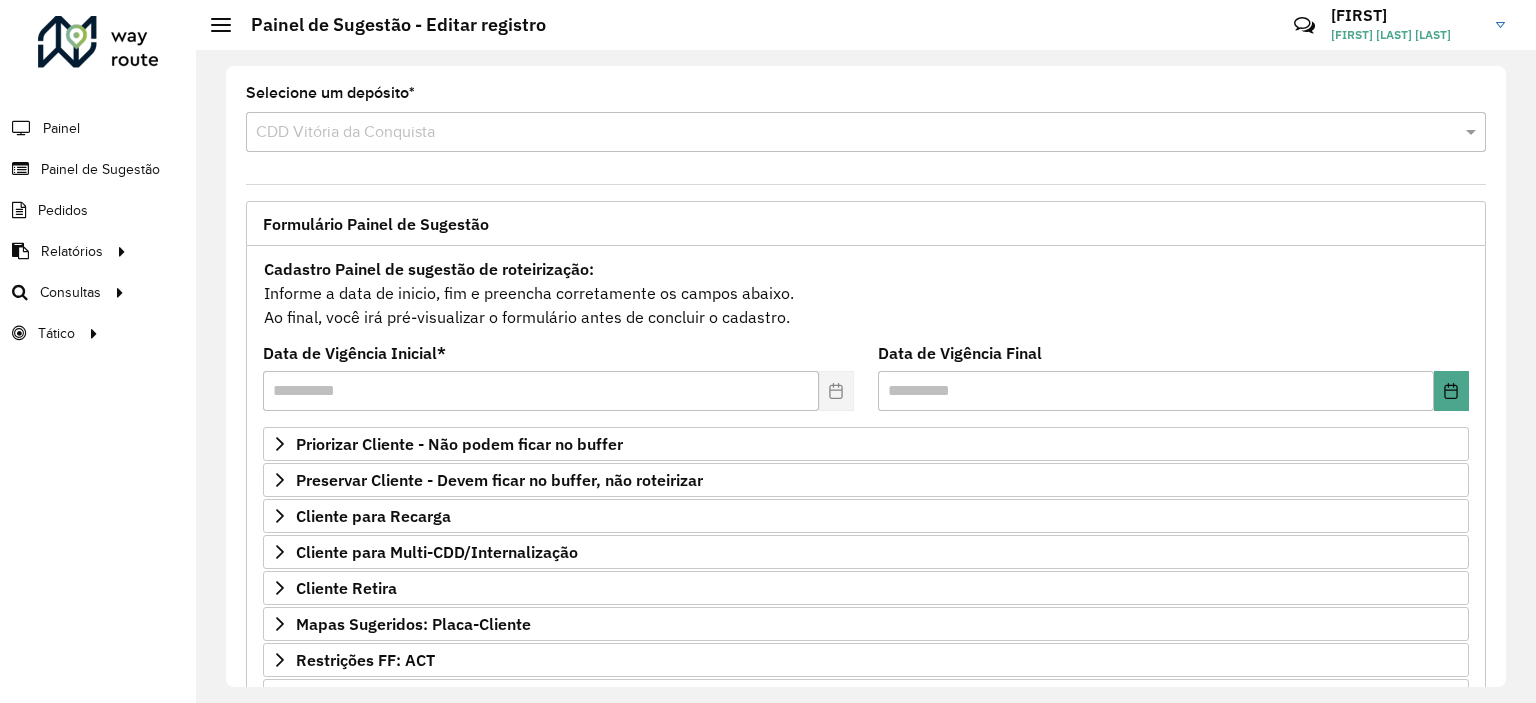 drag, startPoint x: 1507, startPoint y: 386, endPoint x: 1505, endPoint y: 459, distance: 73.02739 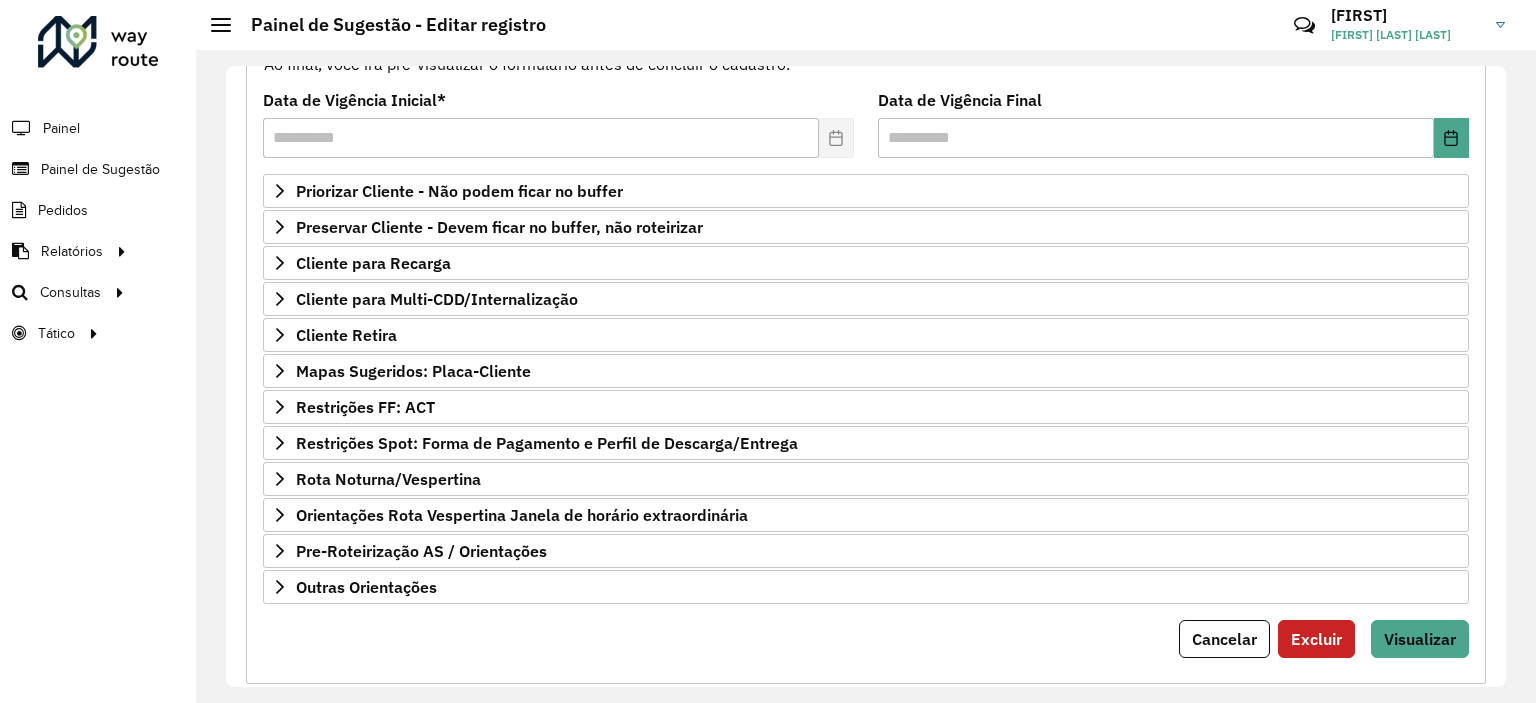 scroll, scrollTop: 244, scrollLeft: 0, axis: vertical 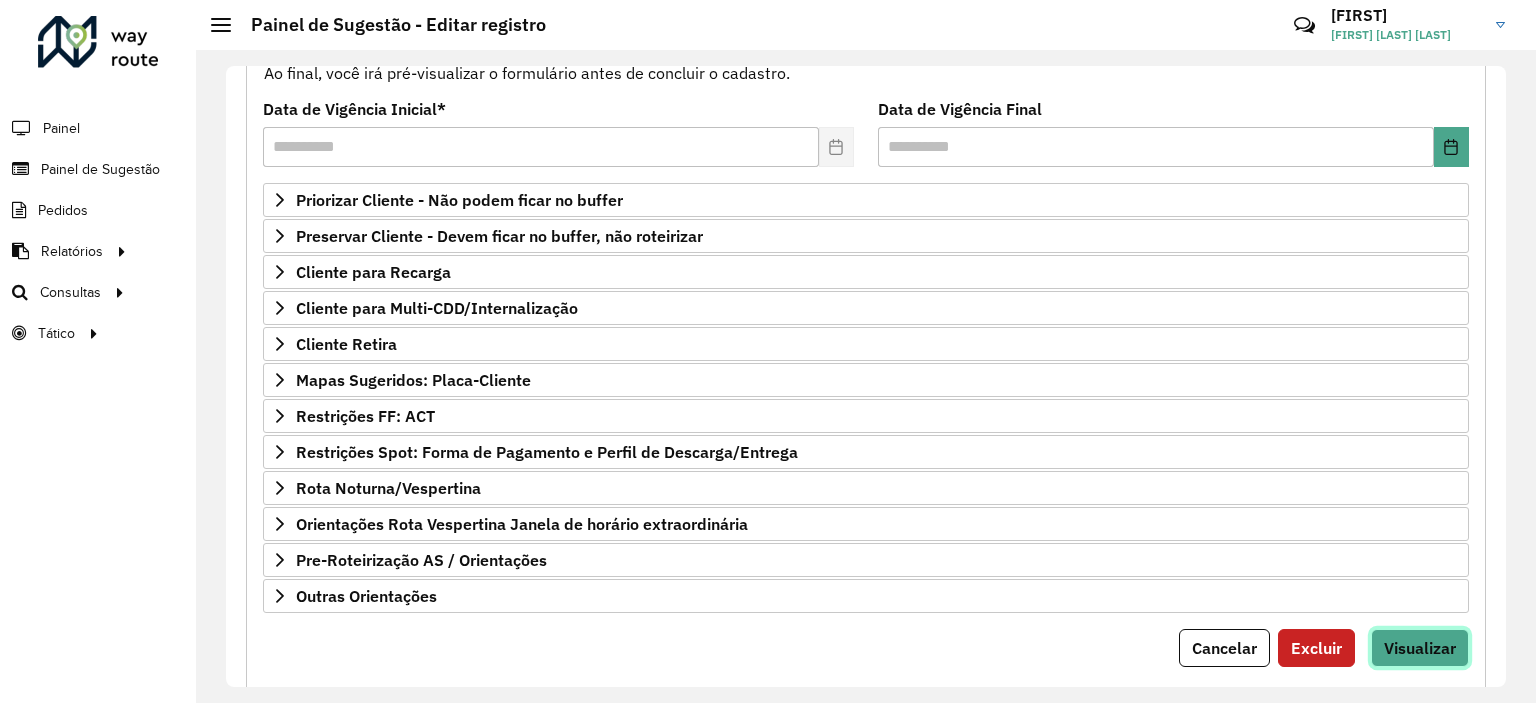 click on "Visualizar" at bounding box center [1420, 648] 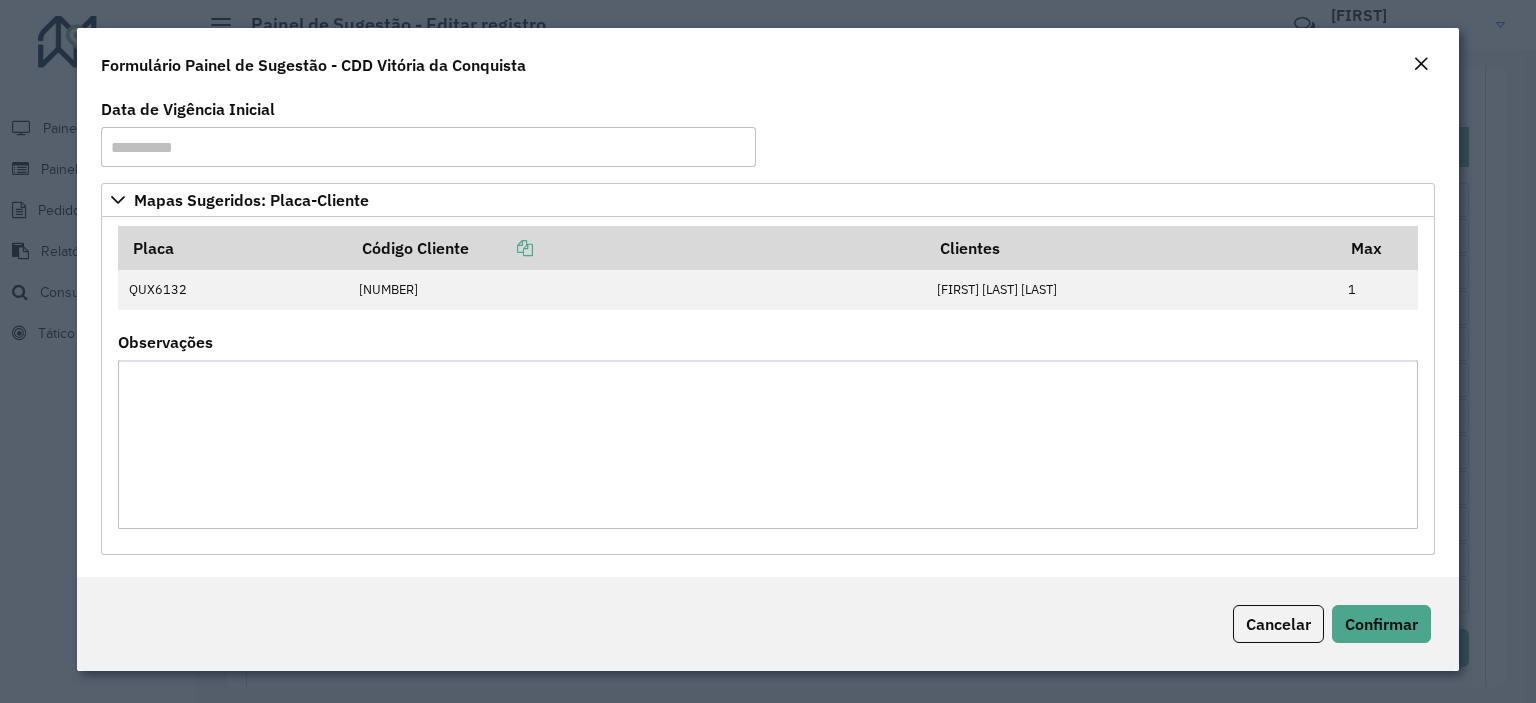 click 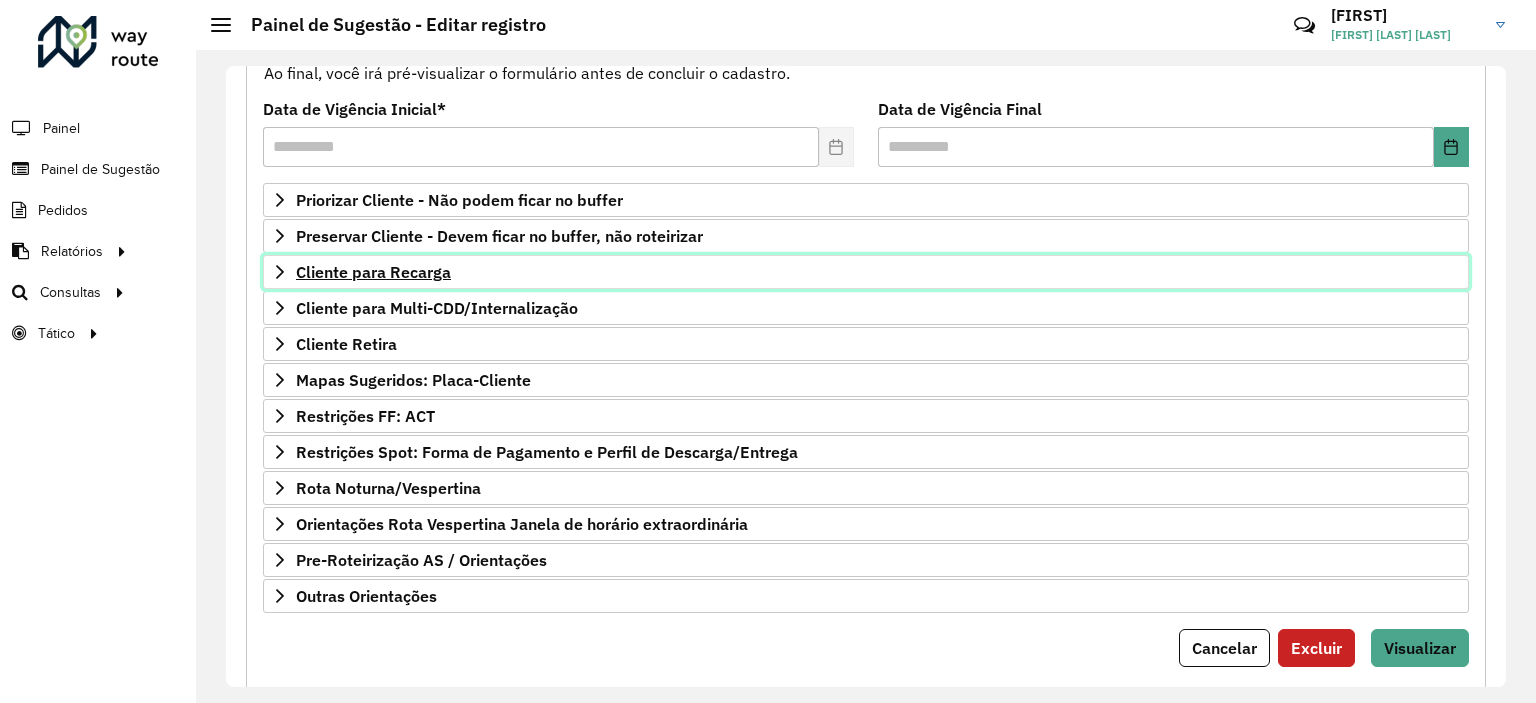click on "Cliente para Recarga" at bounding box center [373, 272] 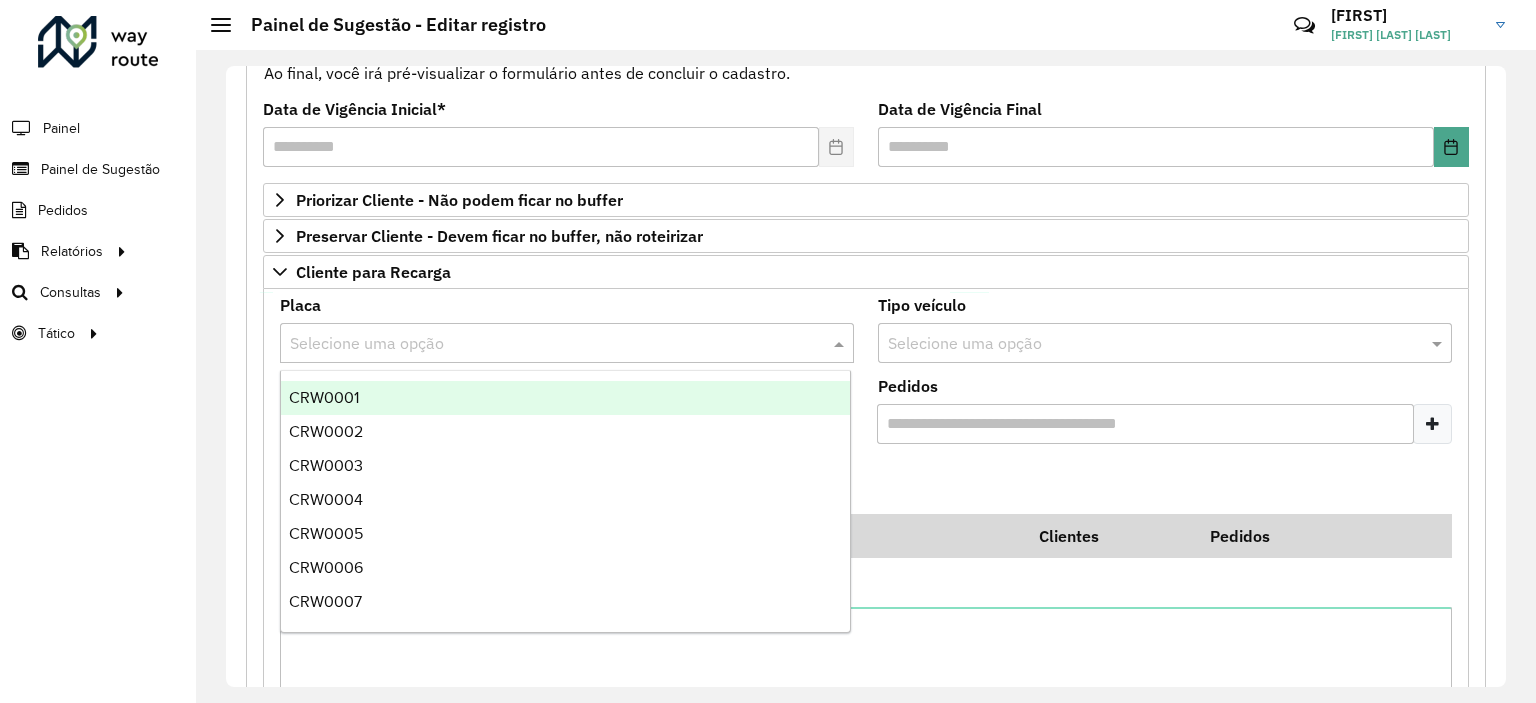 click at bounding box center (547, 344) 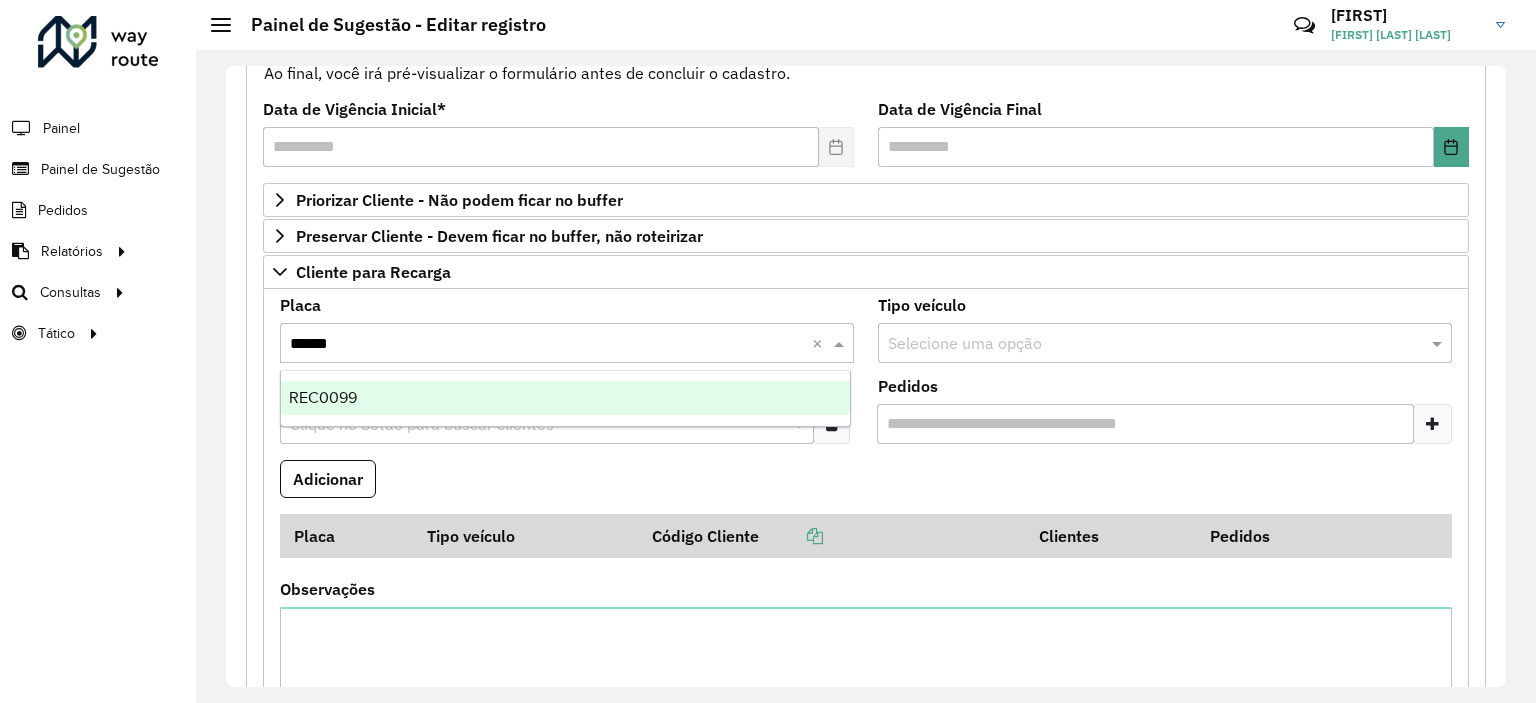 type on "*******" 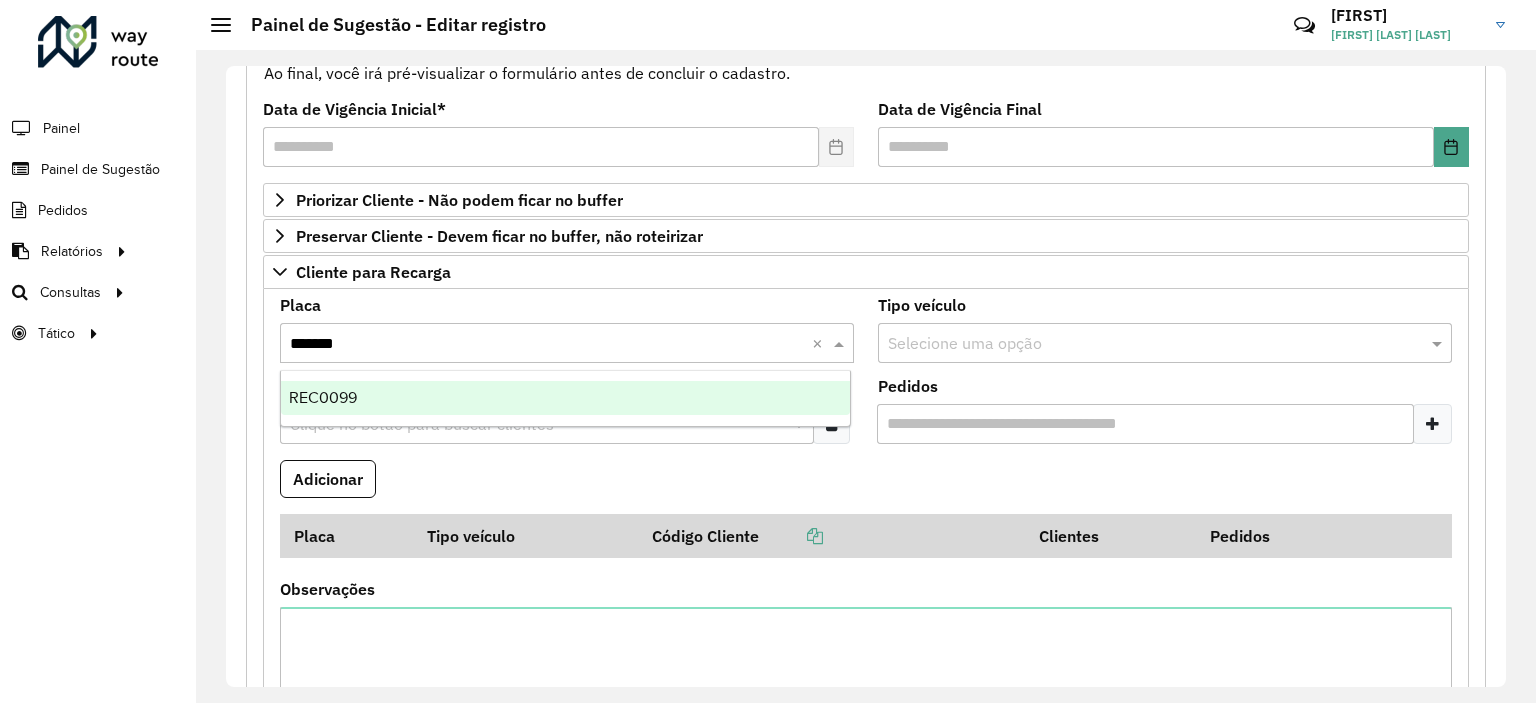 click on "REC0099" at bounding box center [566, 398] 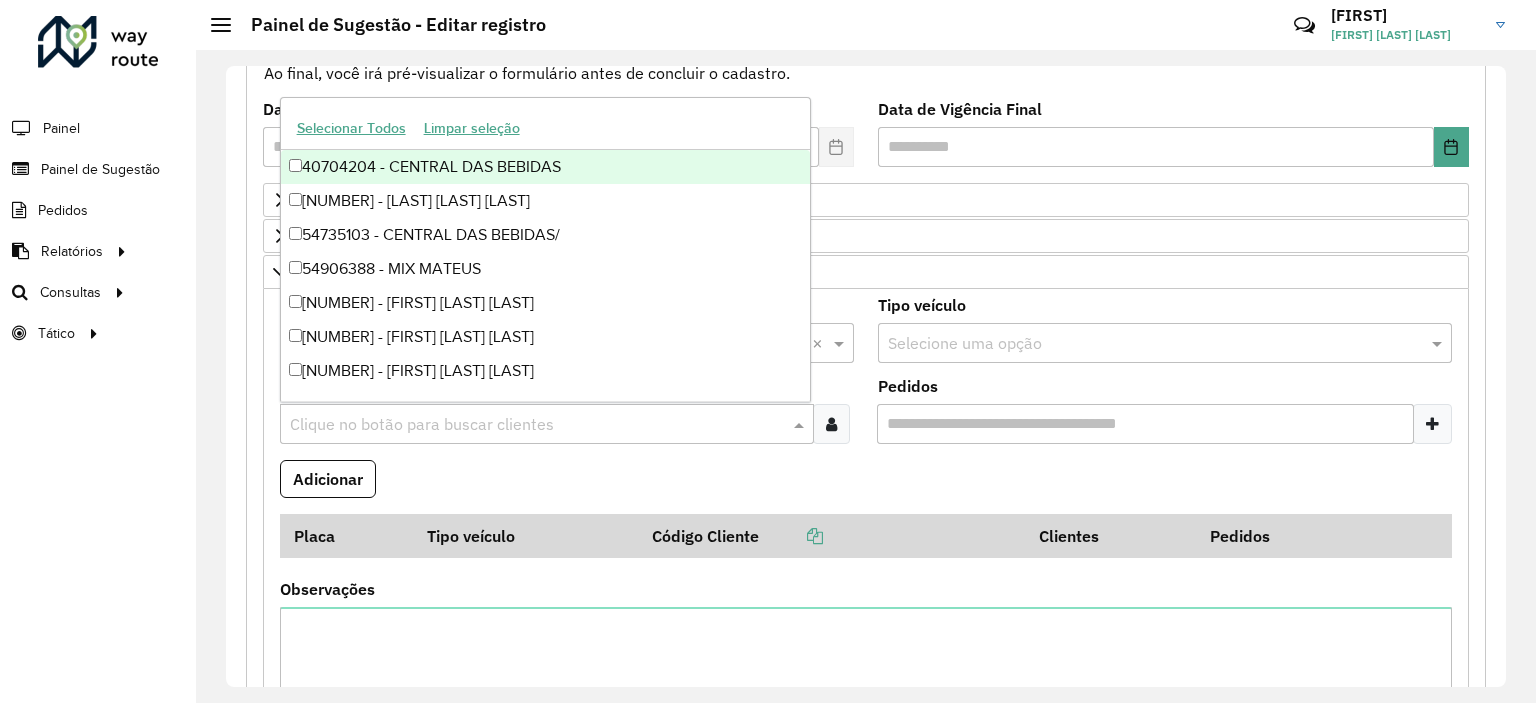 click at bounding box center (537, 425) 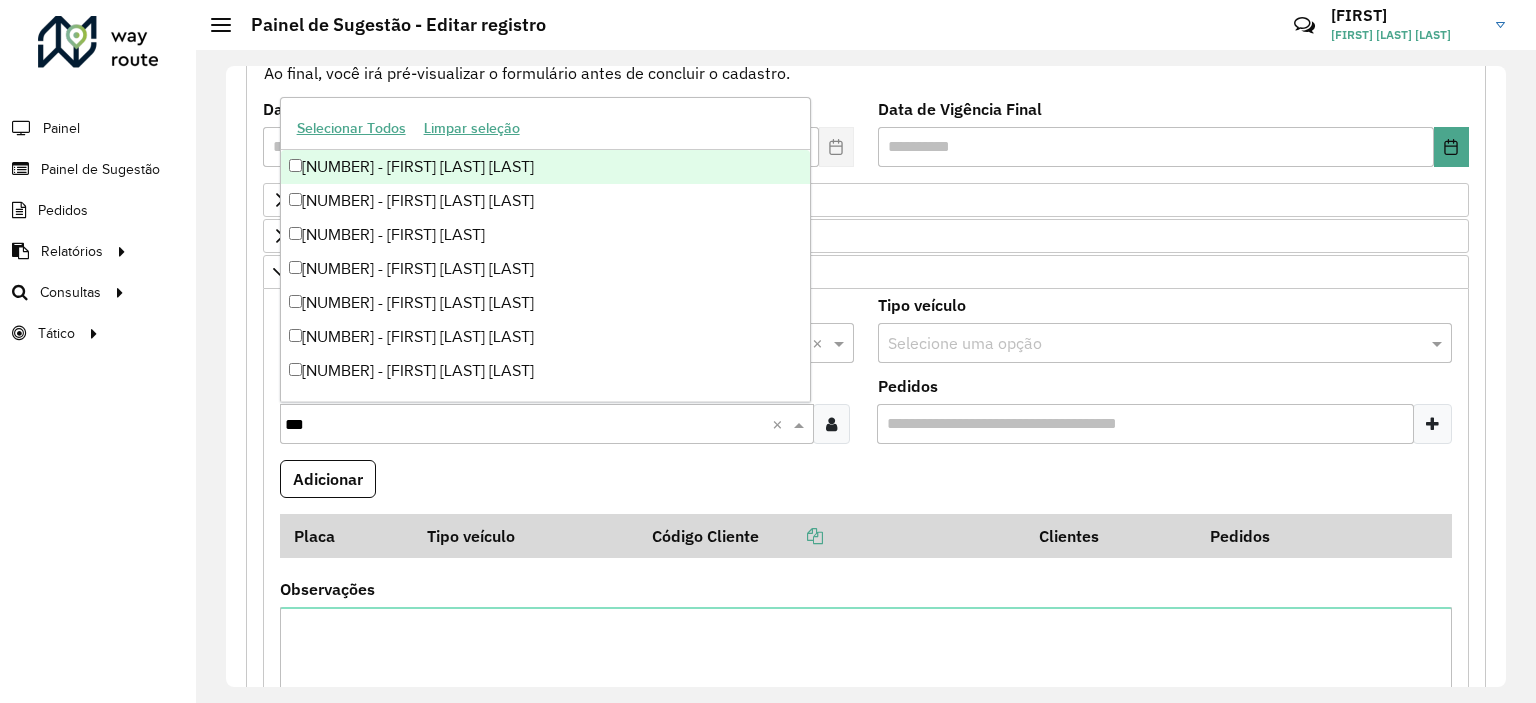 type on "***" 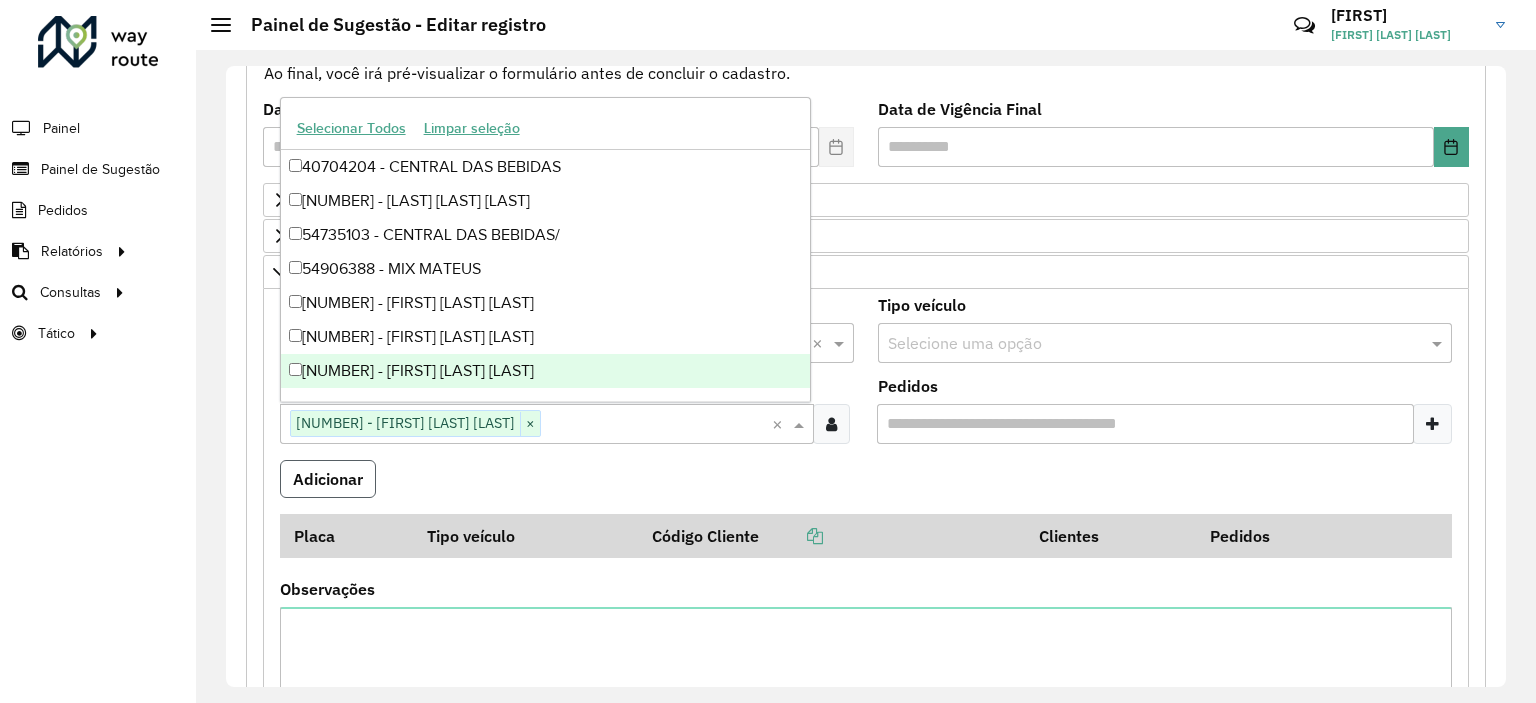 click on "Adicionar" at bounding box center [328, 479] 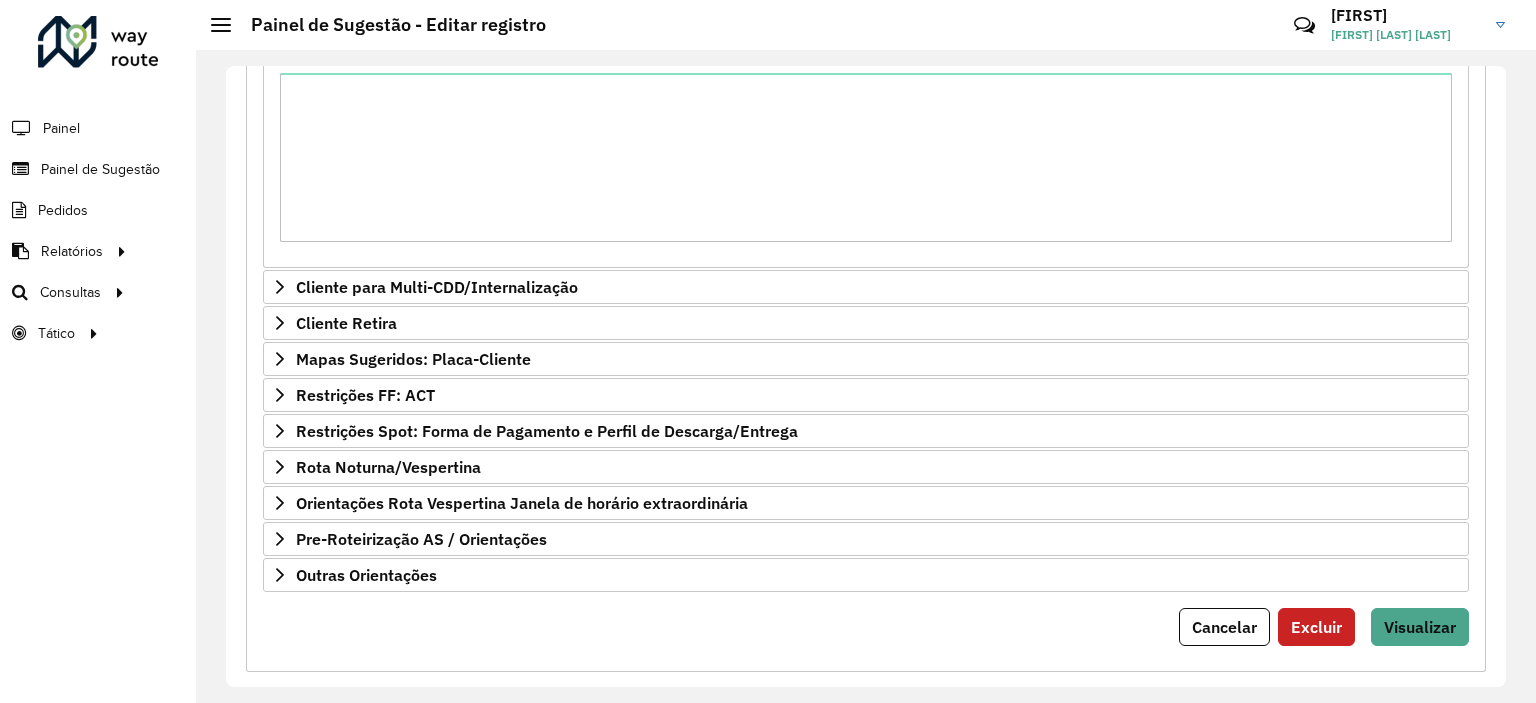 scroll, scrollTop: 851, scrollLeft: 0, axis: vertical 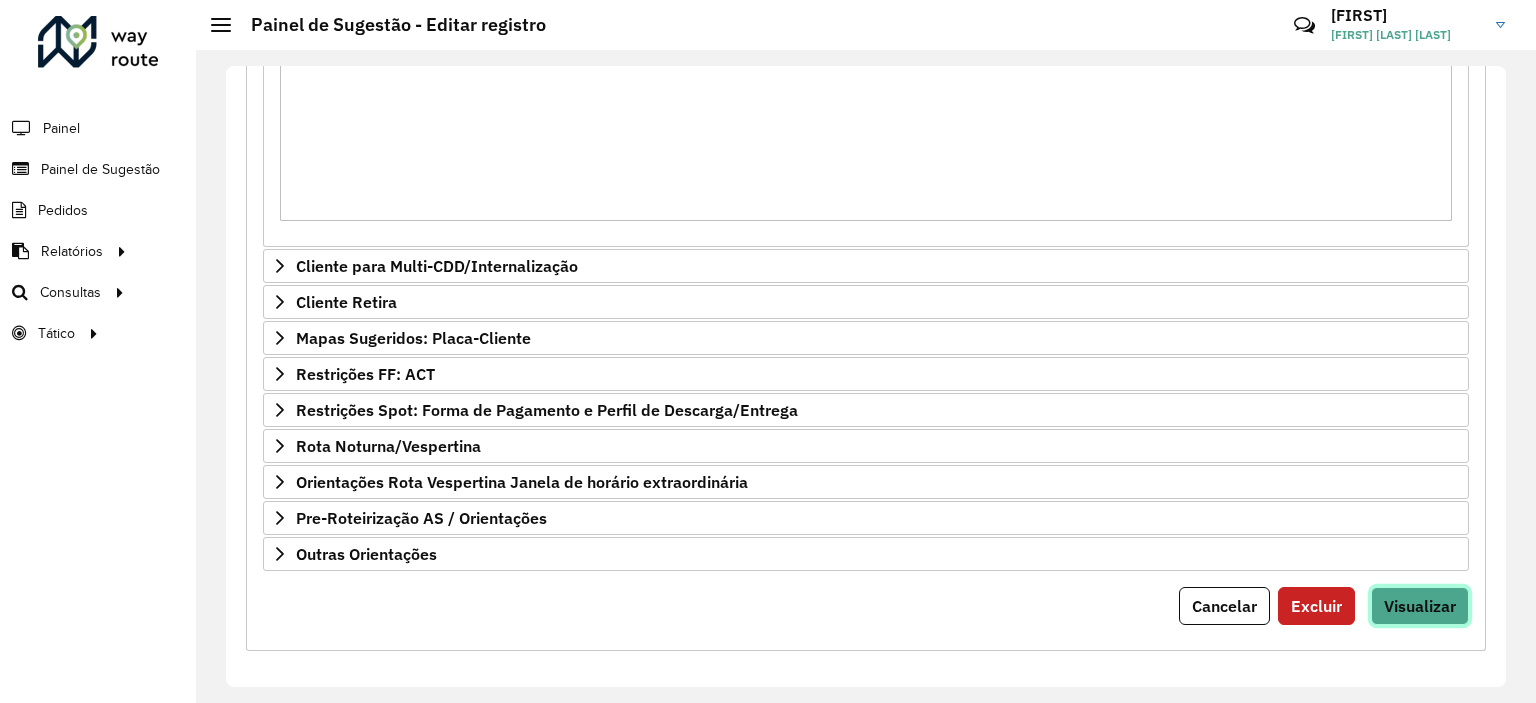 click on "Visualizar" at bounding box center [1420, 606] 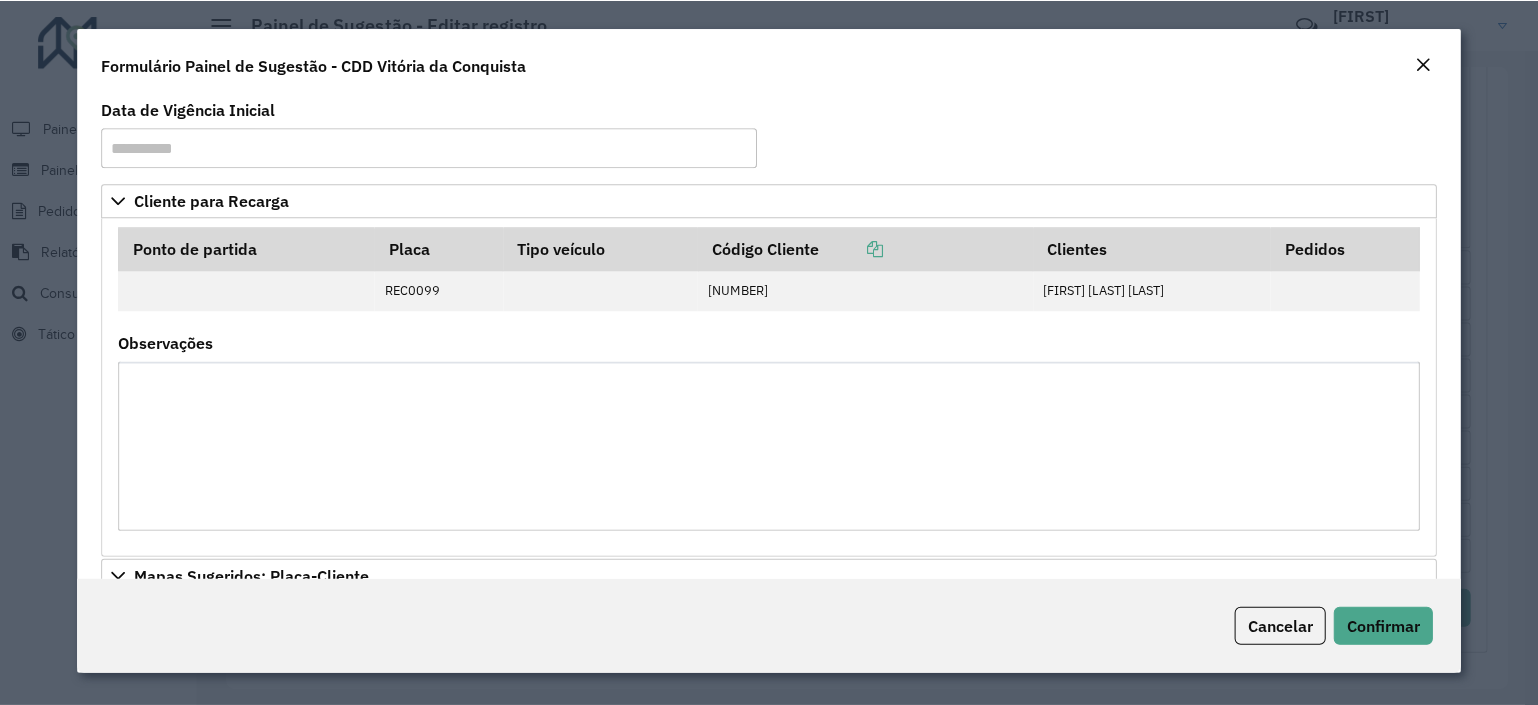 scroll, scrollTop: 376, scrollLeft: 0, axis: vertical 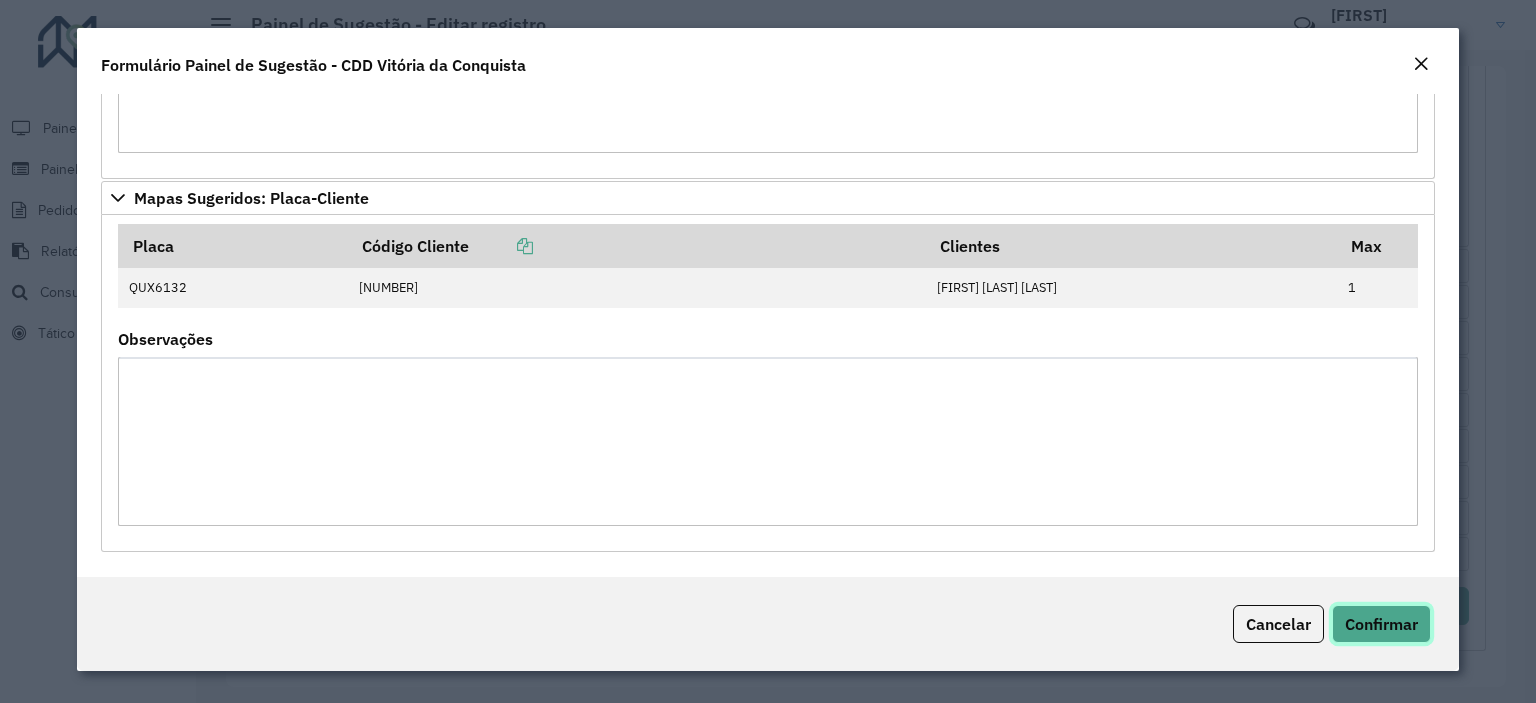click on "Confirmar" 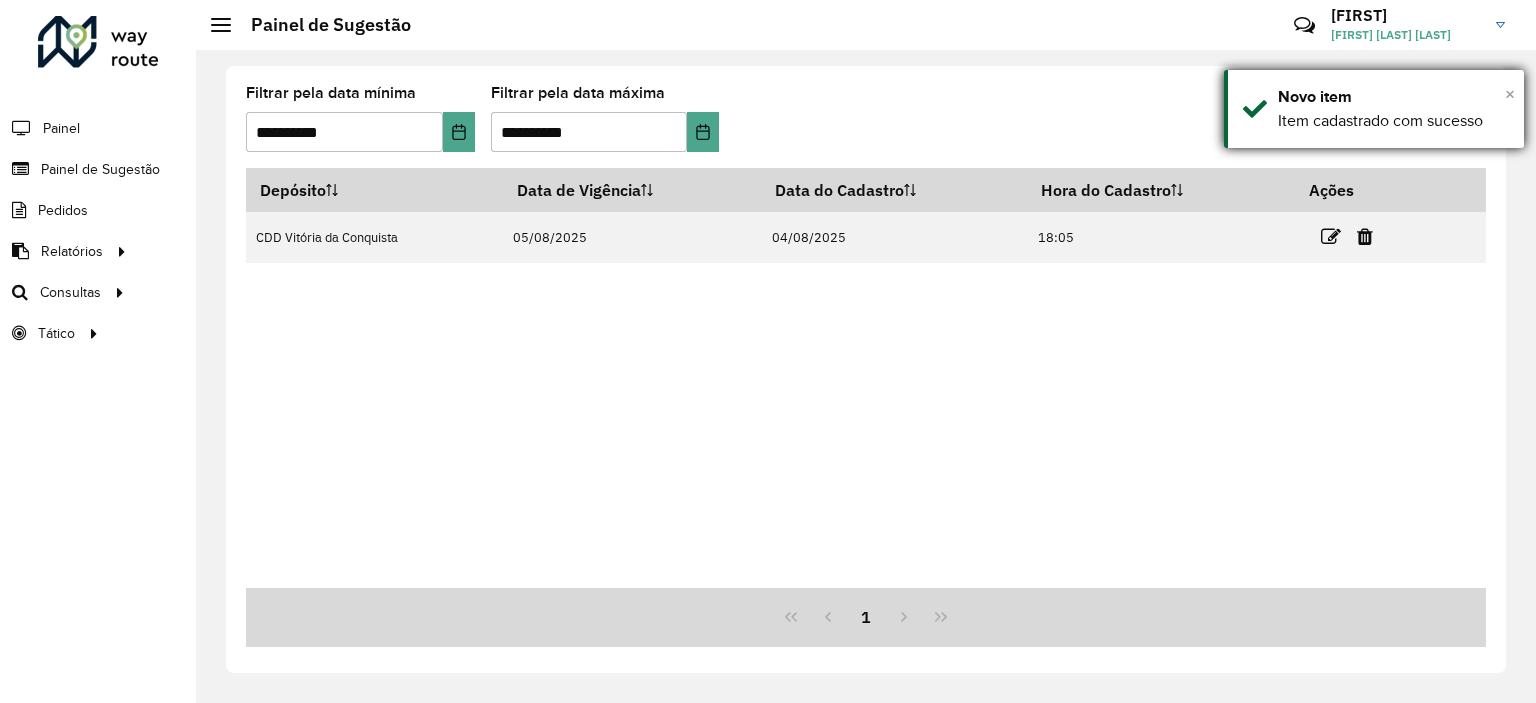 click on "×" at bounding box center (1510, 94) 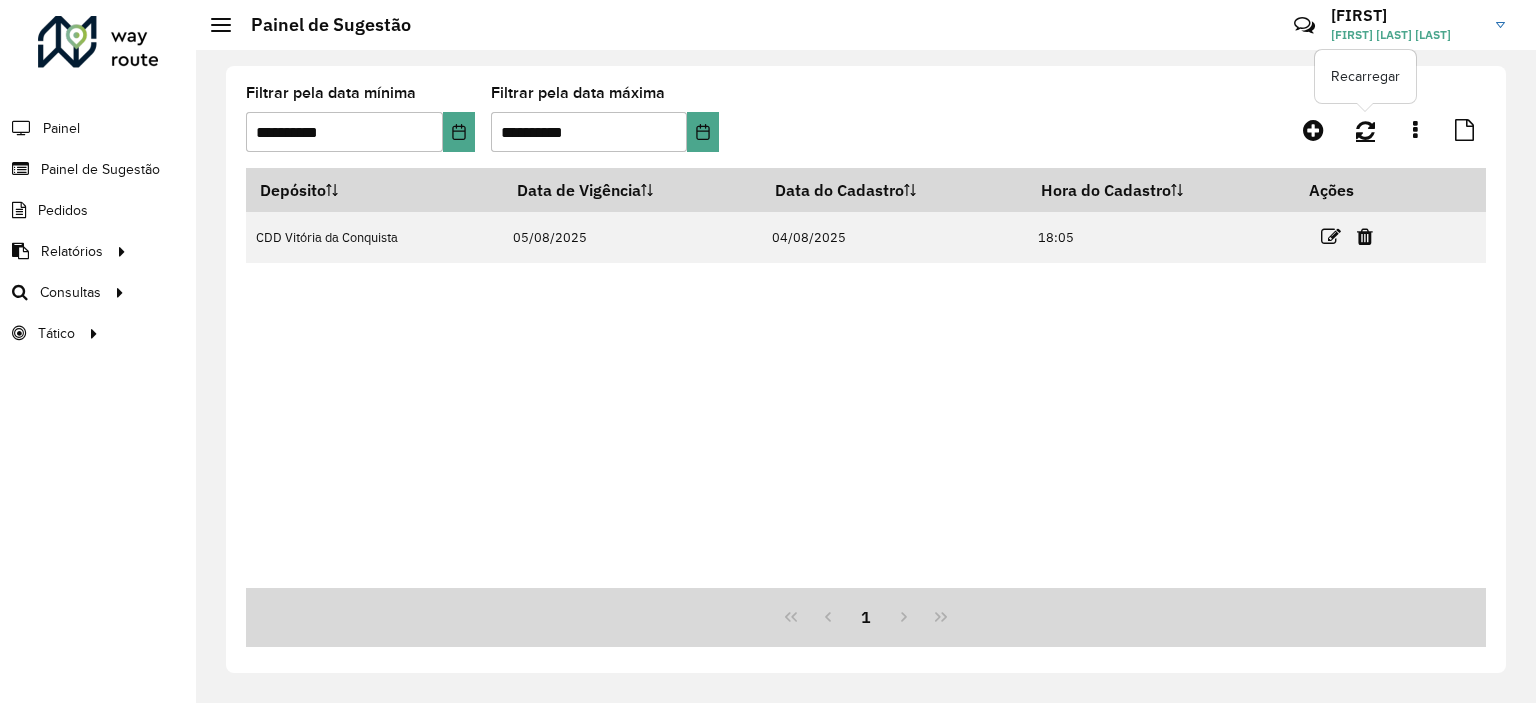 click 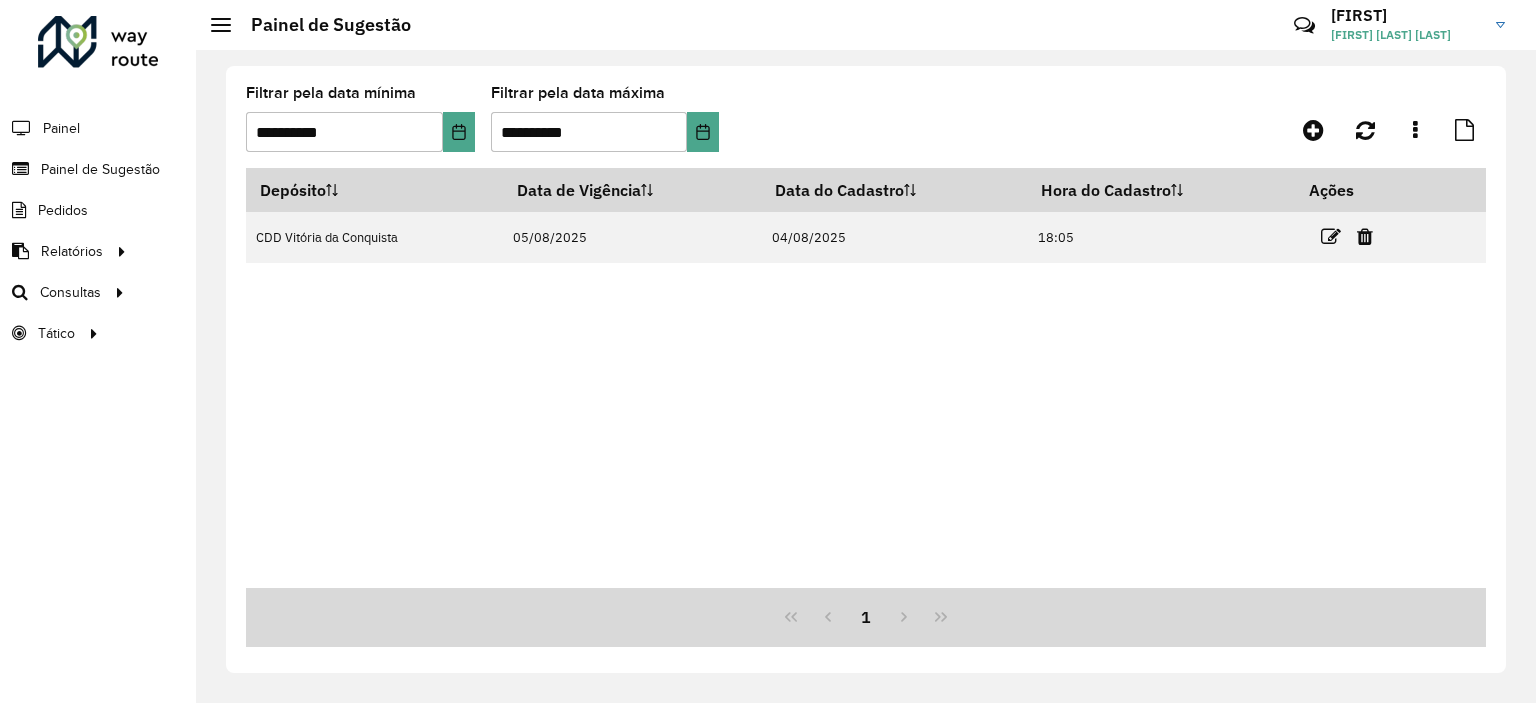 click on "Depósito   Data de Vigência   Data do Cadastro   Hora do Cadastro   Ações   CDD Vitória da Conquista   05/08/2025   04/08/2025   18:05" at bounding box center [866, 378] 